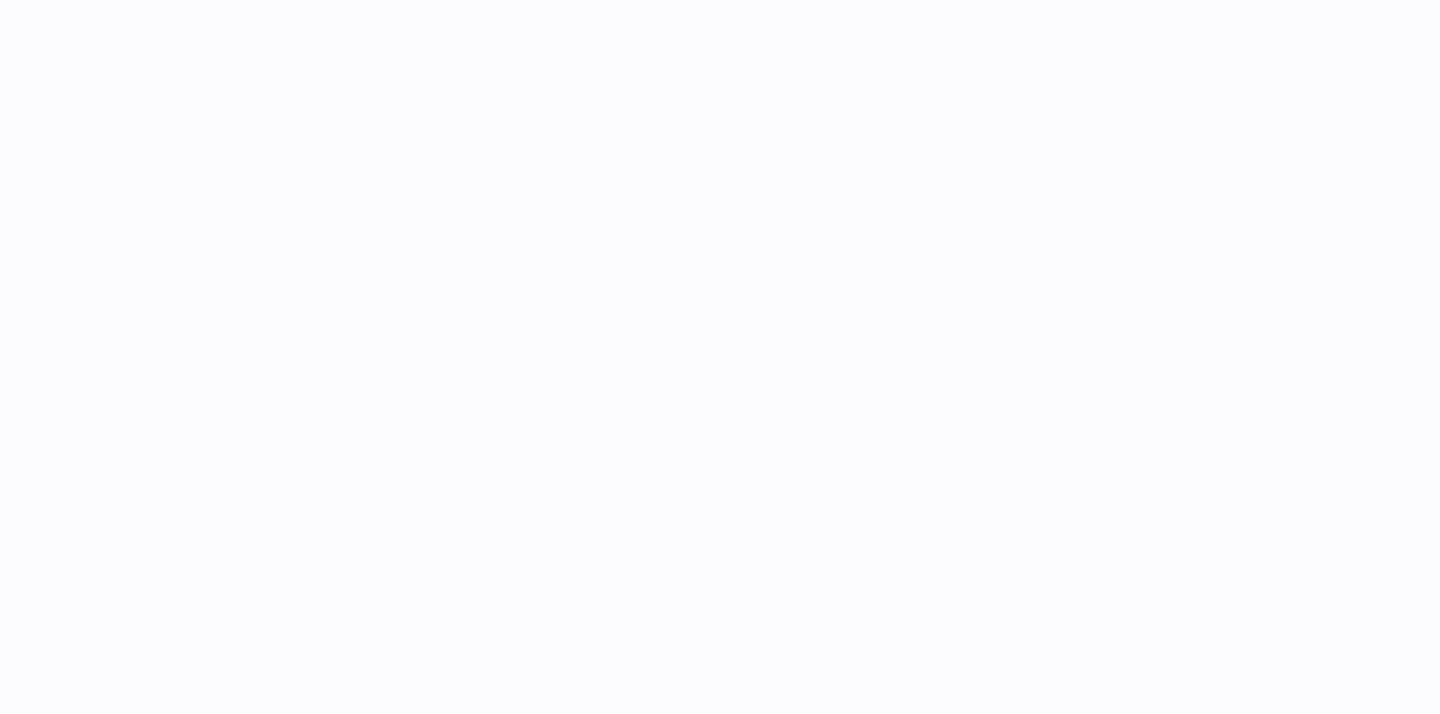 scroll, scrollTop: 0, scrollLeft: 0, axis: both 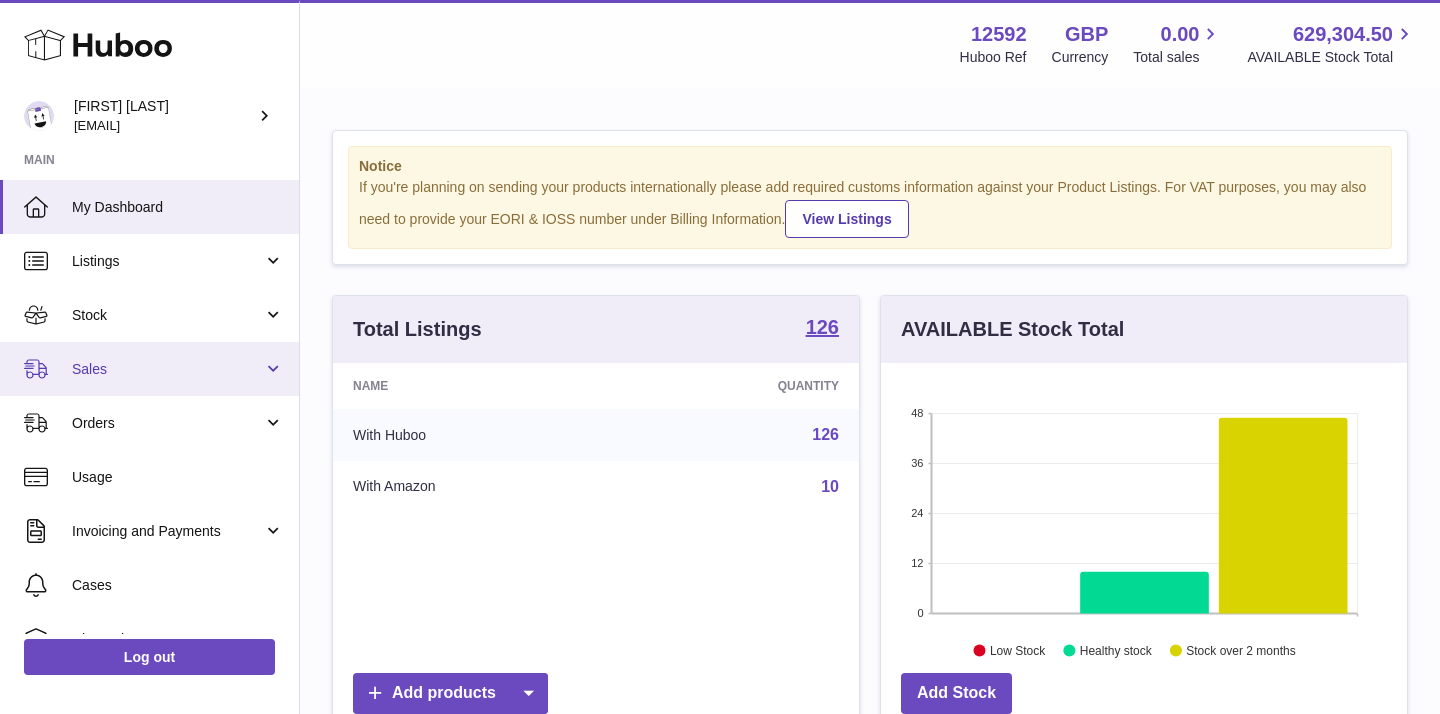 click on "Sales" at bounding box center [167, 369] 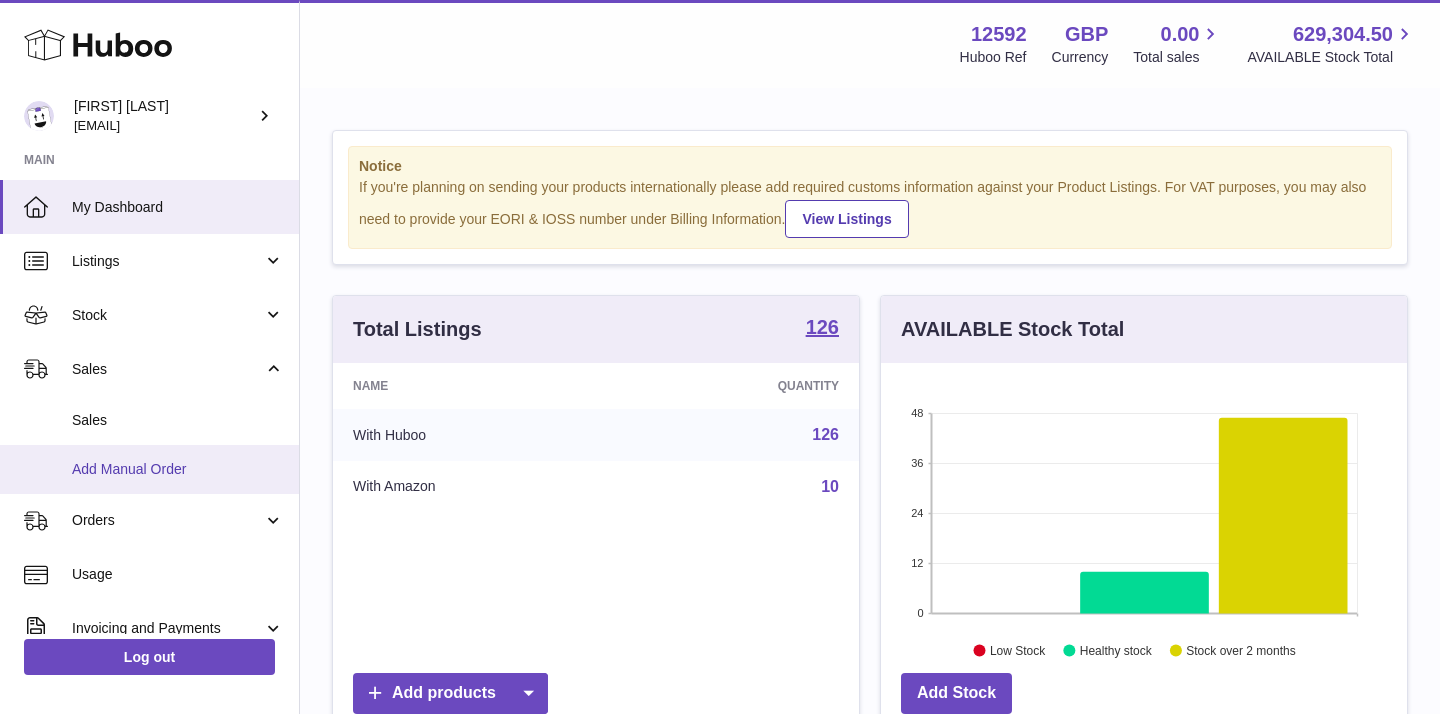 click on "Add Manual Order" at bounding box center (178, 469) 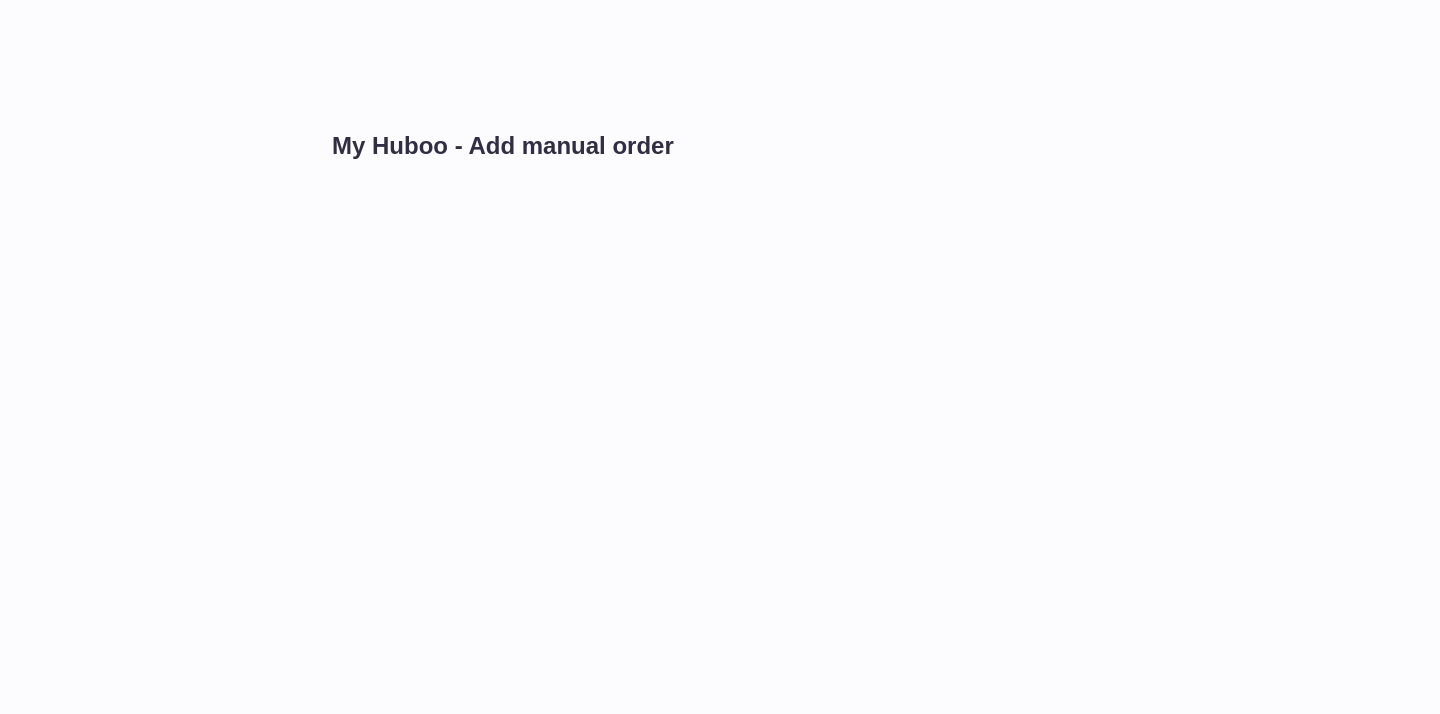 scroll, scrollTop: 0, scrollLeft: 0, axis: both 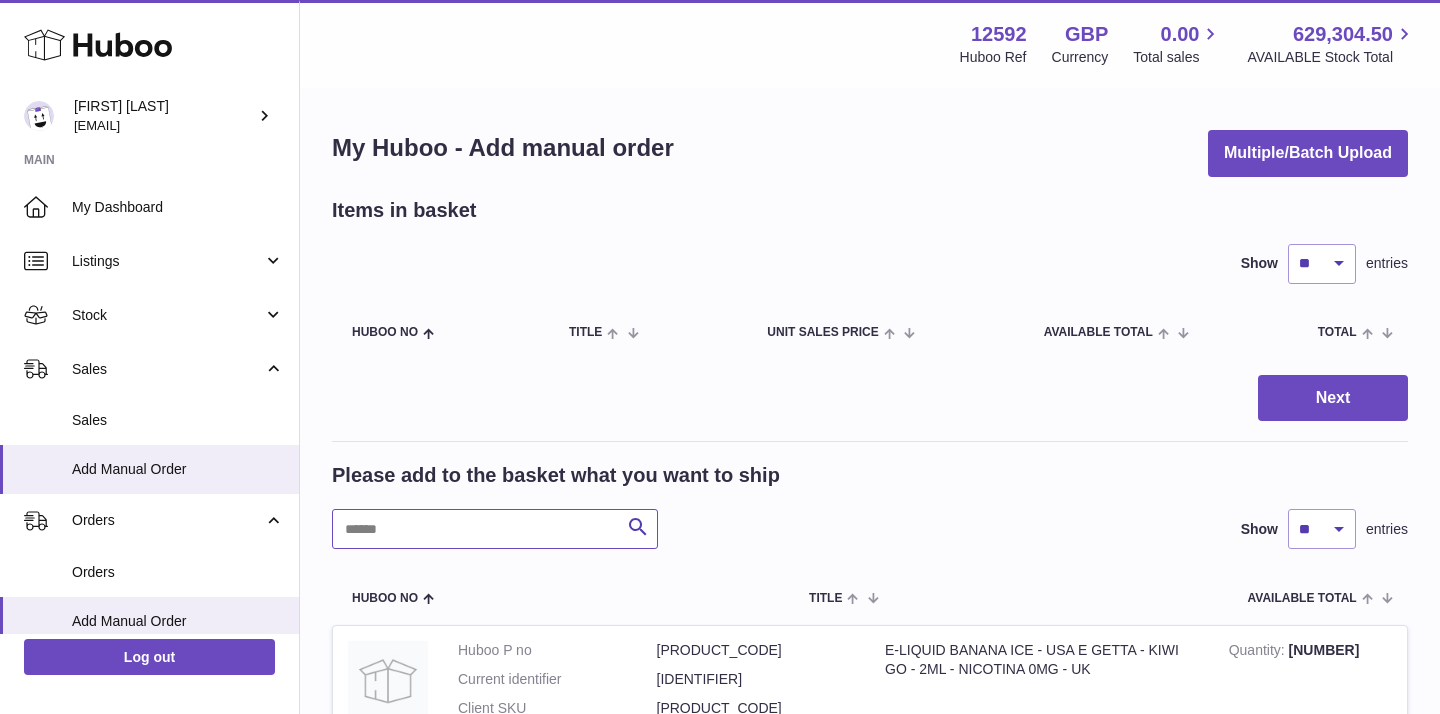 click at bounding box center (495, 529) 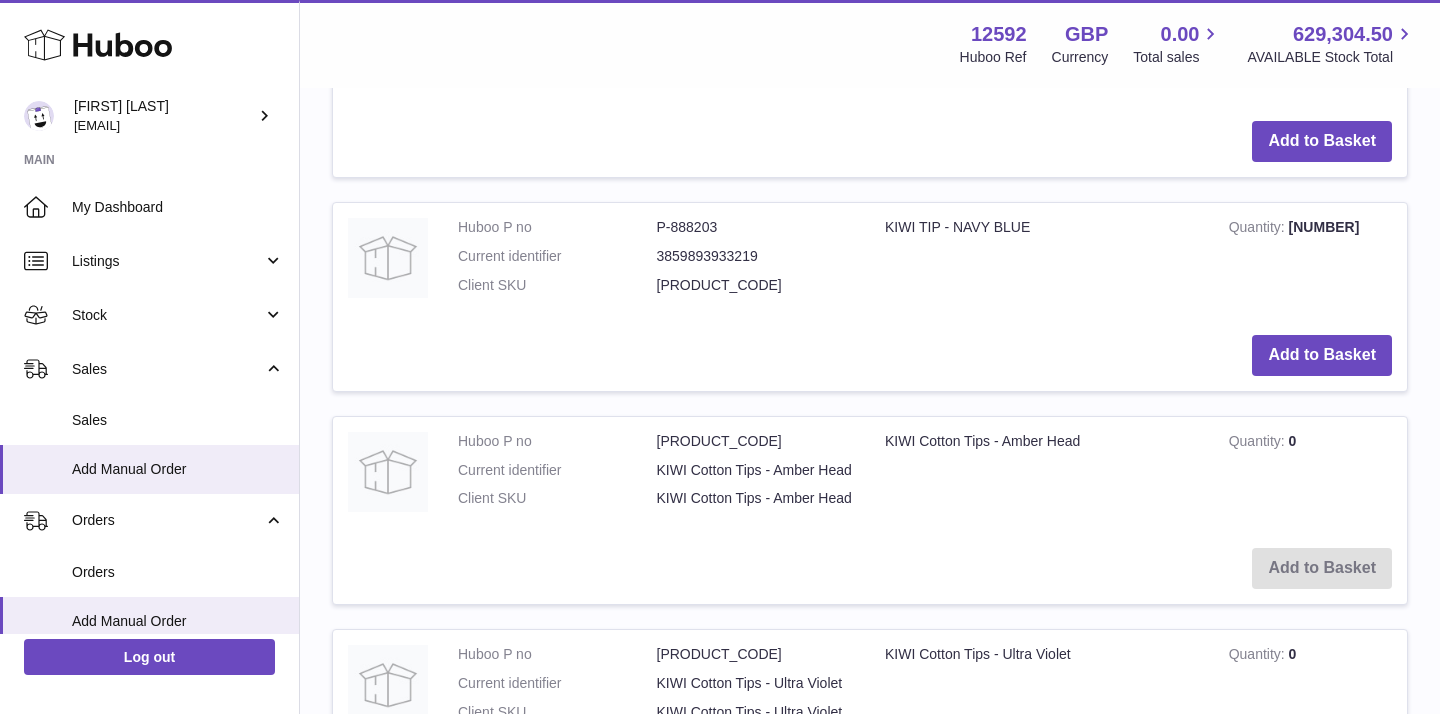 scroll, scrollTop: 864, scrollLeft: 0, axis: vertical 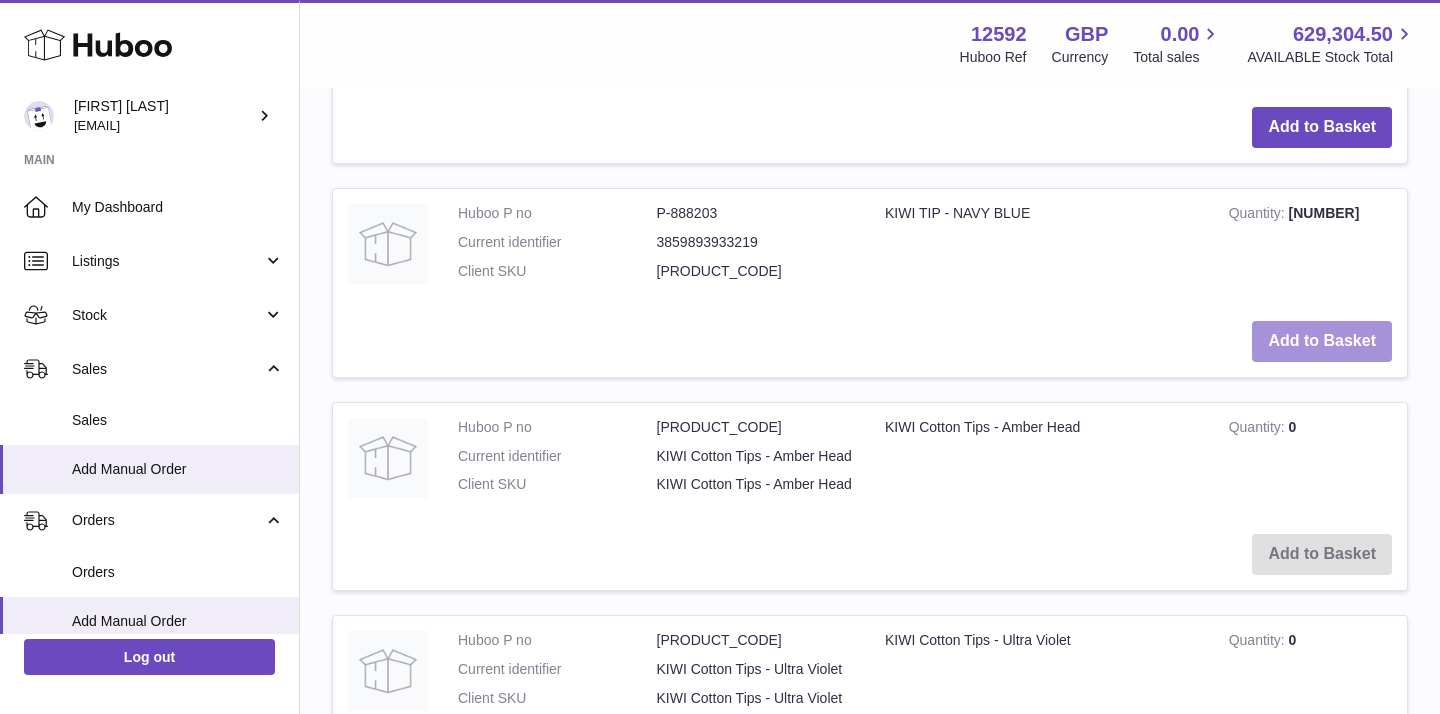 type on "***" 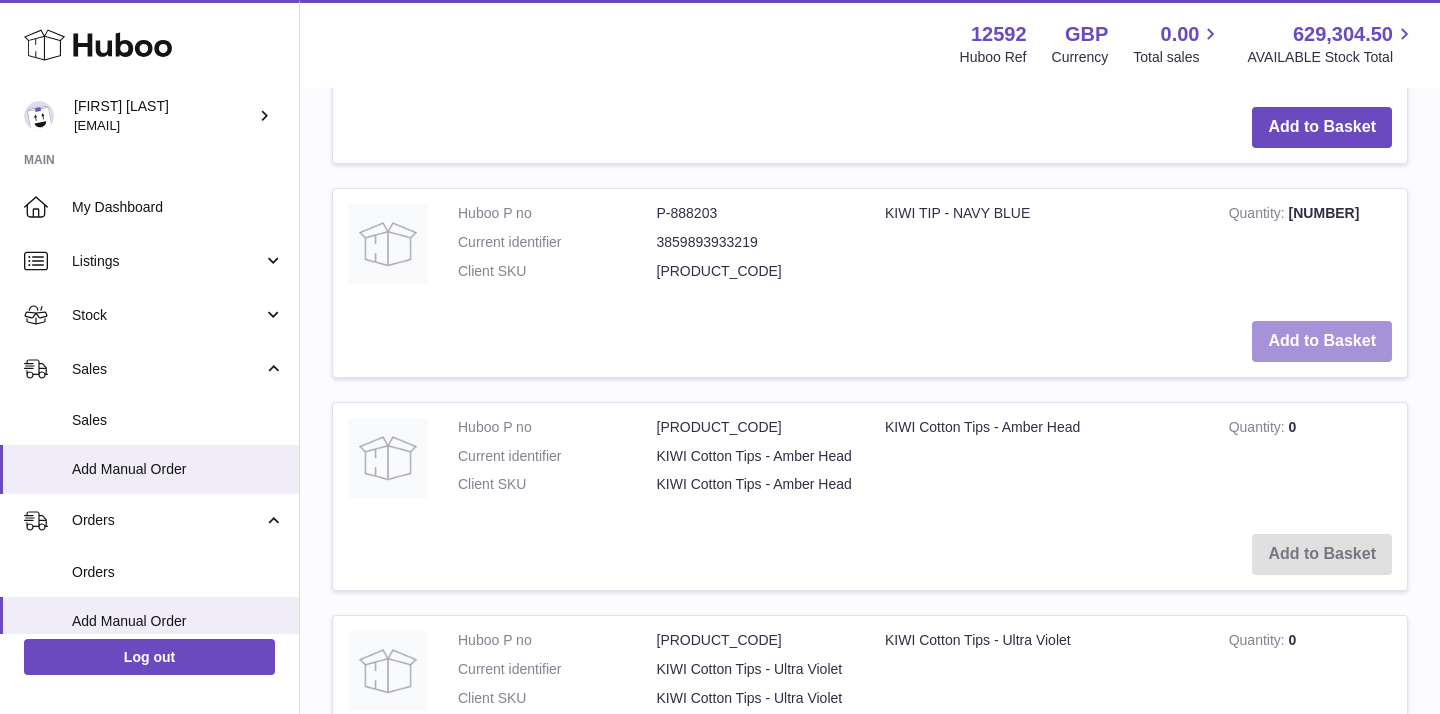 click on "Add to Basket" at bounding box center (1322, 341) 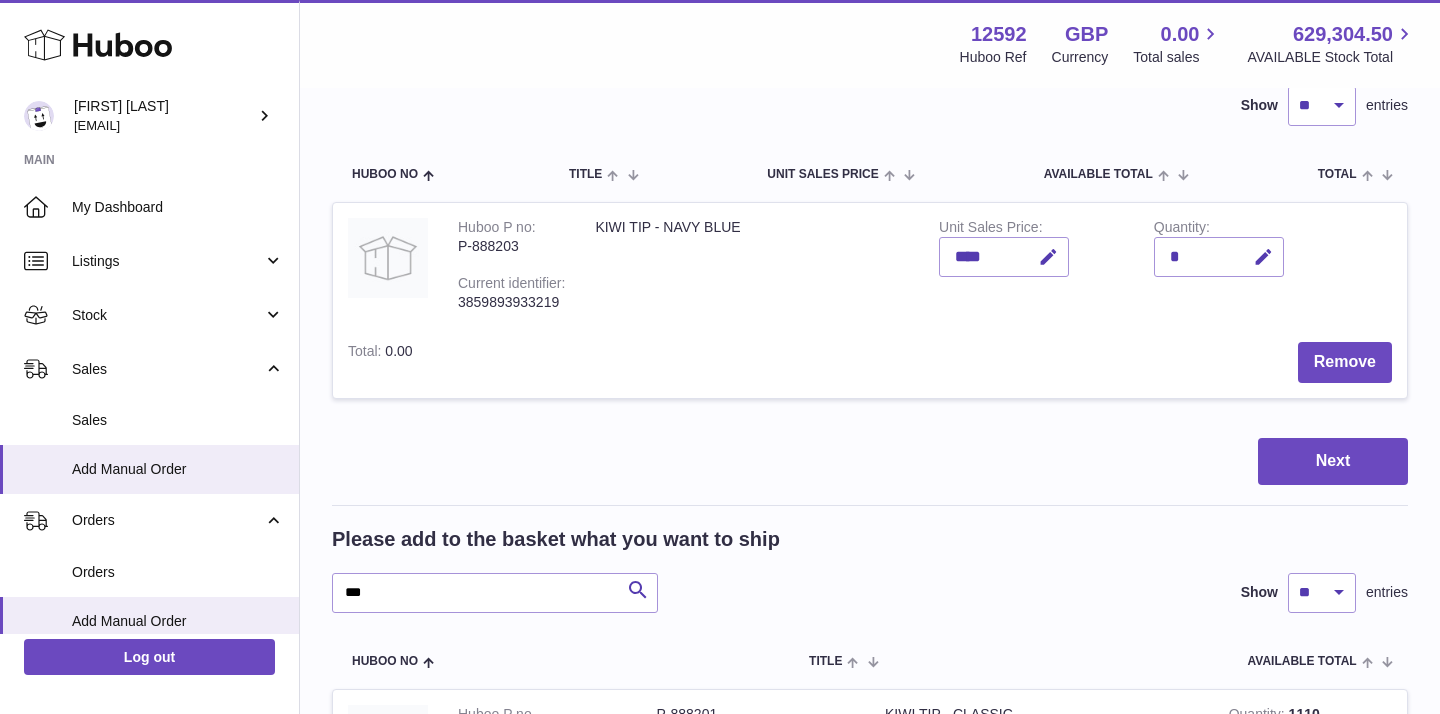 scroll, scrollTop: 0, scrollLeft: 0, axis: both 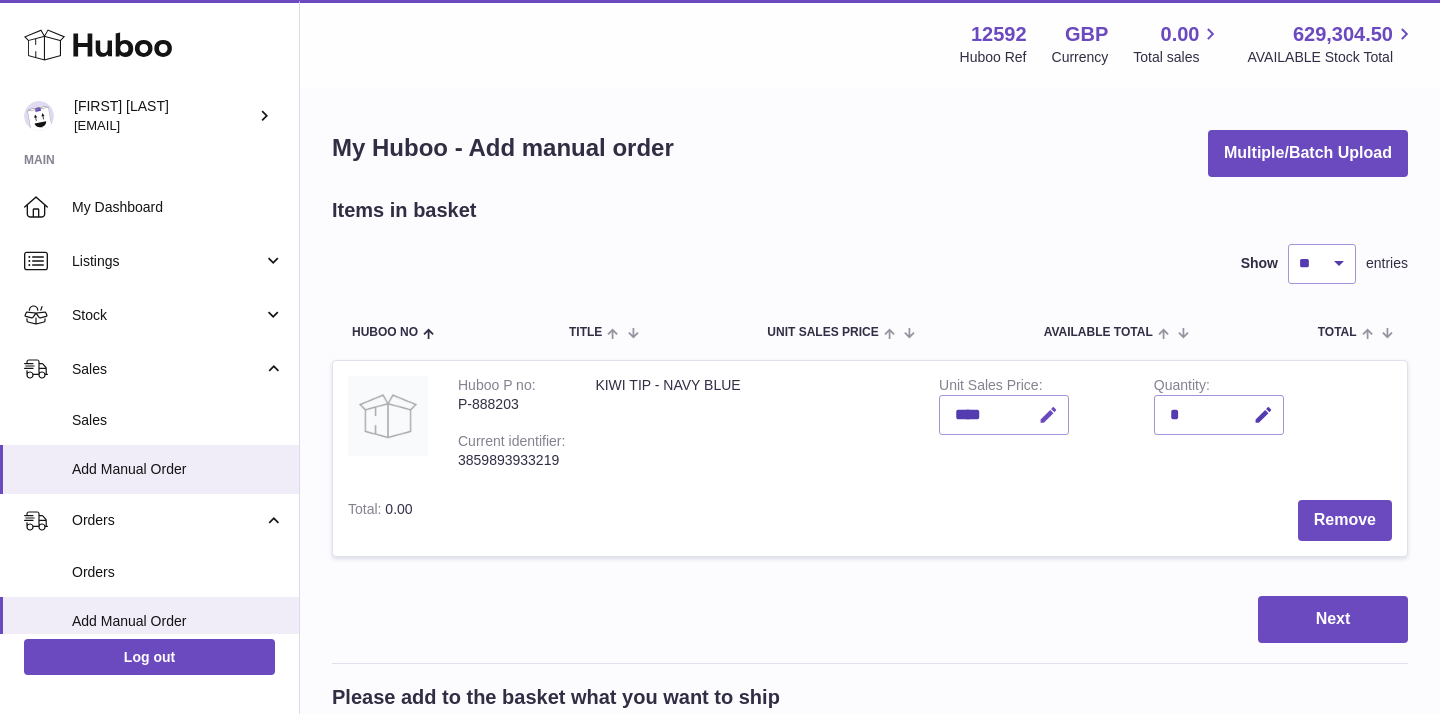 click at bounding box center [1048, 415] 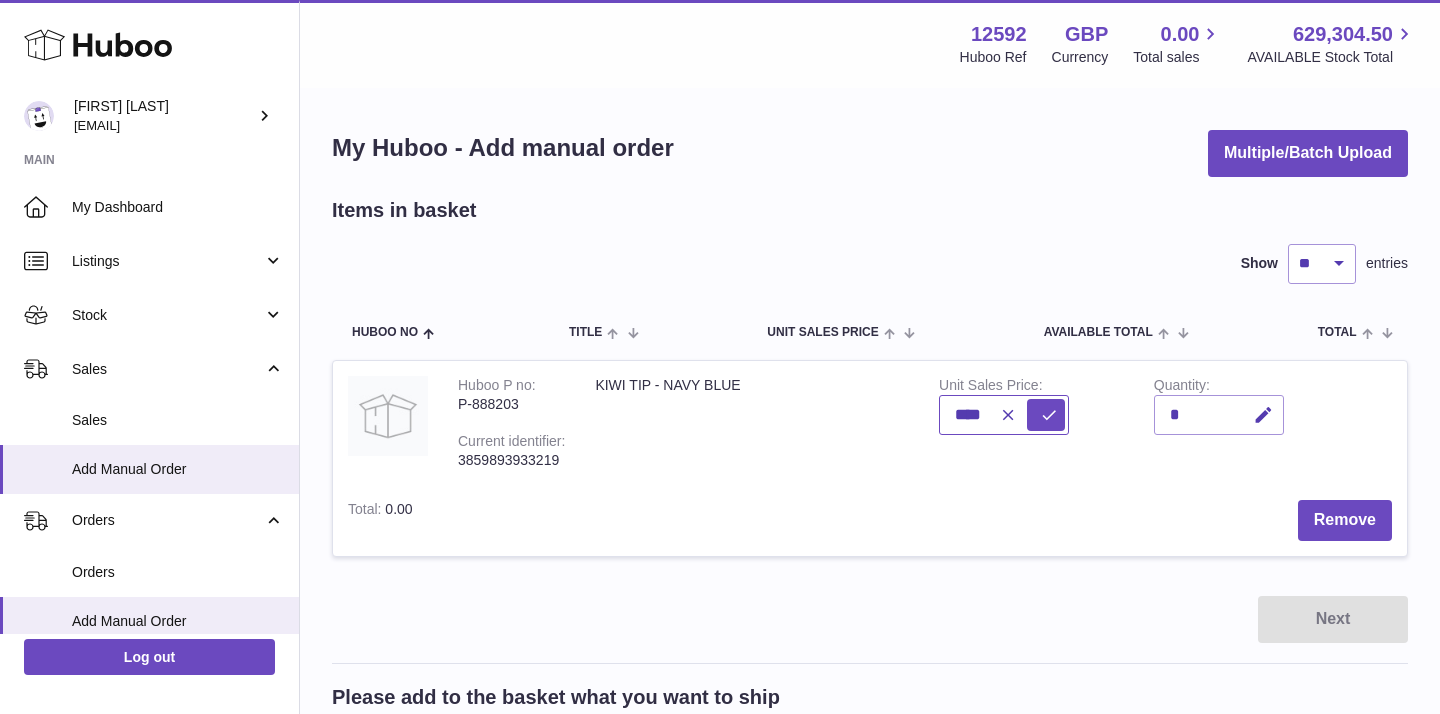 drag, startPoint x: 961, startPoint y: 417, endPoint x: 931, endPoint y: 421, distance: 30.265491 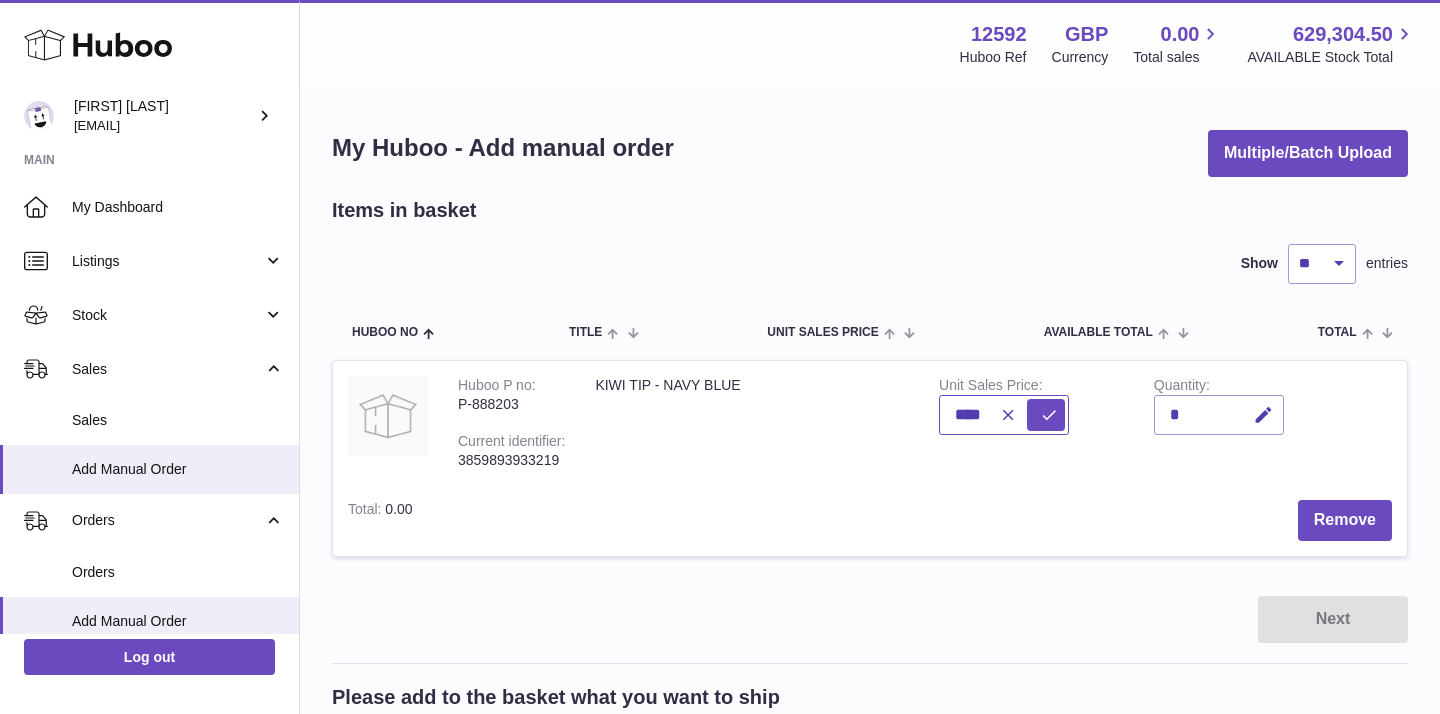 click on "****" at bounding box center (1004, 415) 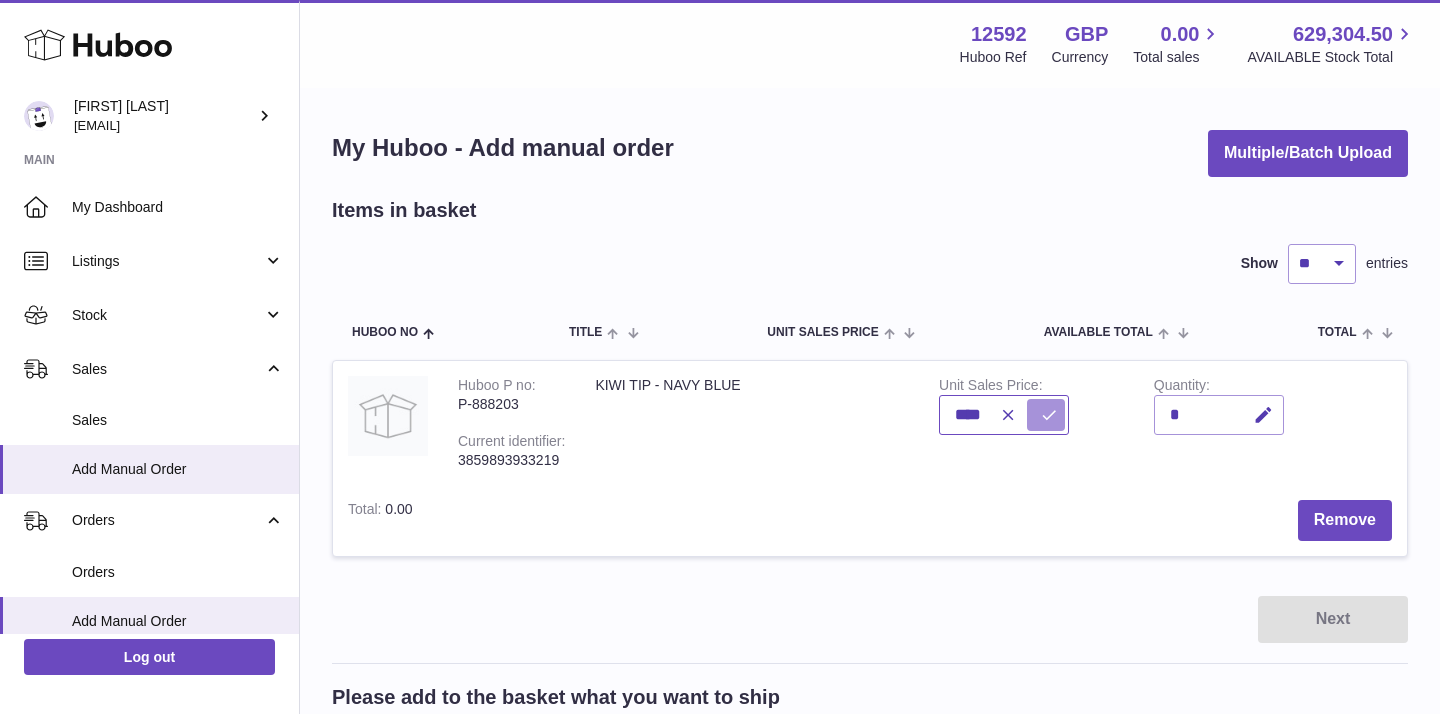 type on "****" 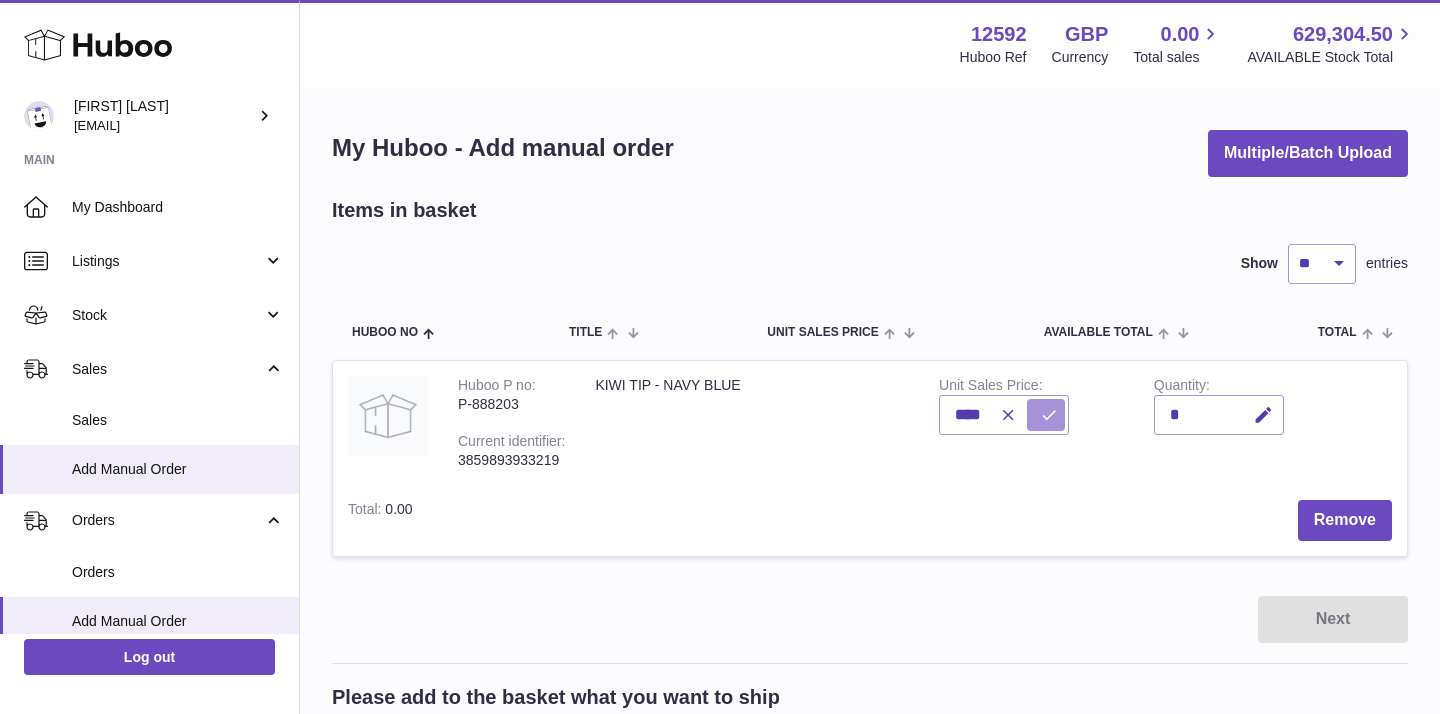 click at bounding box center (1046, 415) 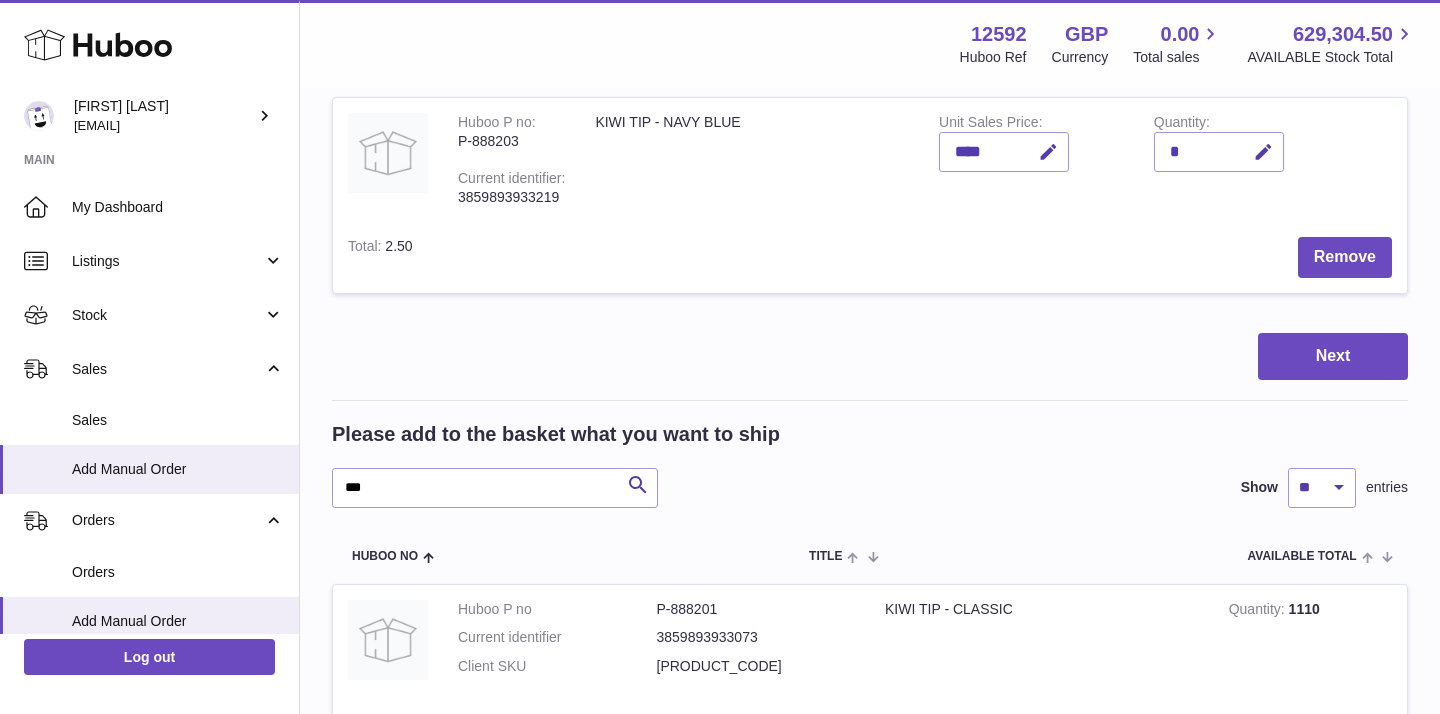 scroll, scrollTop: 301, scrollLeft: 0, axis: vertical 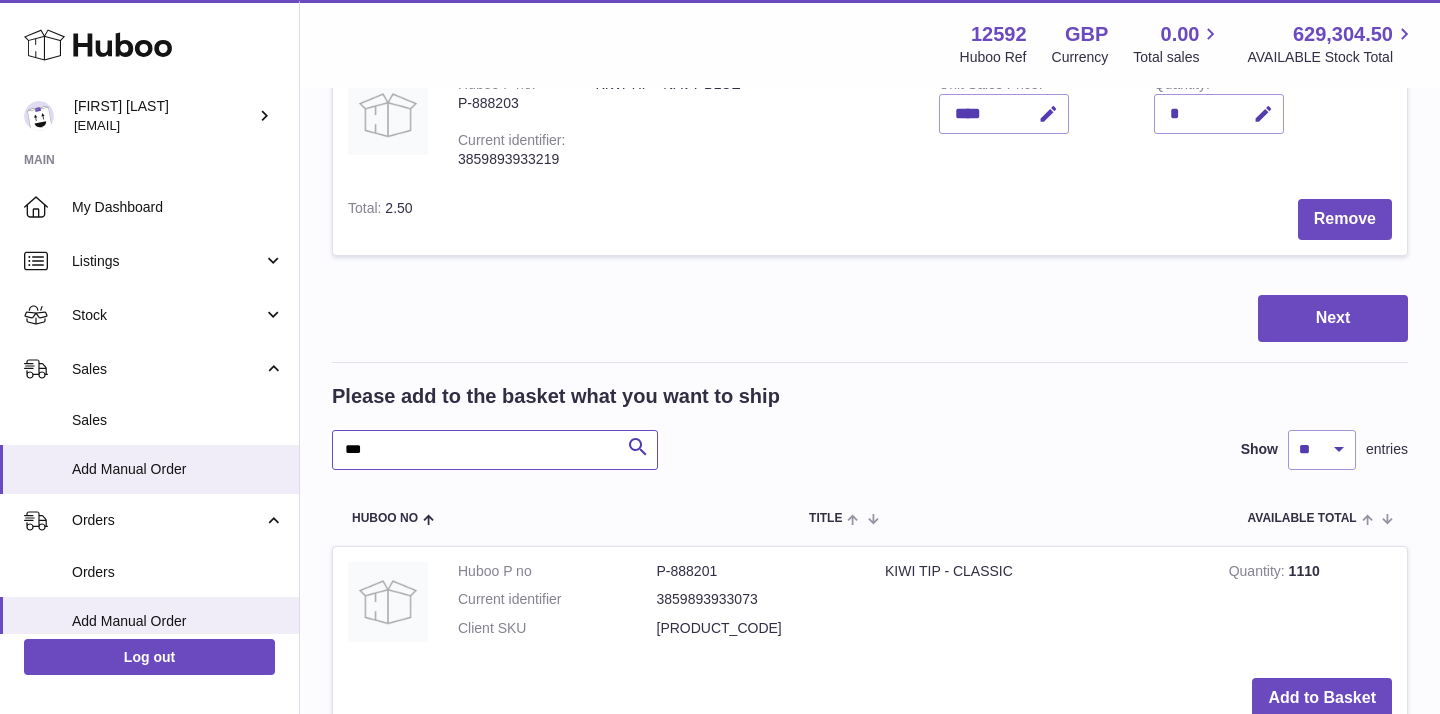 click on "***" at bounding box center [495, 450] 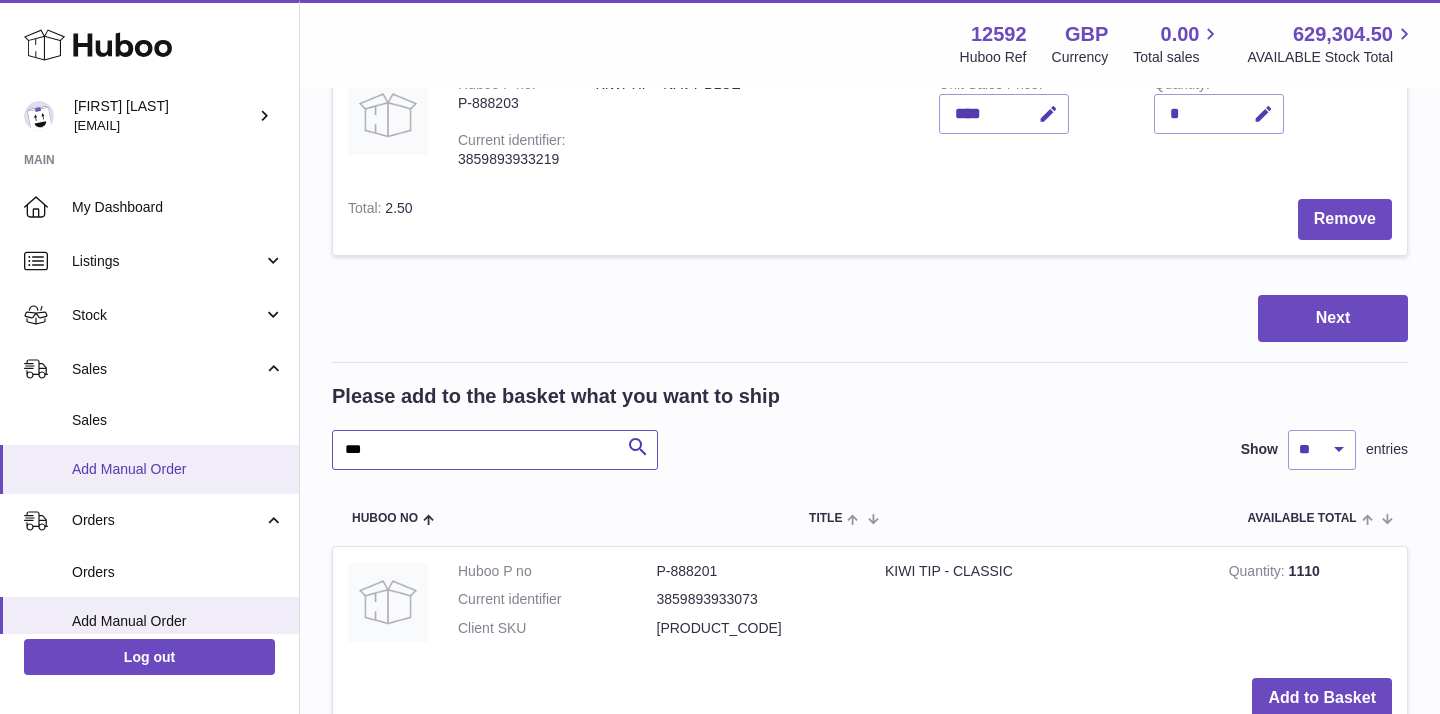 drag, startPoint x: 455, startPoint y: 452, endPoint x: 272, endPoint y: 452, distance: 183 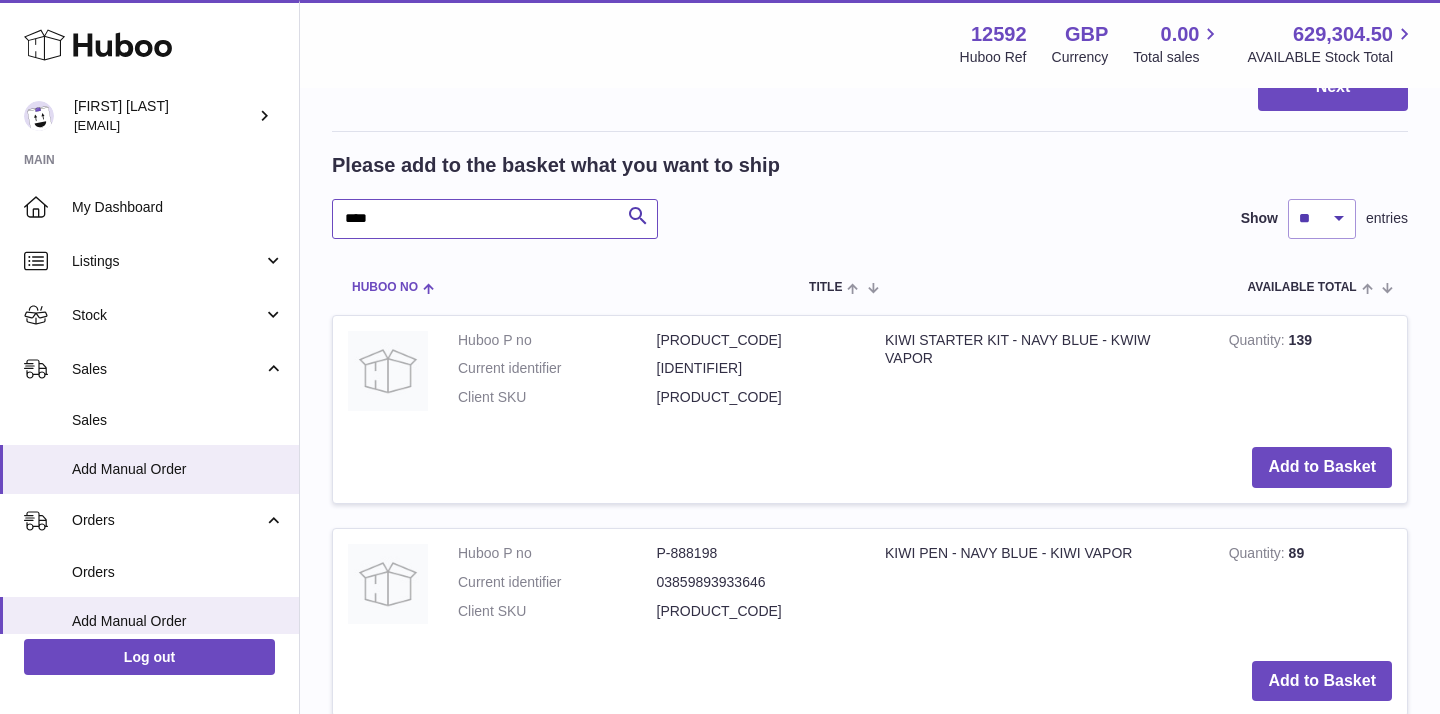 scroll, scrollTop: 598, scrollLeft: 0, axis: vertical 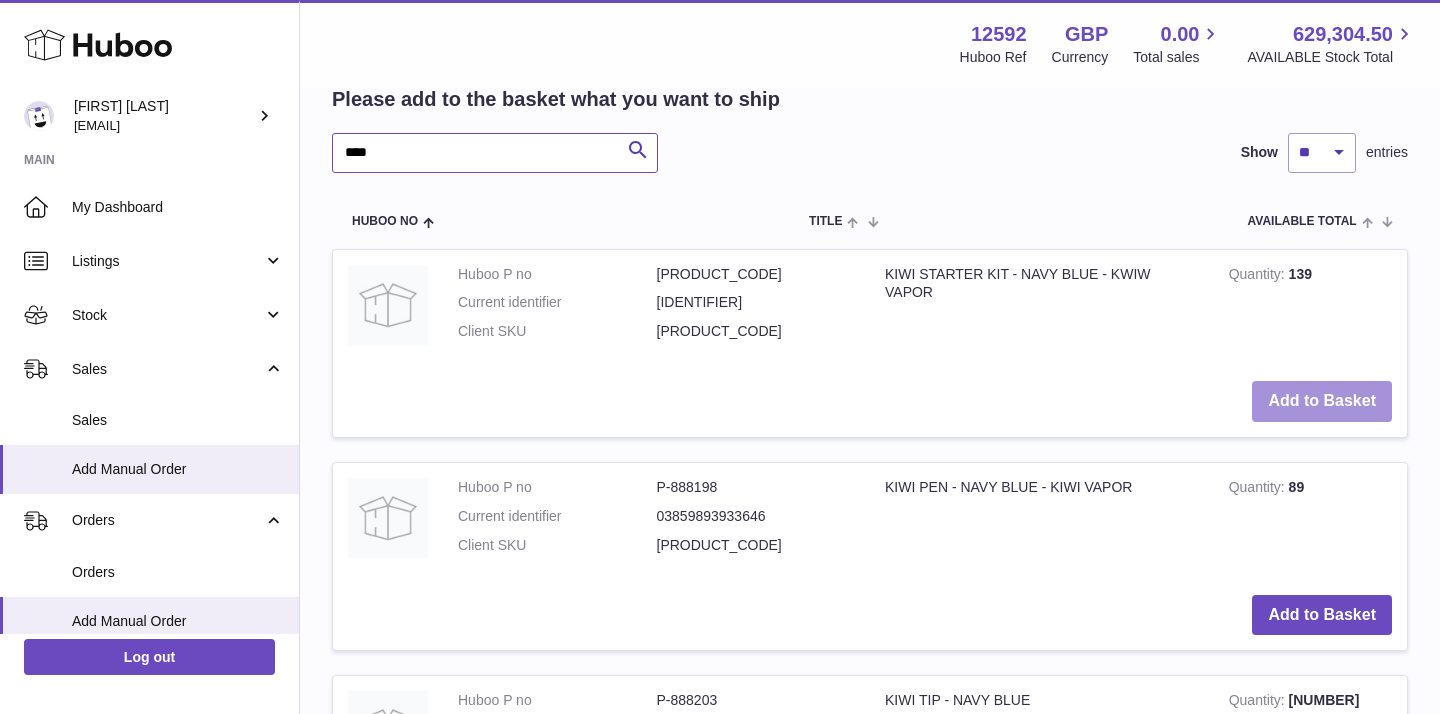type on "****" 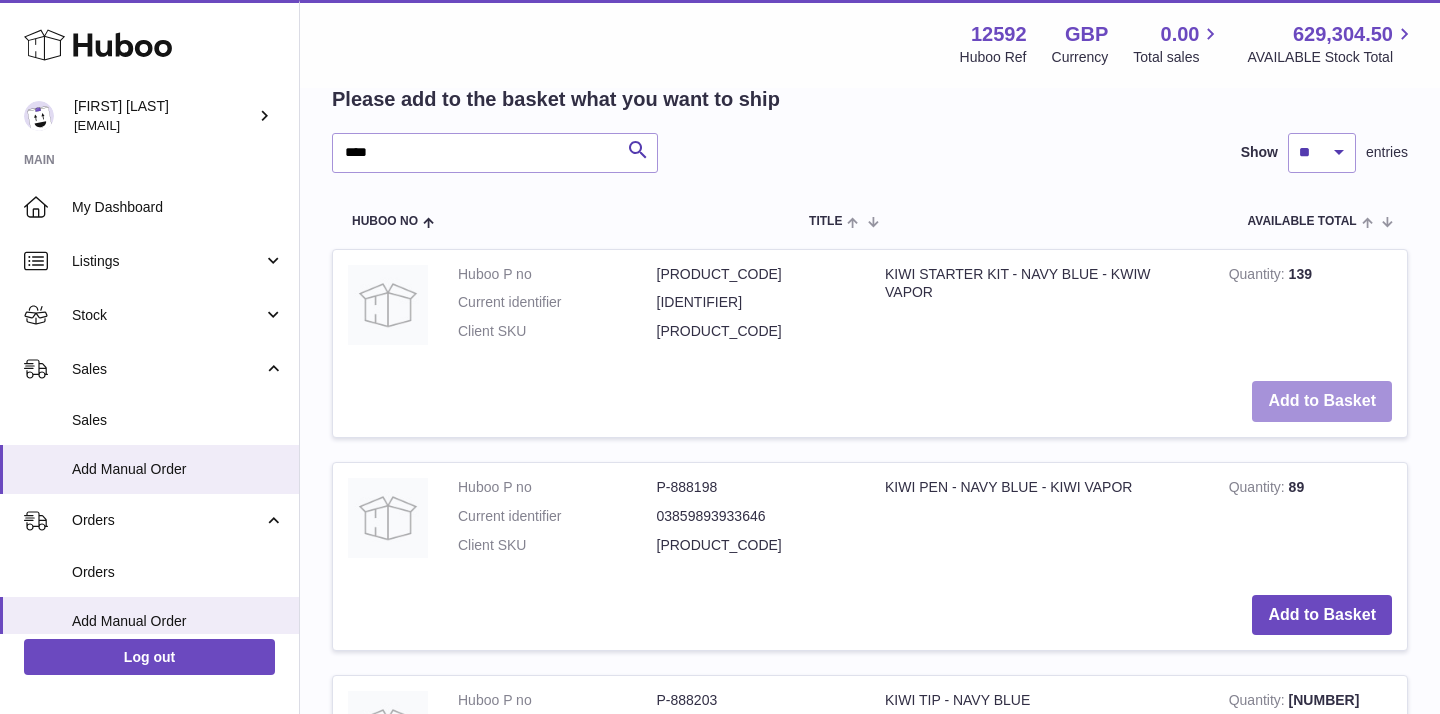 click on "Add to Basket" at bounding box center [1322, 401] 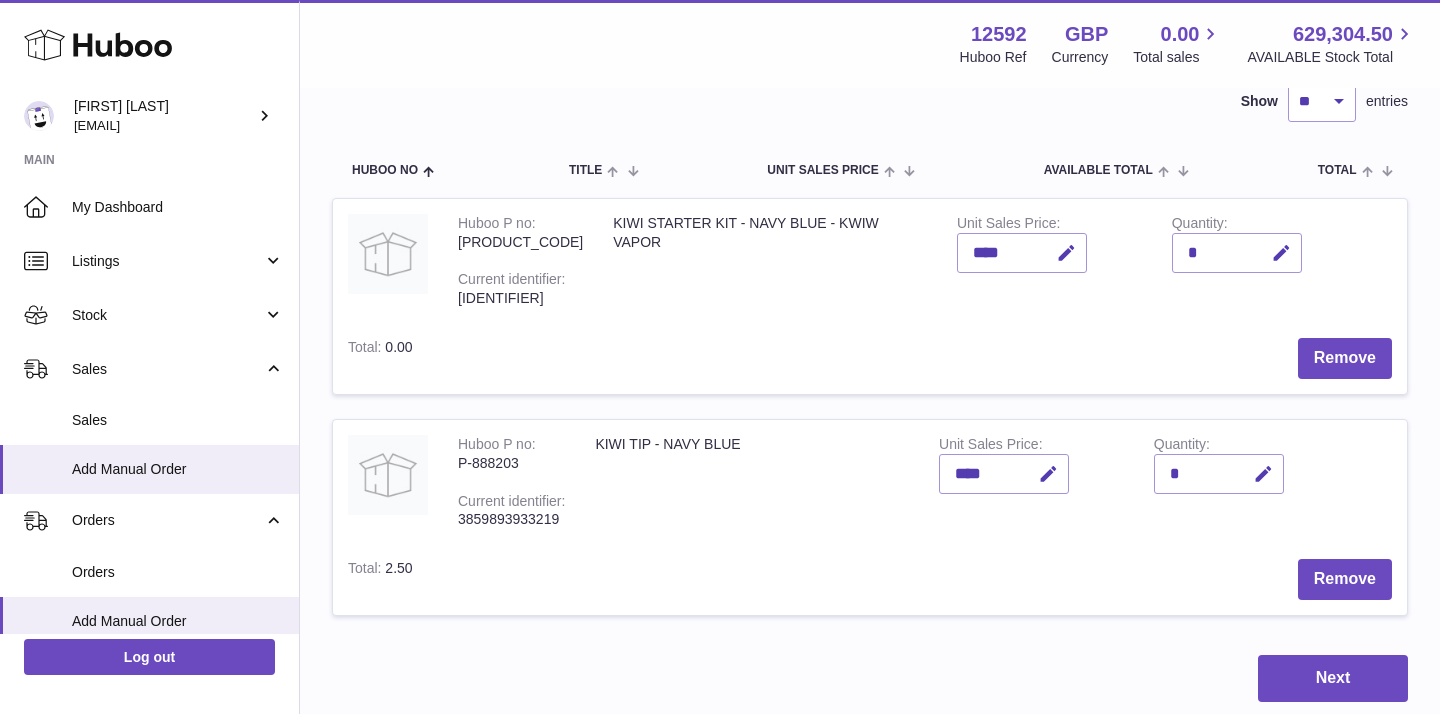 scroll, scrollTop: 234, scrollLeft: 0, axis: vertical 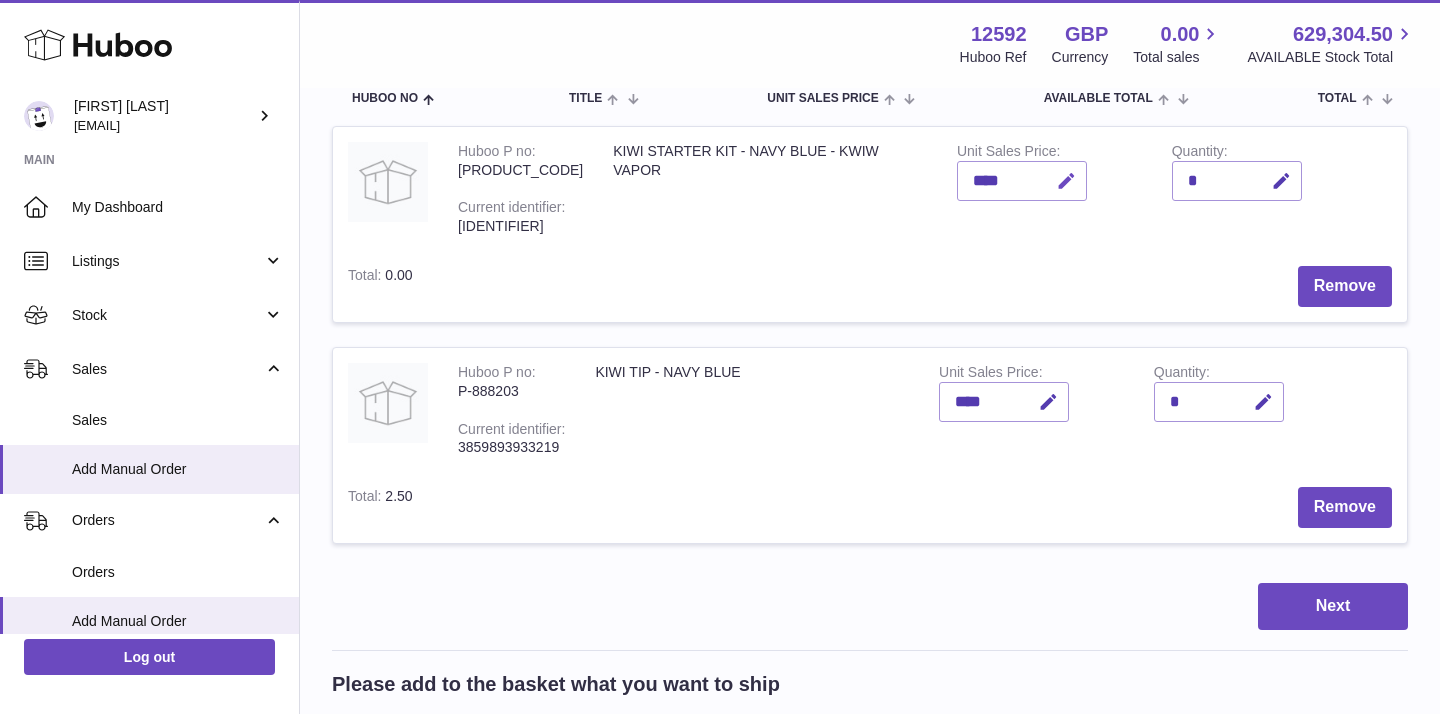 click at bounding box center [1066, 181] 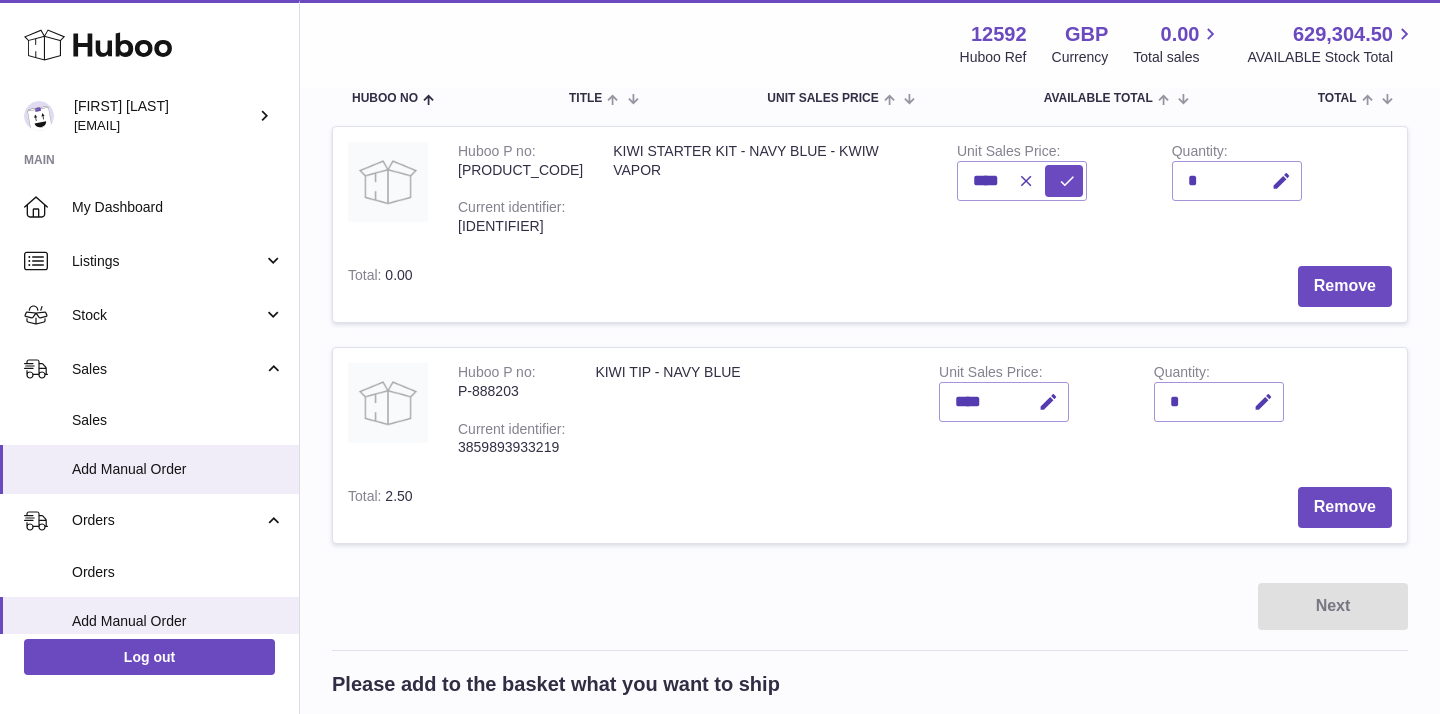 drag, startPoint x: 983, startPoint y: 178, endPoint x: 958, endPoint y: 177, distance: 25.019993 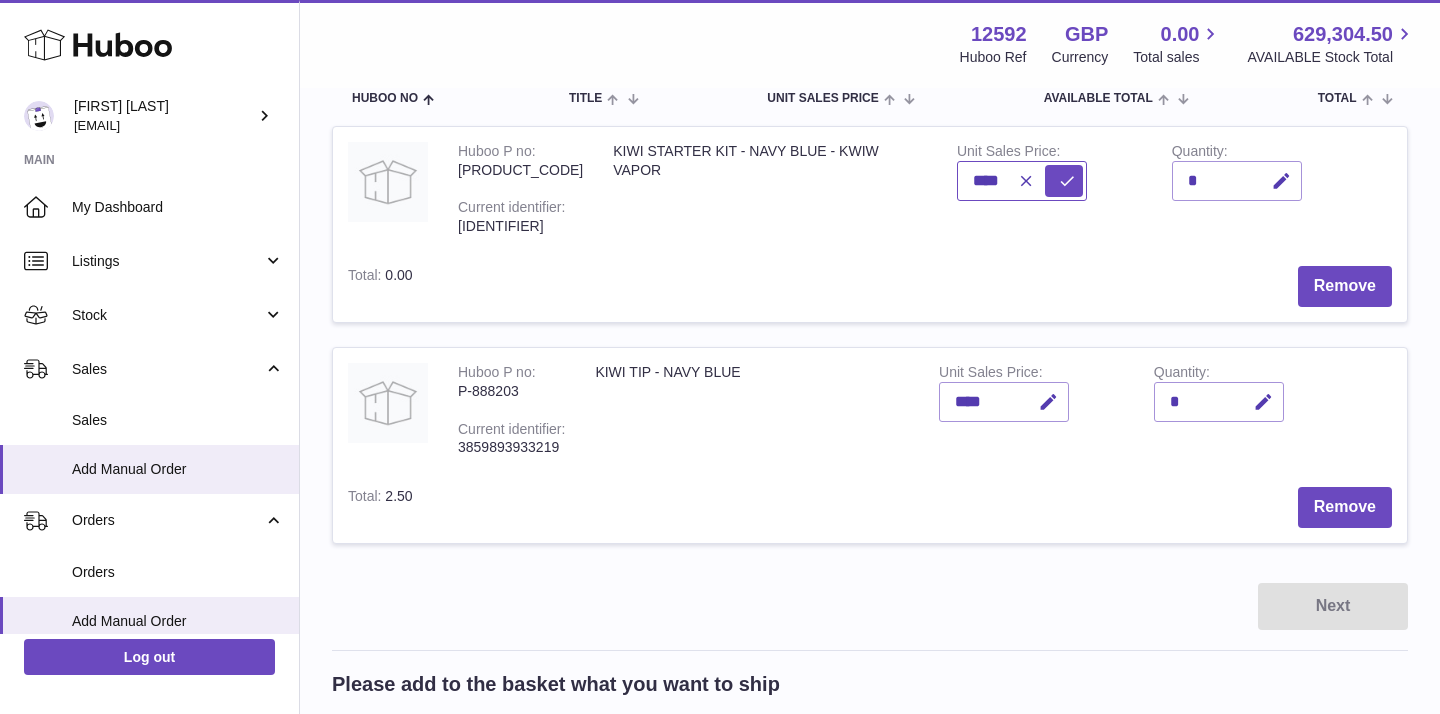 click on "****" at bounding box center [1022, 181] 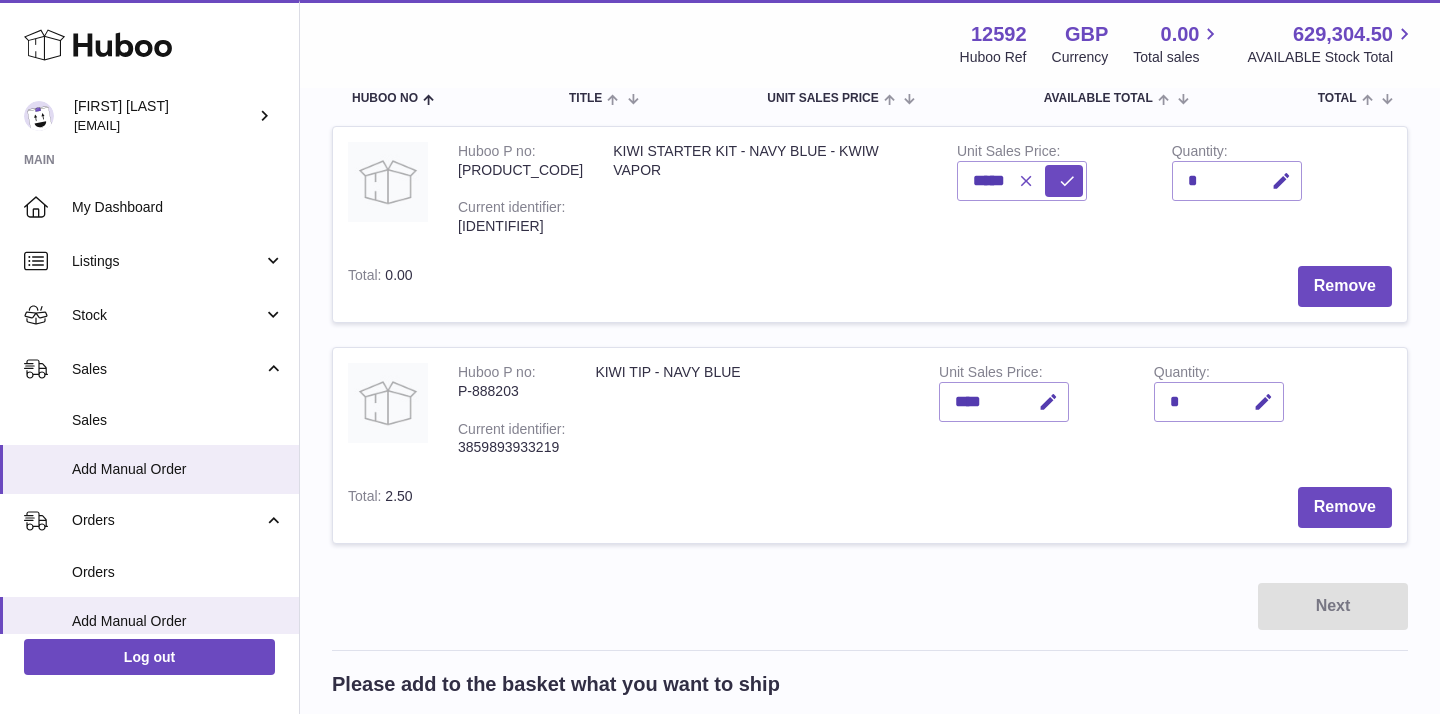 click at bounding box center (1023, 181) 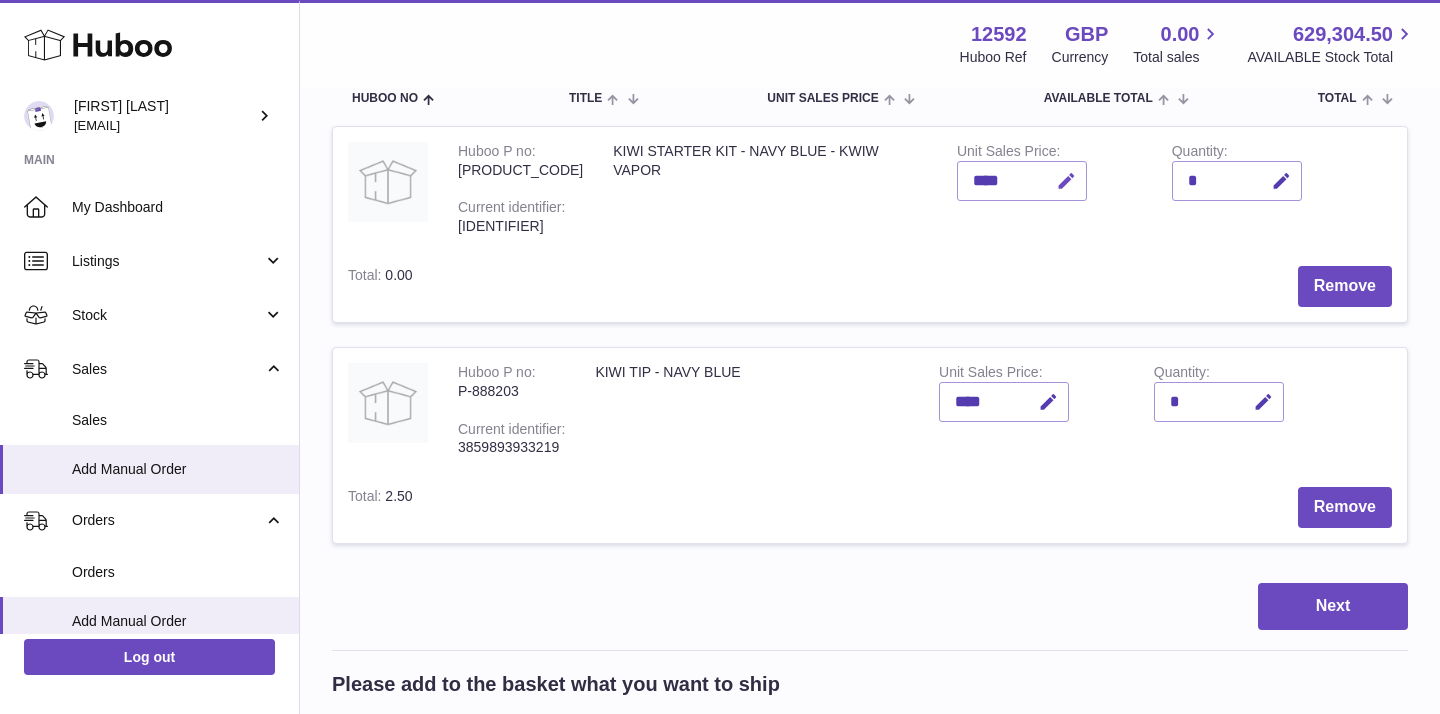 click at bounding box center [1066, 181] 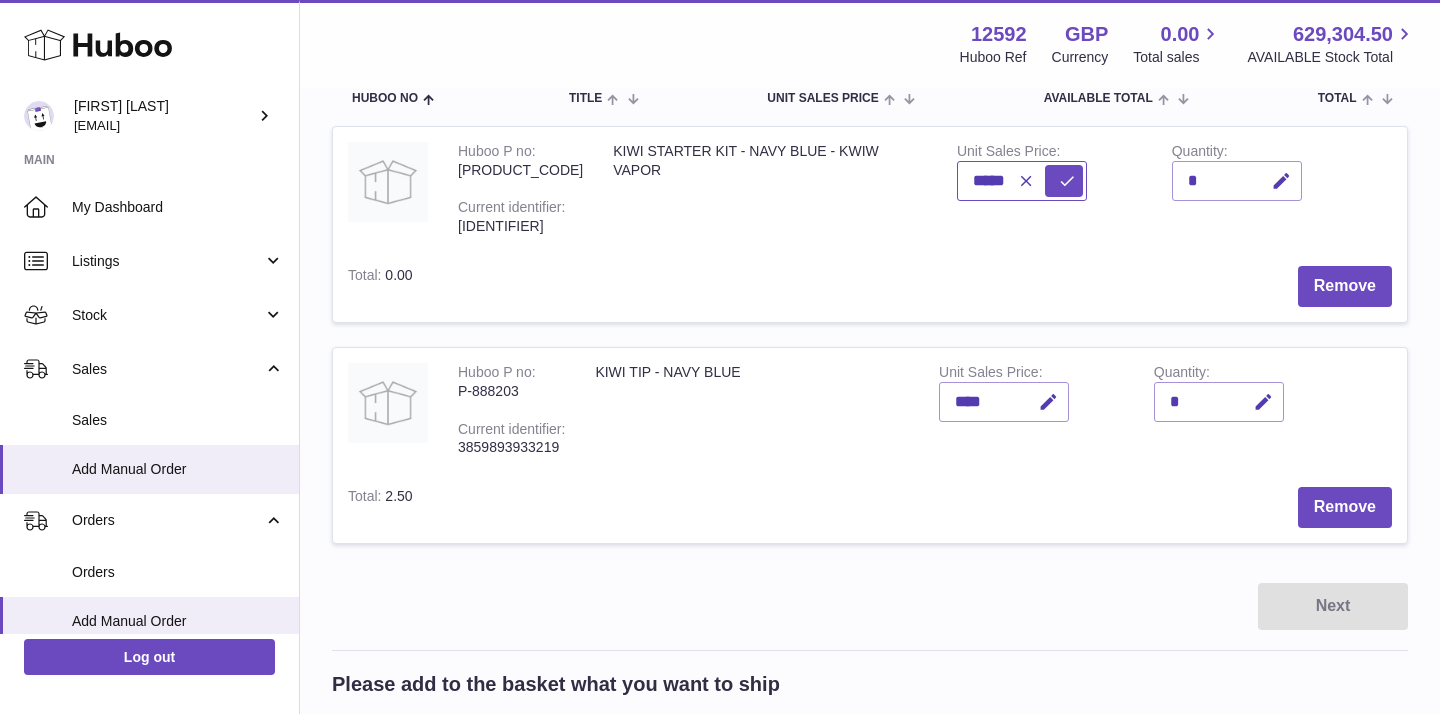 type on "*****" 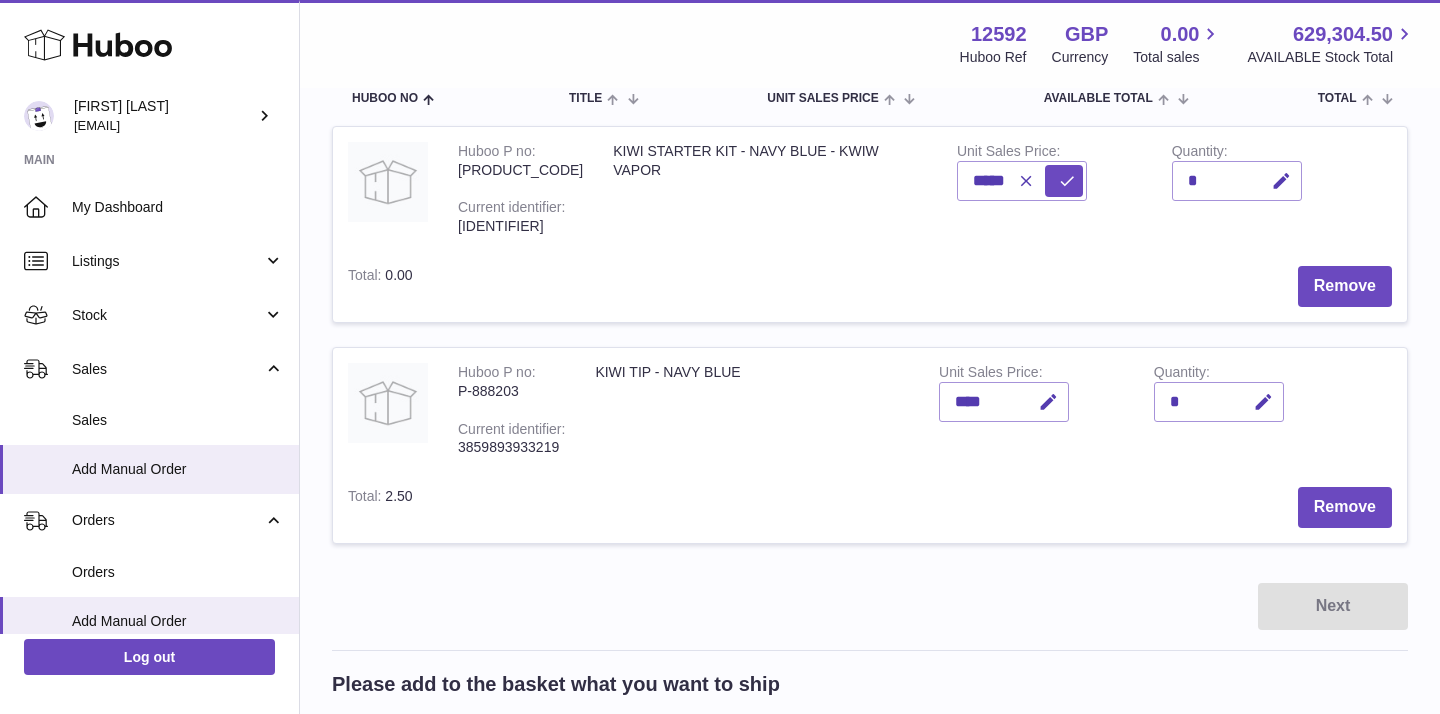 click on "Remove" at bounding box center (917, 286) 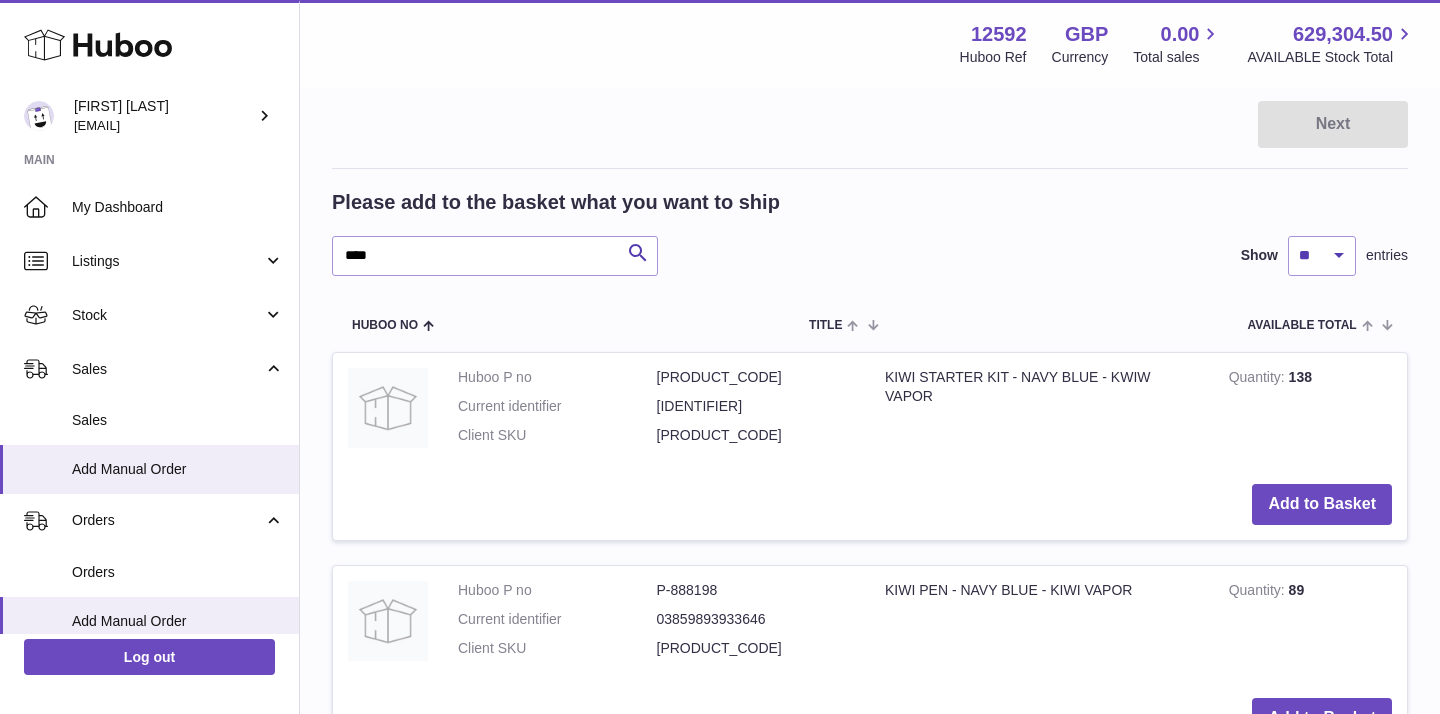 scroll, scrollTop: 743, scrollLeft: 0, axis: vertical 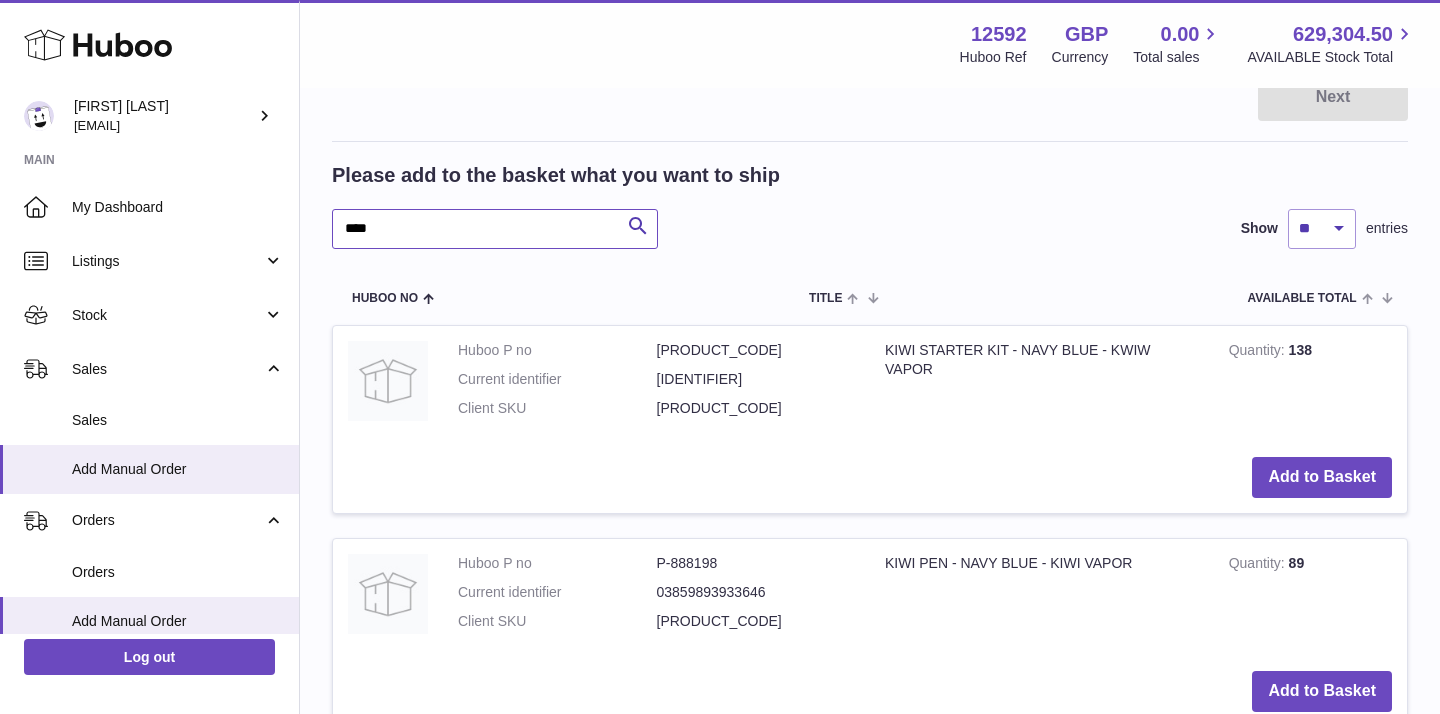 drag, startPoint x: 397, startPoint y: 231, endPoint x: 301, endPoint y: 231, distance: 96 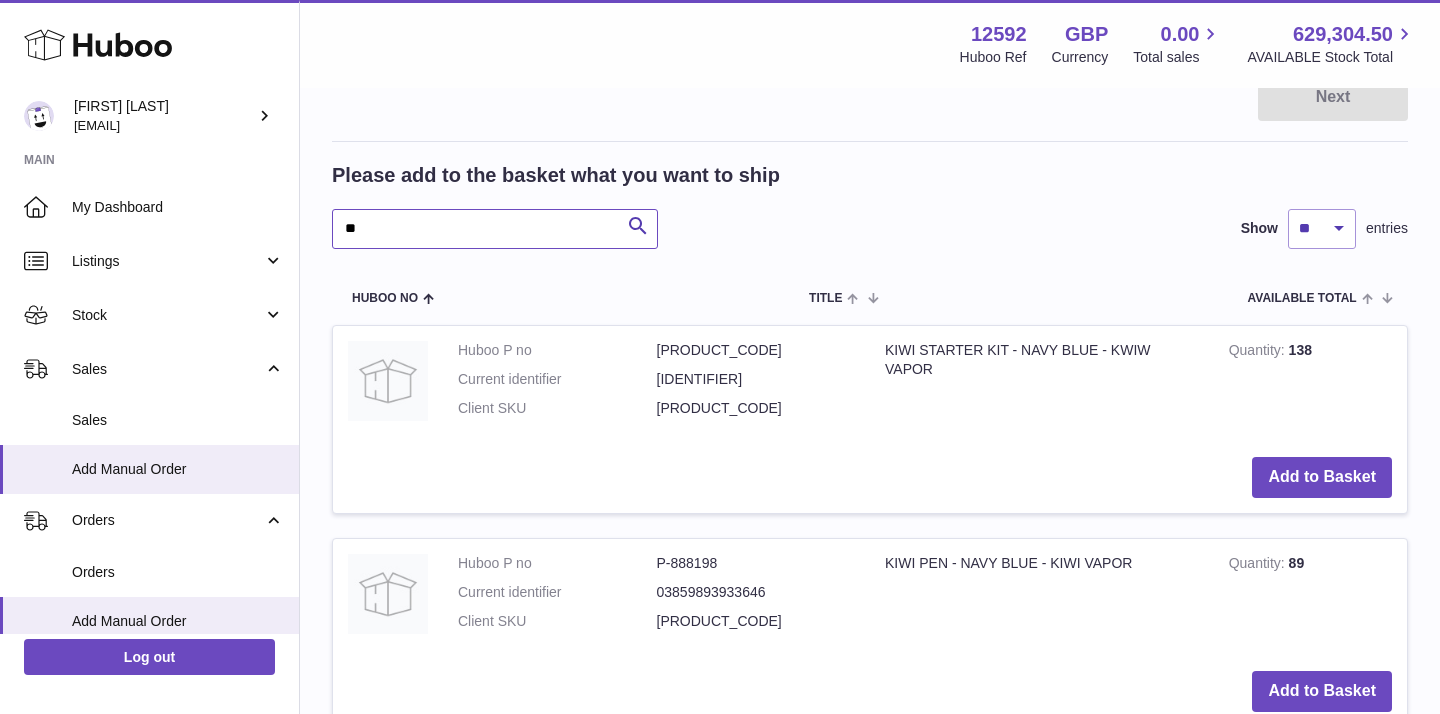 type on "***" 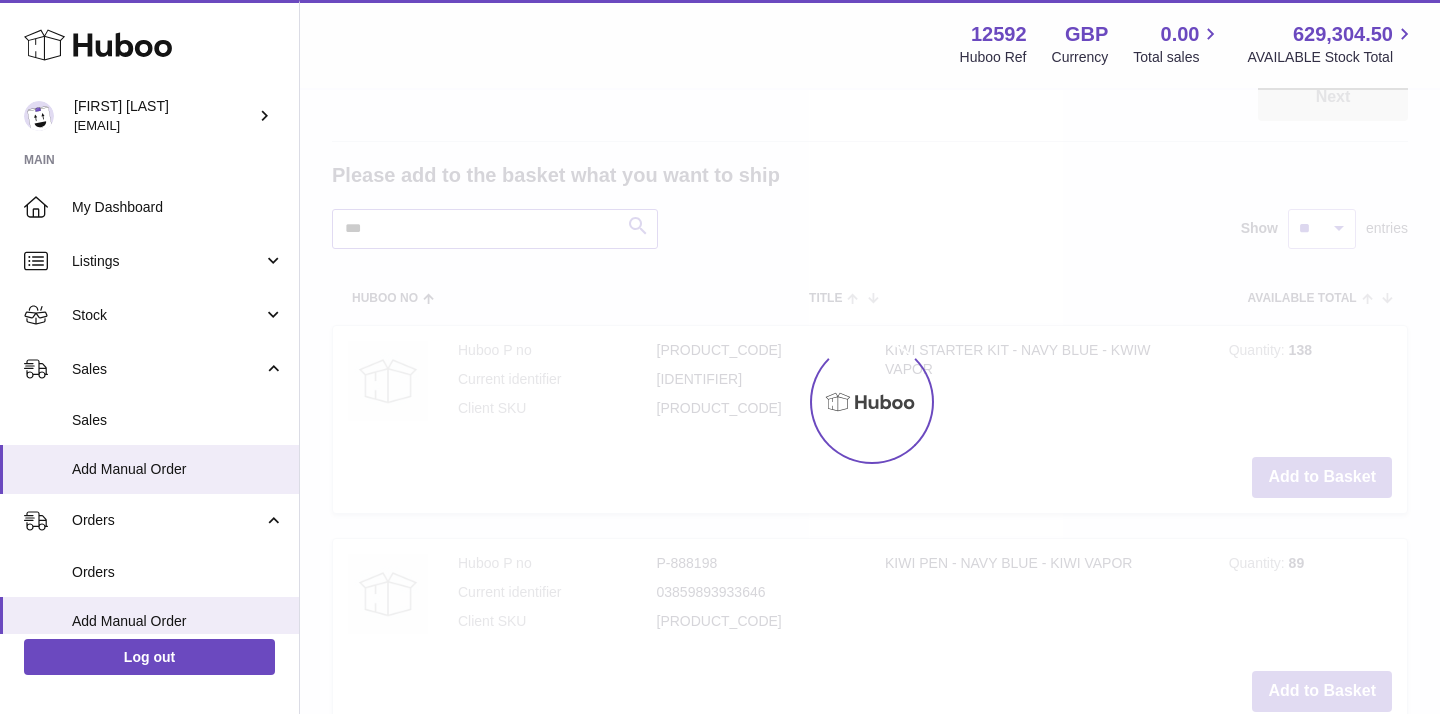 type on "****" 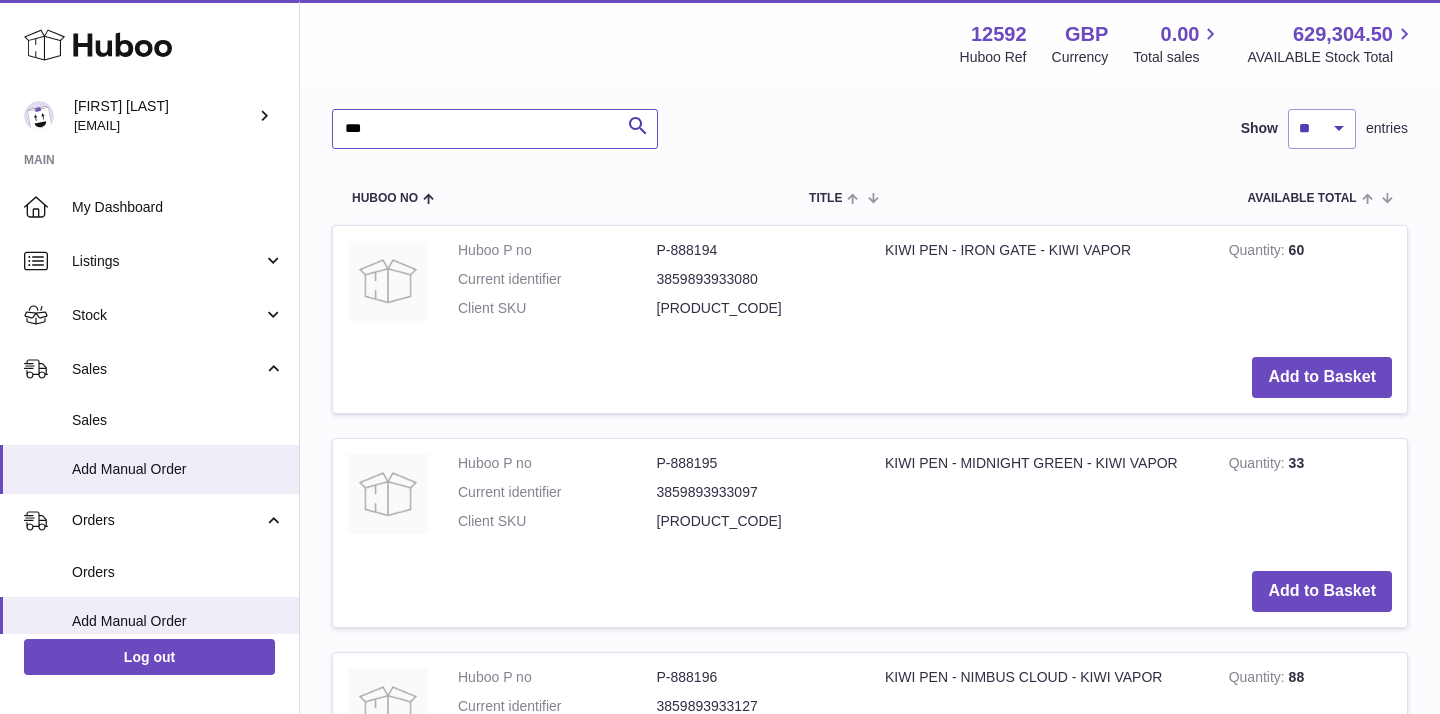 scroll, scrollTop: 849, scrollLeft: 0, axis: vertical 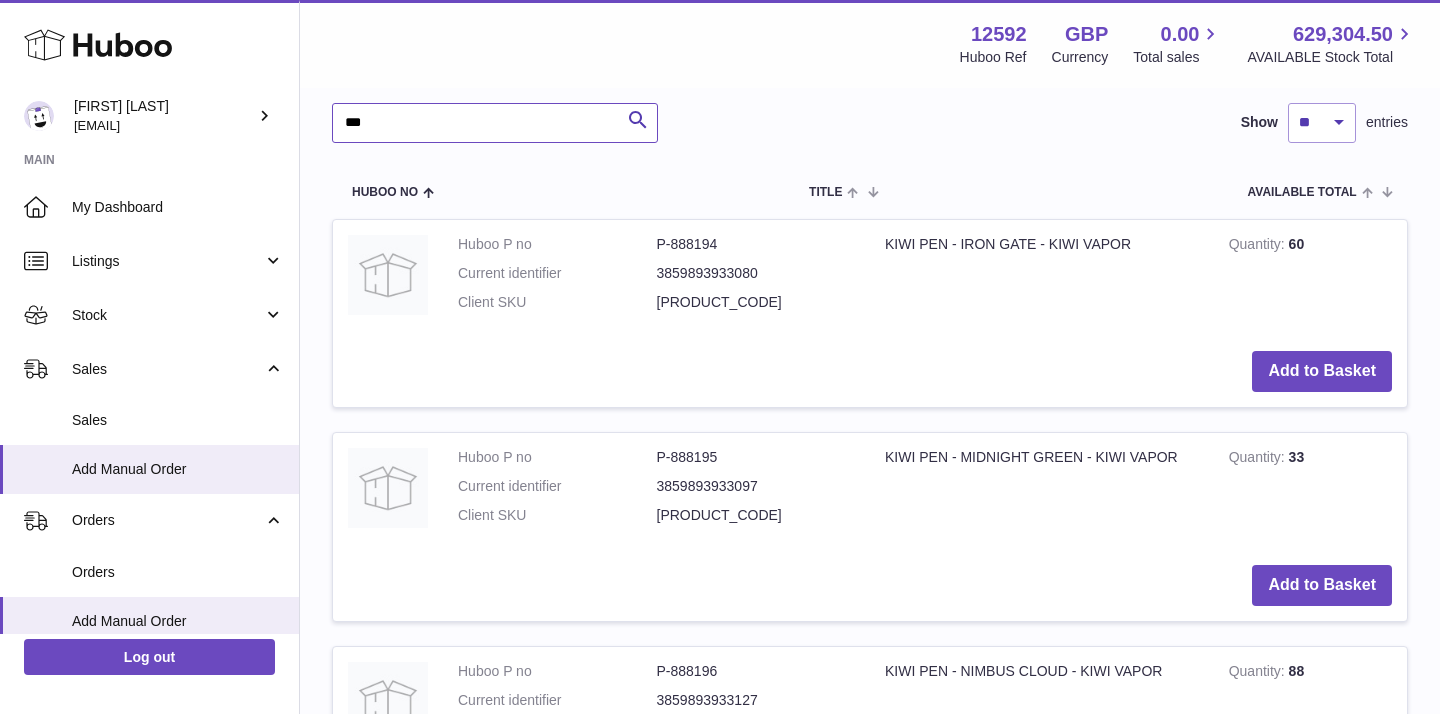type on "***" 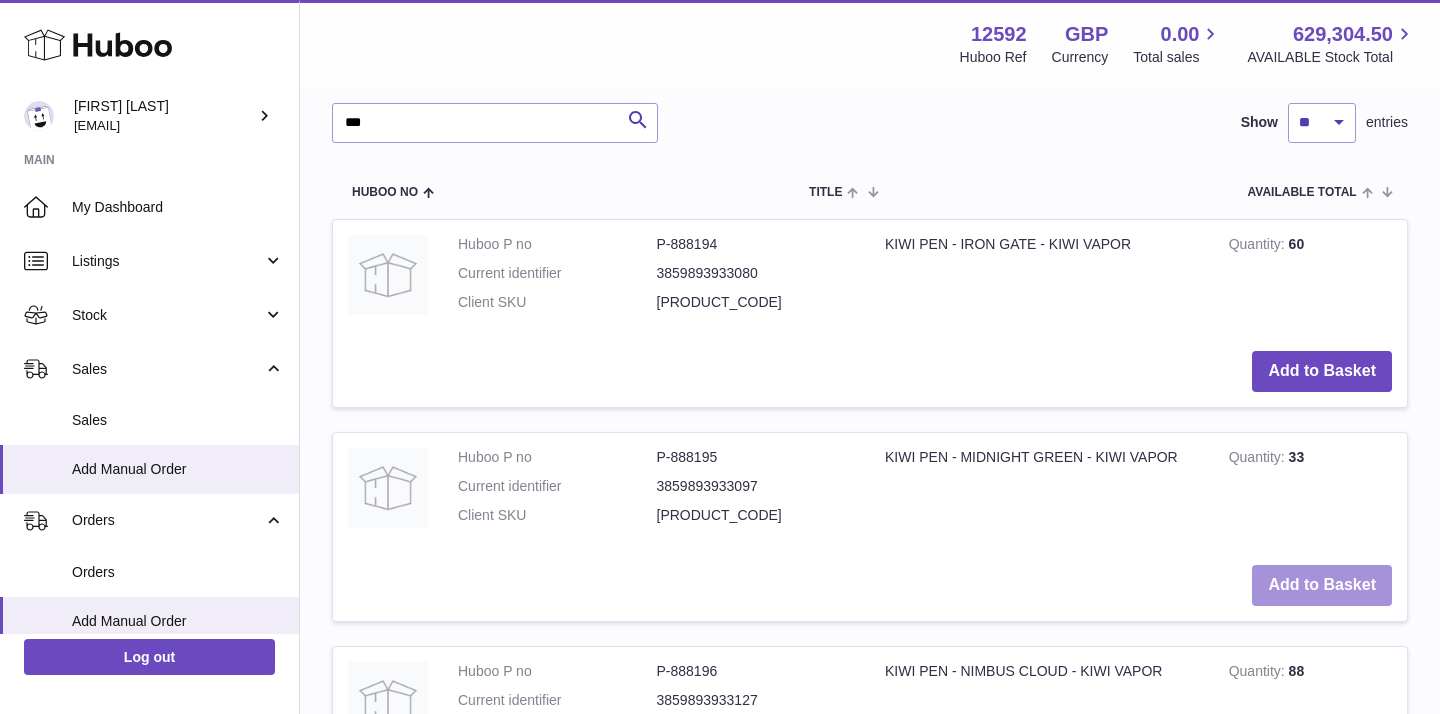 click on "Add to Basket" at bounding box center (1322, 585) 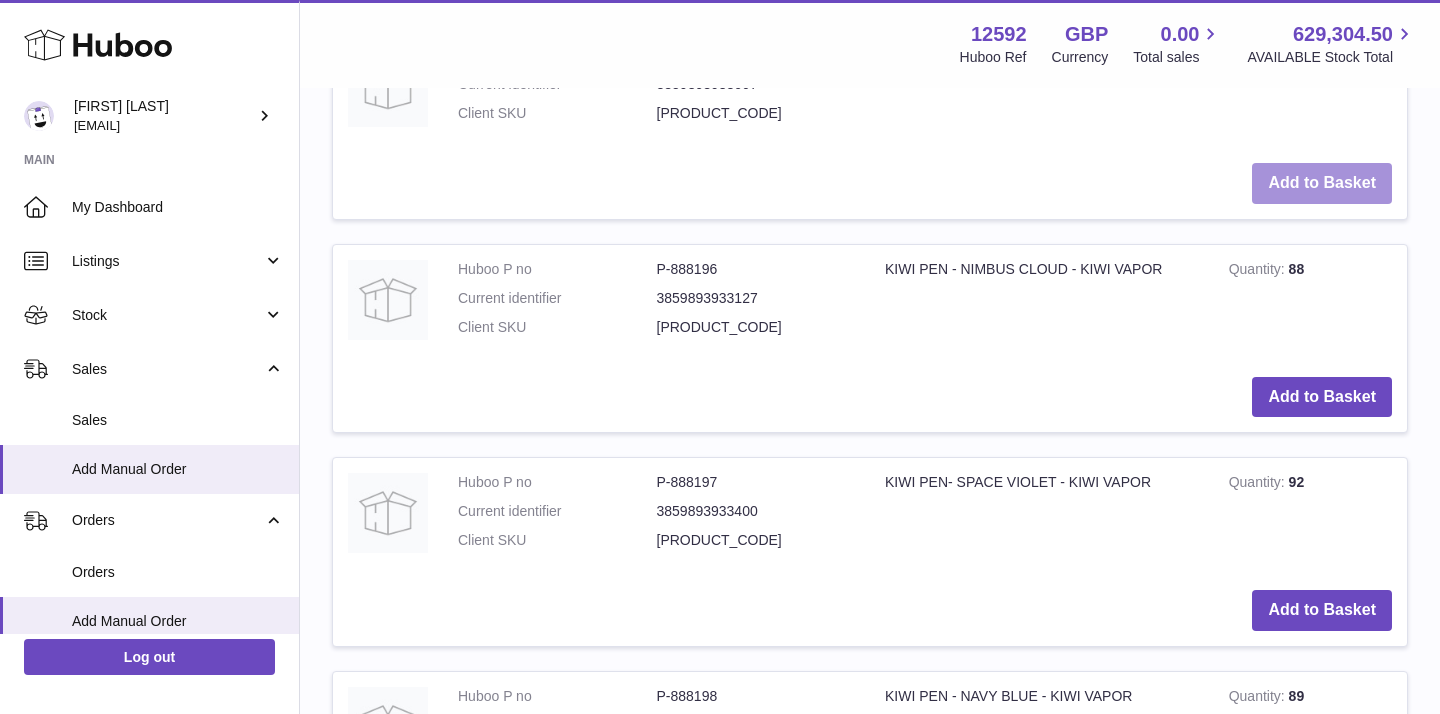 scroll, scrollTop: 1518, scrollLeft: 0, axis: vertical 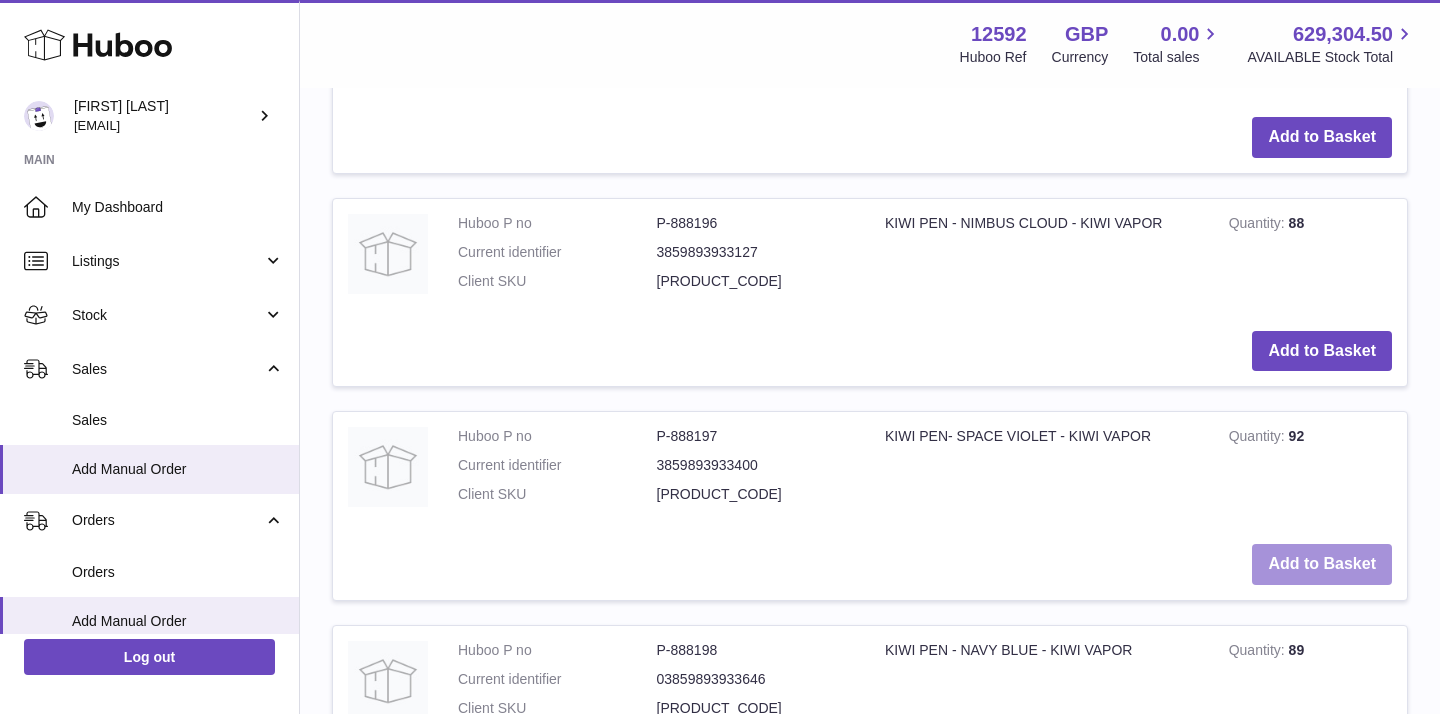 click on "Add to Basket" at bounding box center (1322, 564) 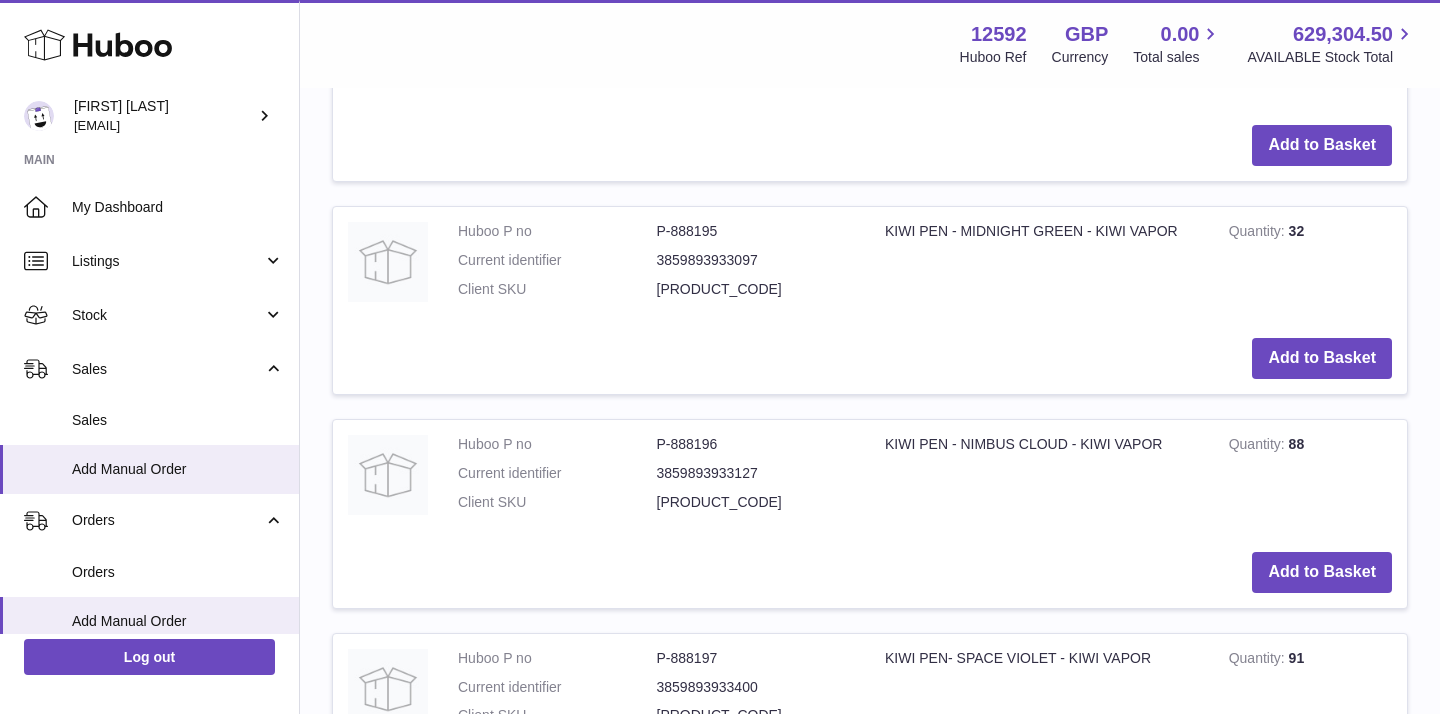 scroll, scrollTop: 1739, scrollLeft: 0, axis: vertical 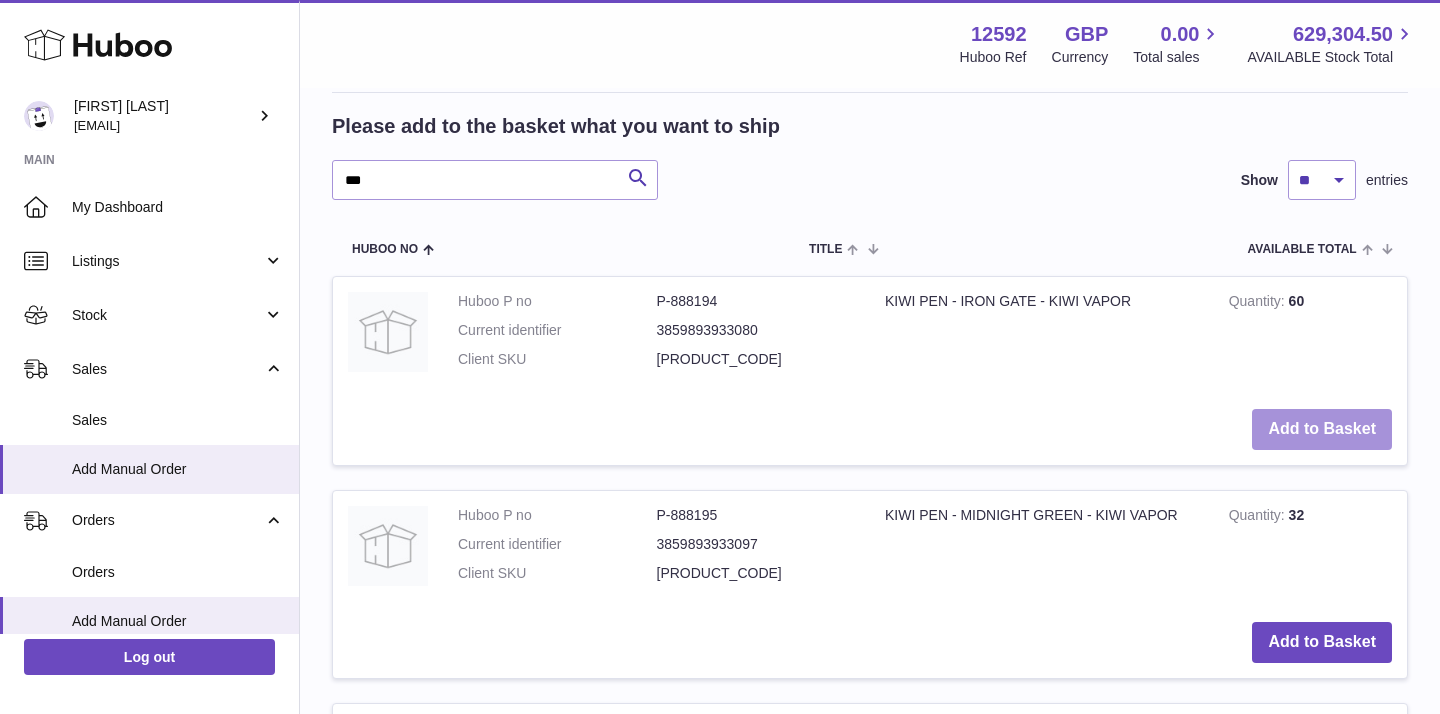 click on "Add to Basket" at bounding box center (1322, 429) 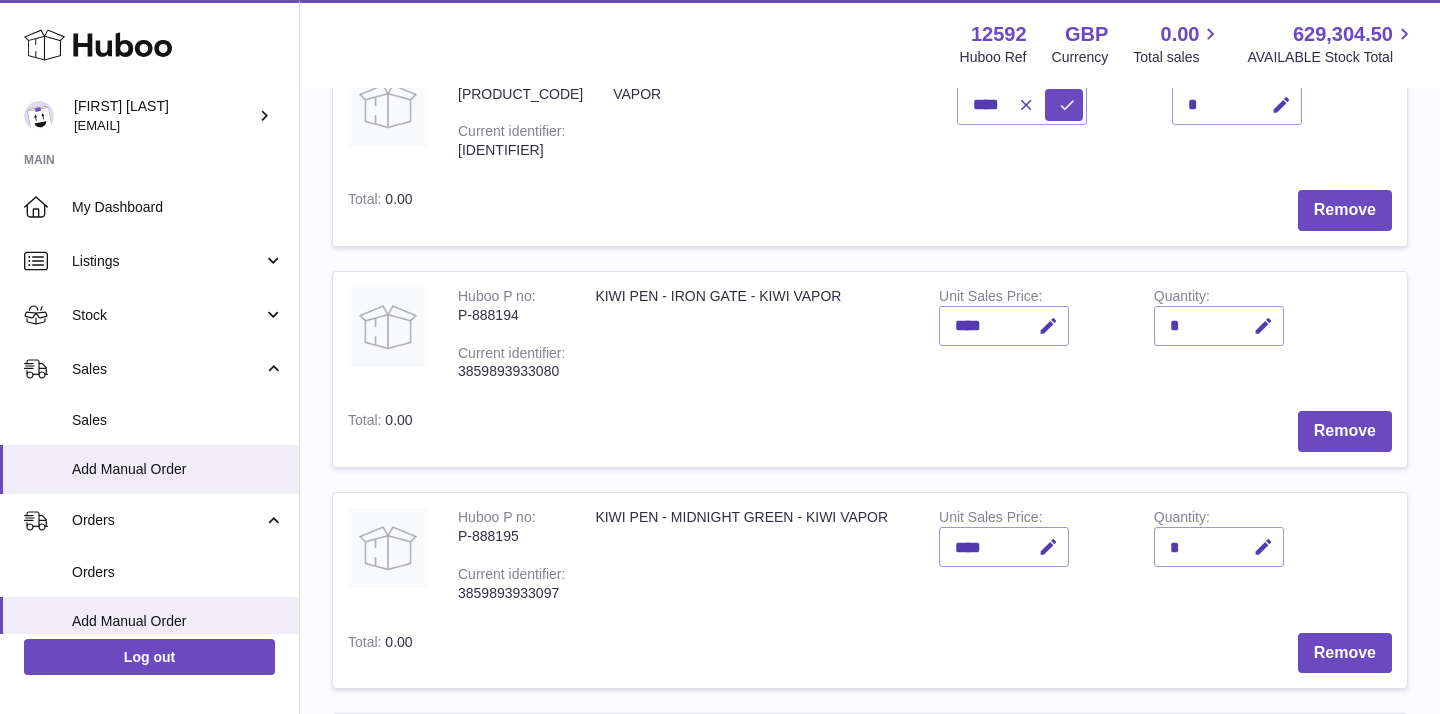 scroll, scrollTop: 114, scrollLeft: 0, axis: vertical 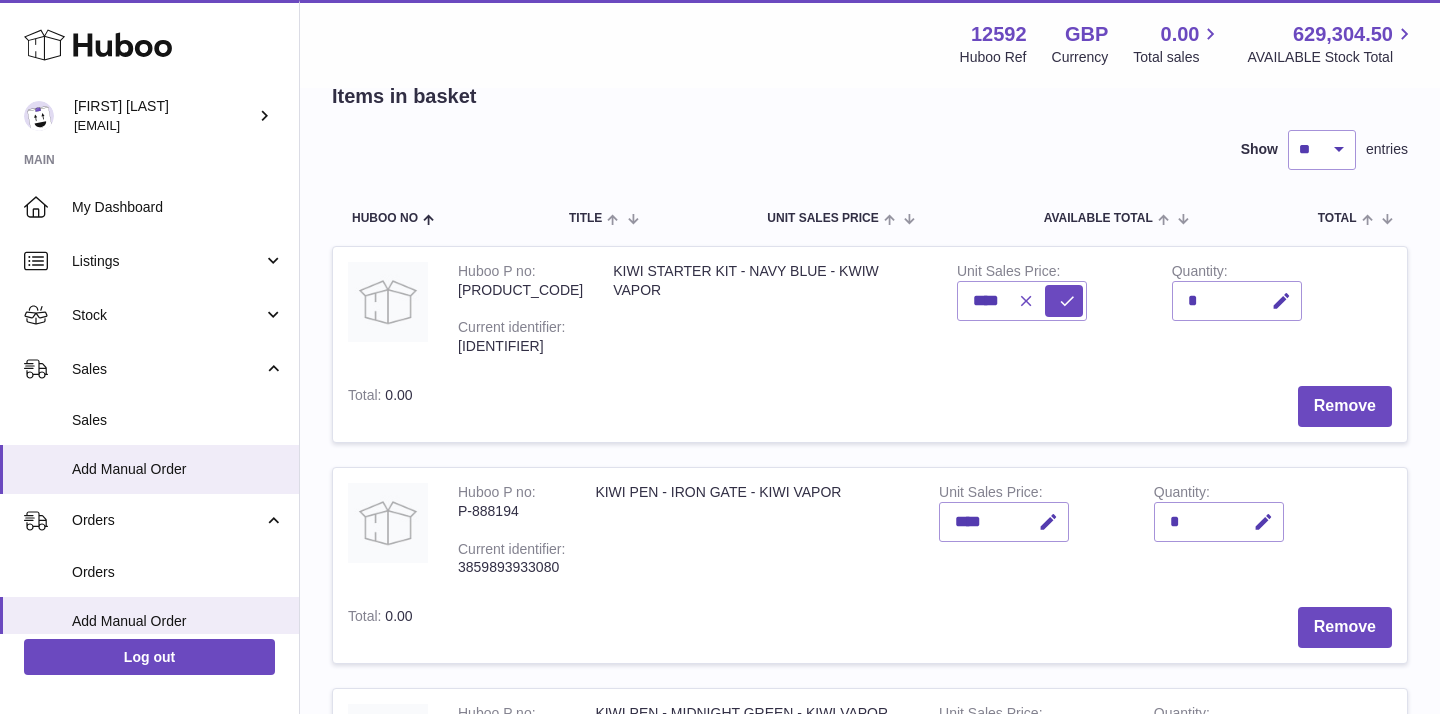 click at bounding box center [1023, 301] 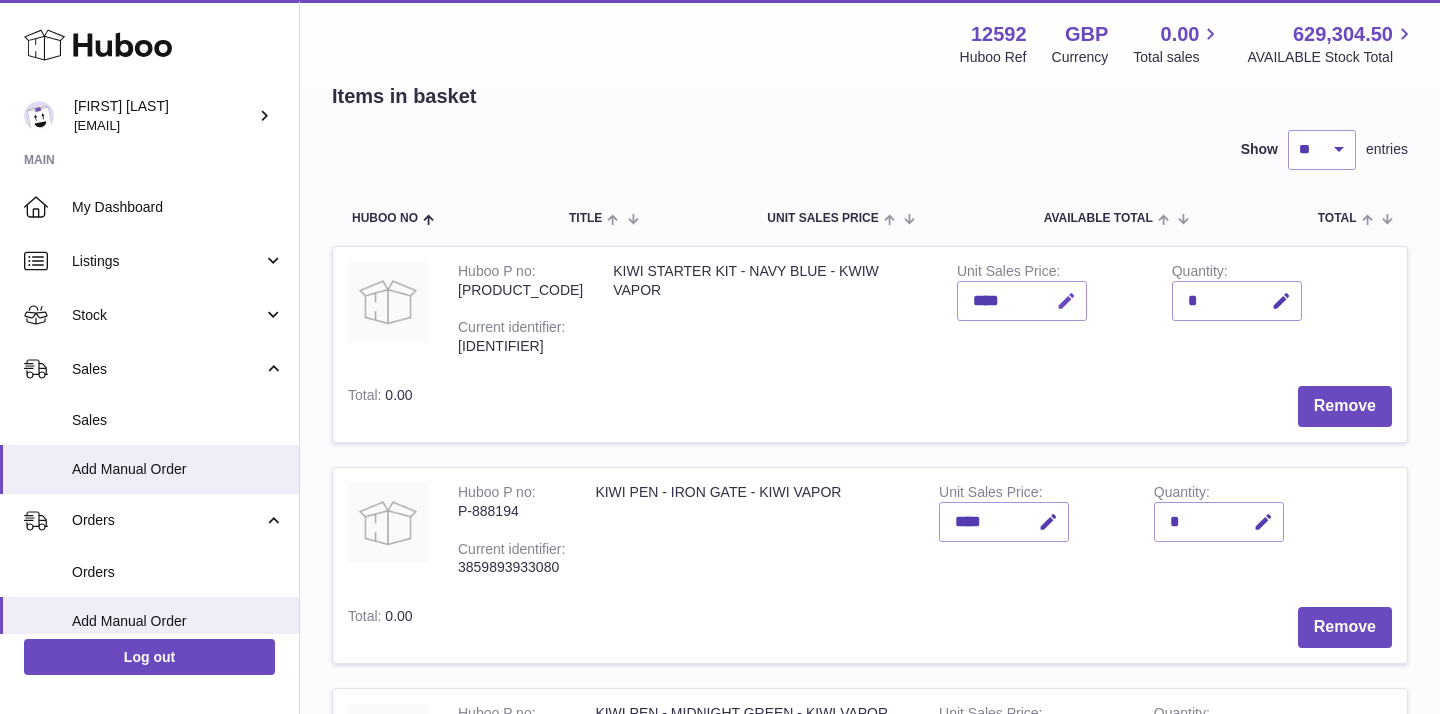 click at bounding box center (1066, 301) 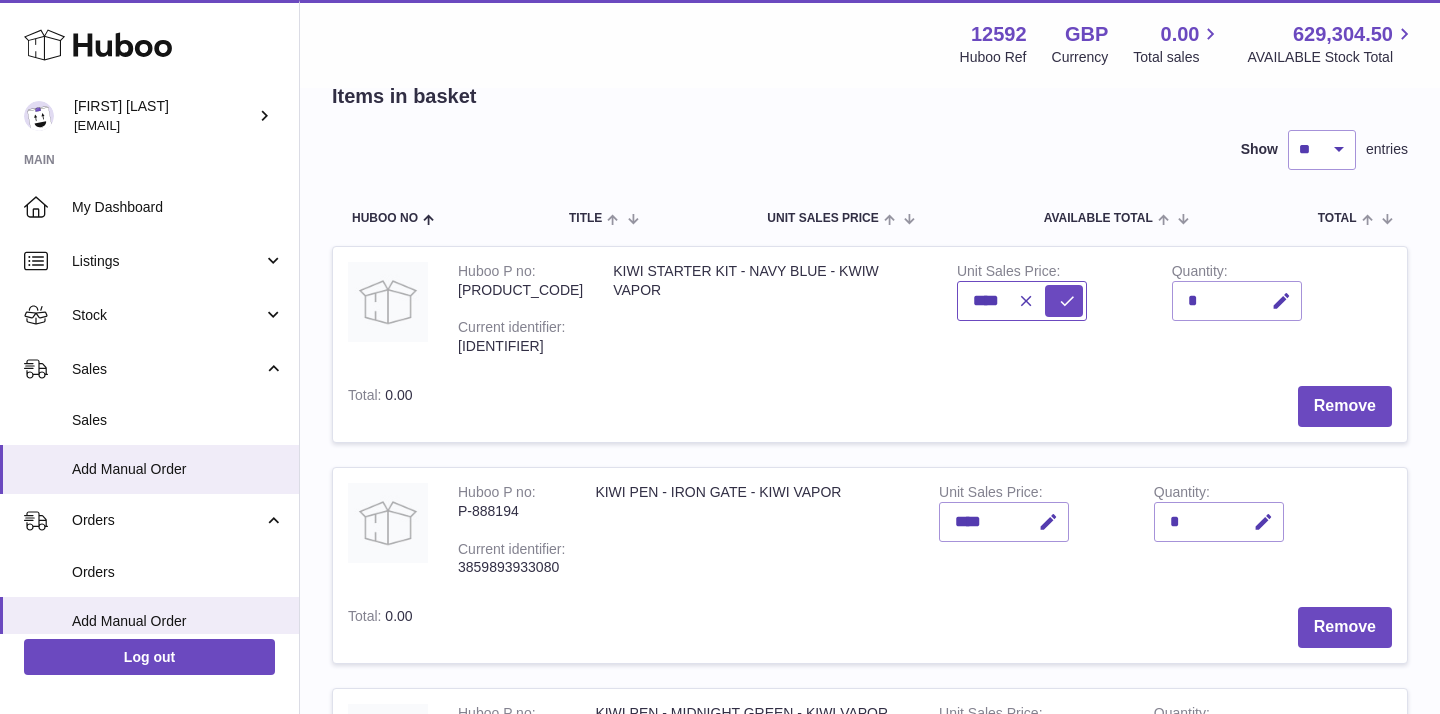 scroll, scrollTop: 0, scrollLeft: 0, axis: both 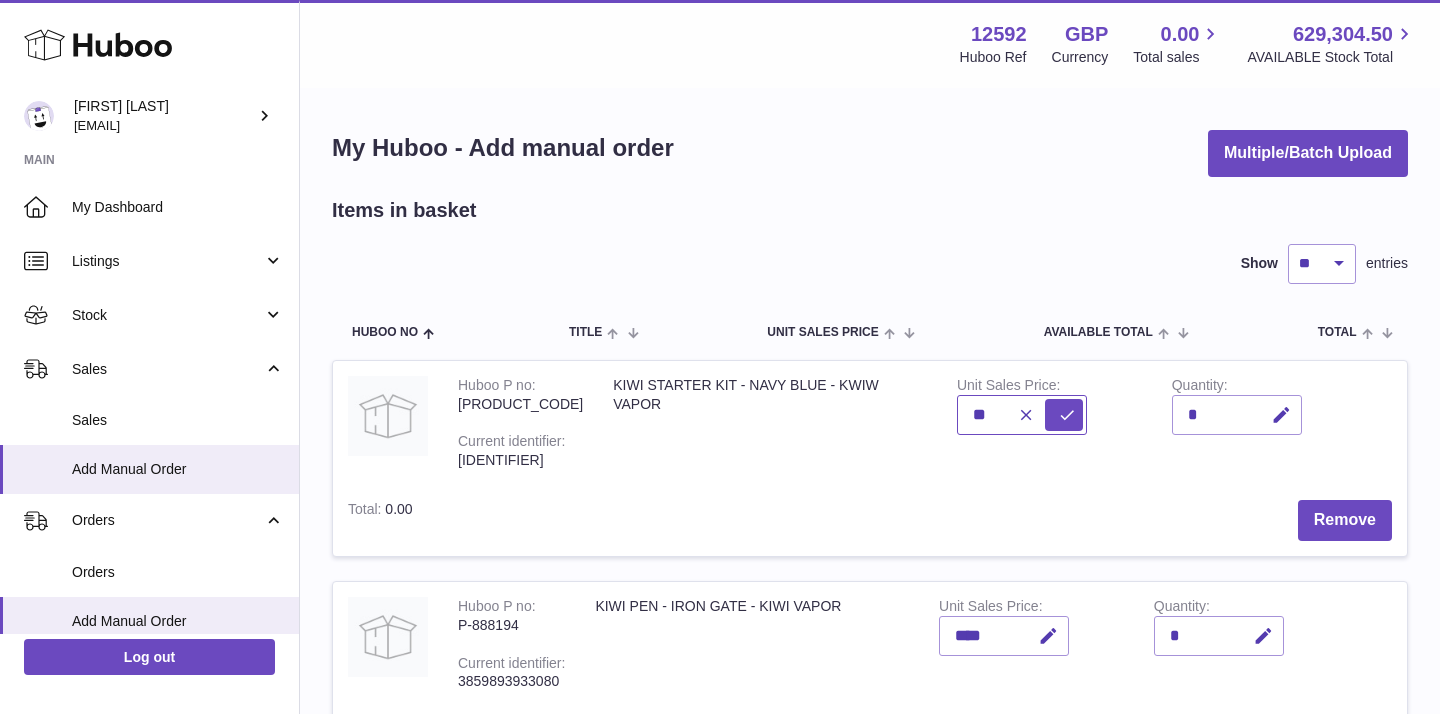 type on "*" 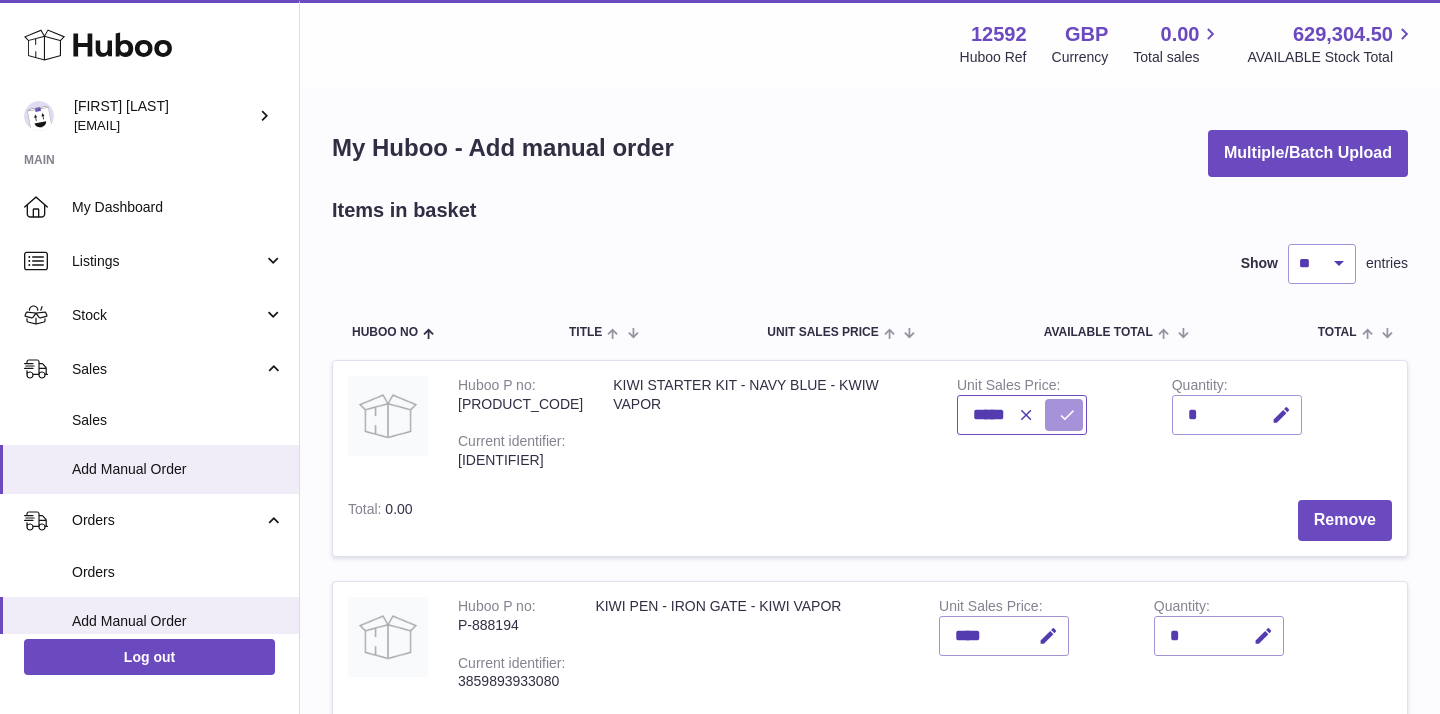 type on "*****" 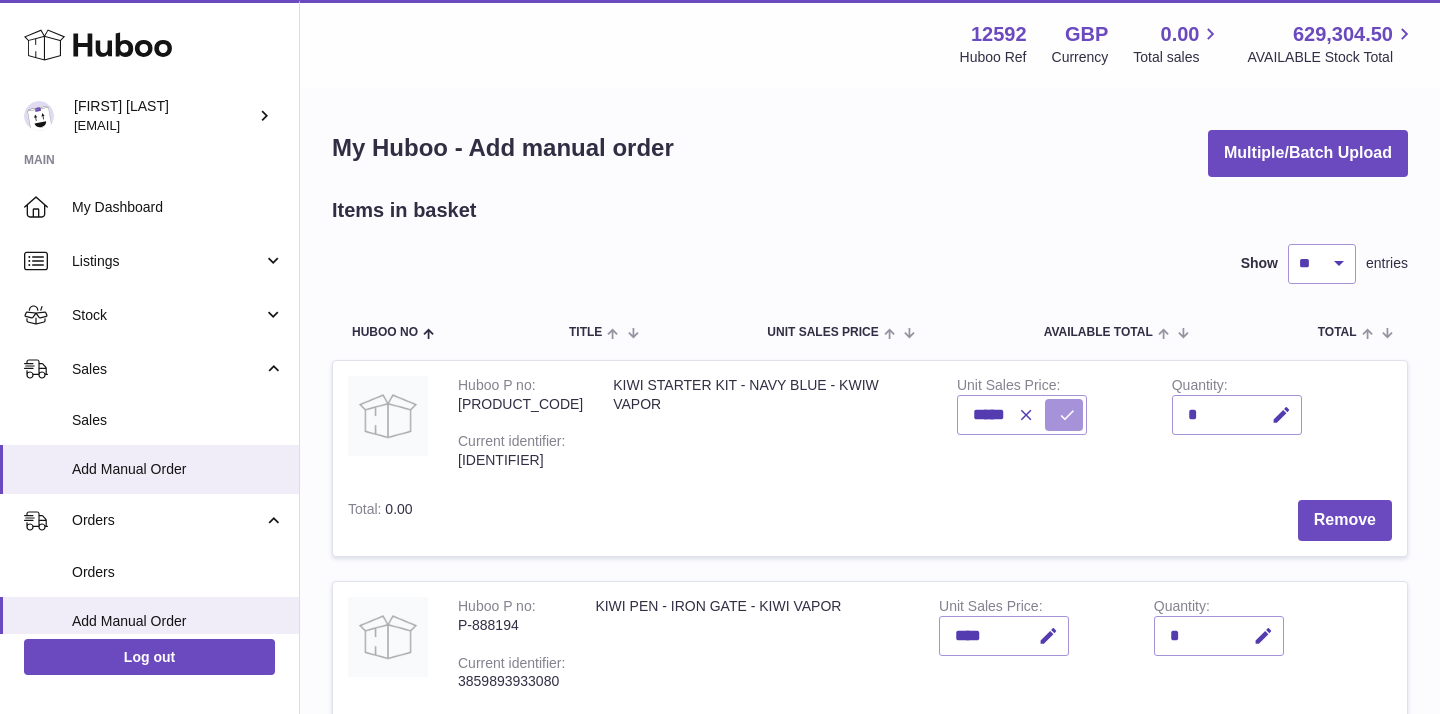 click at bounding box center [1067, 415] 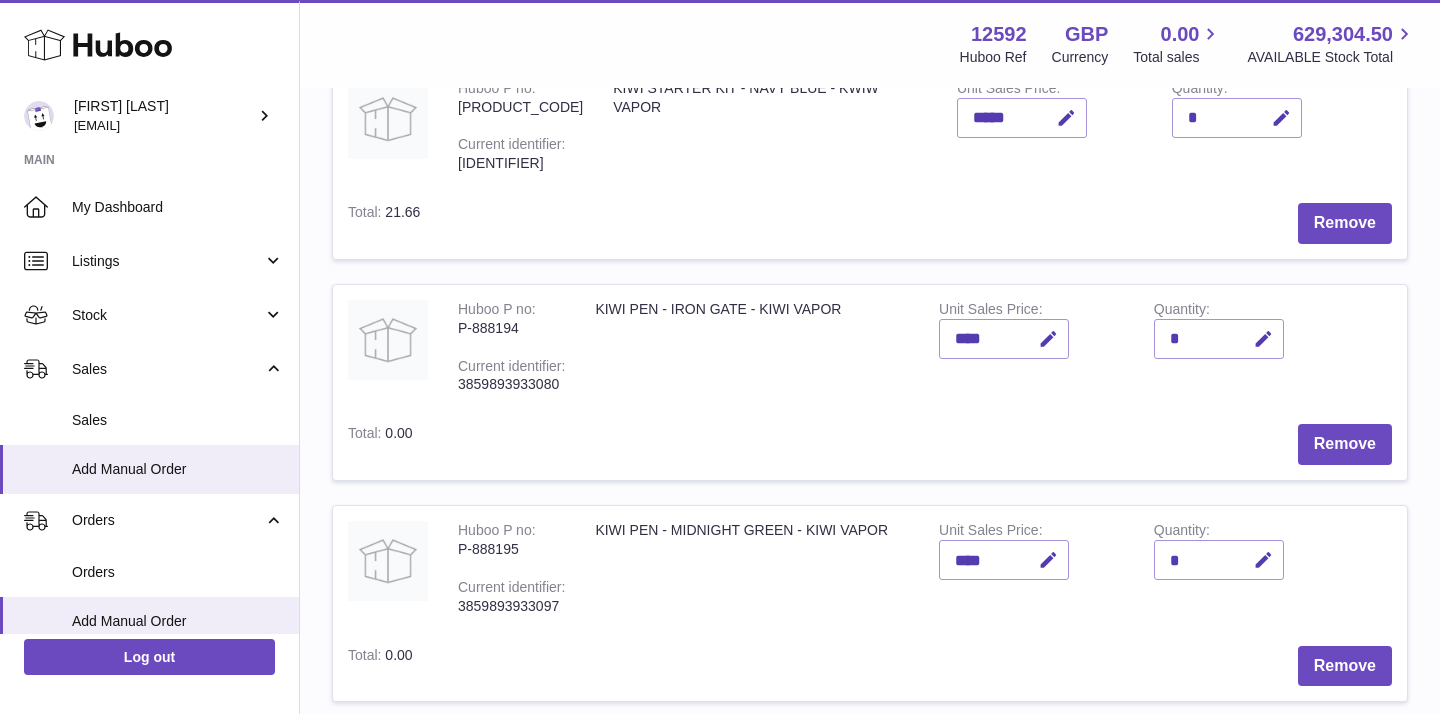 scroll, scrollTop: 300, scrollLeft: 0, axis: vertical 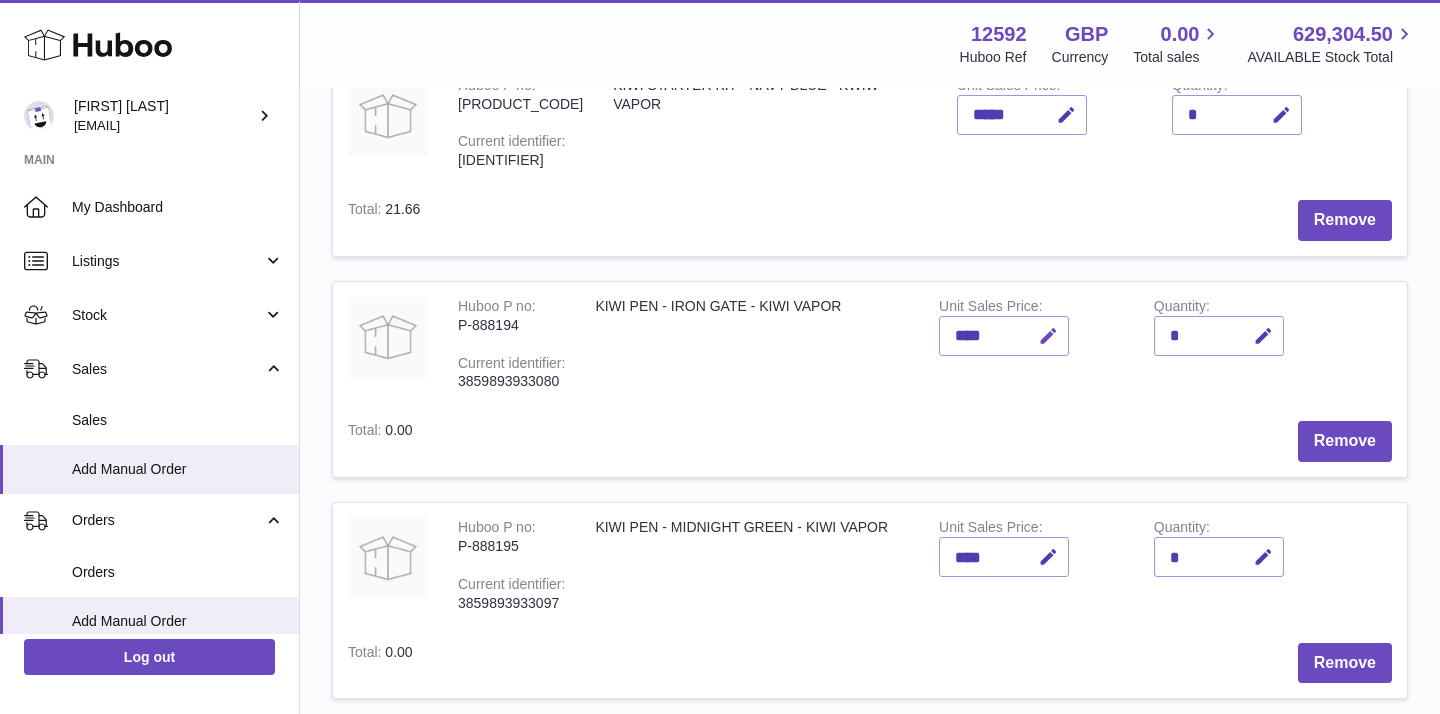 click at bounding box center (1048, 336) 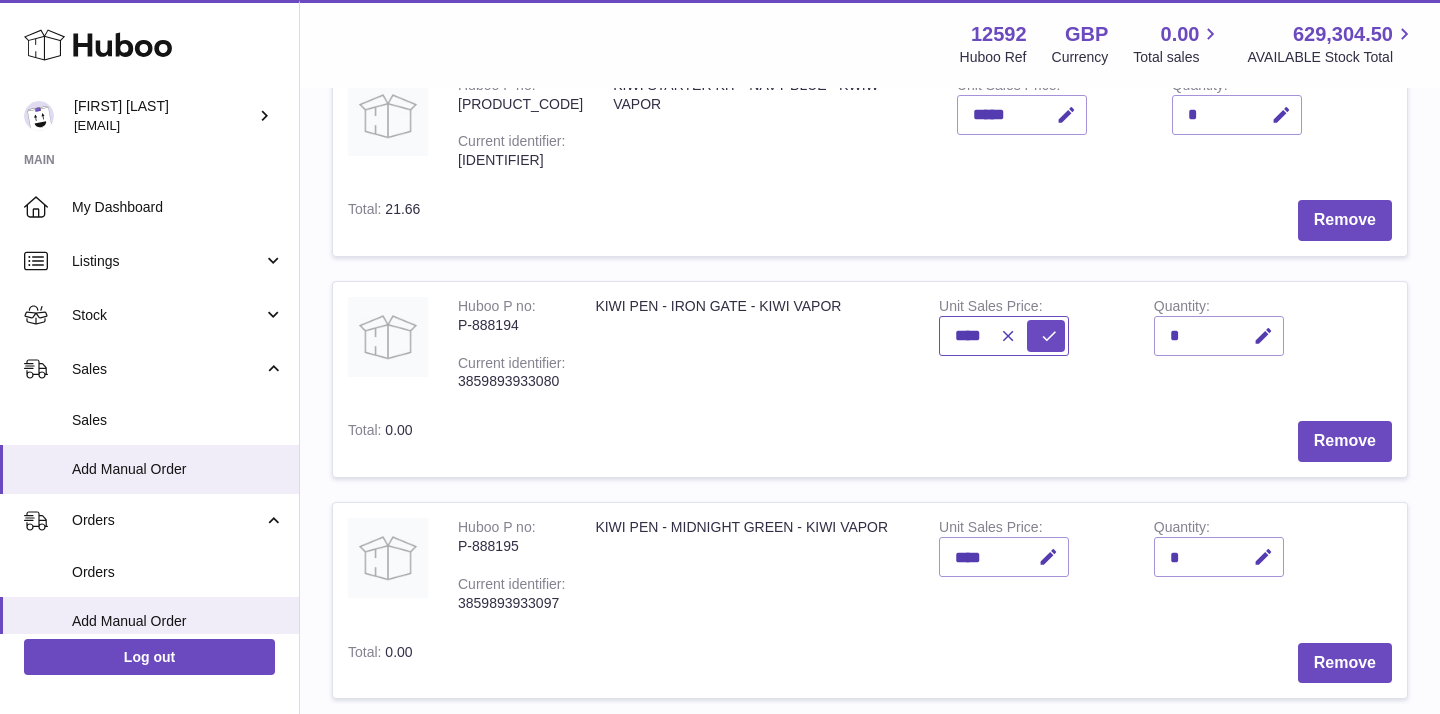 drag, startPoint x: 962, startPoint y: 330, endPoint x: 907, endPoint y: 330, distance: 55 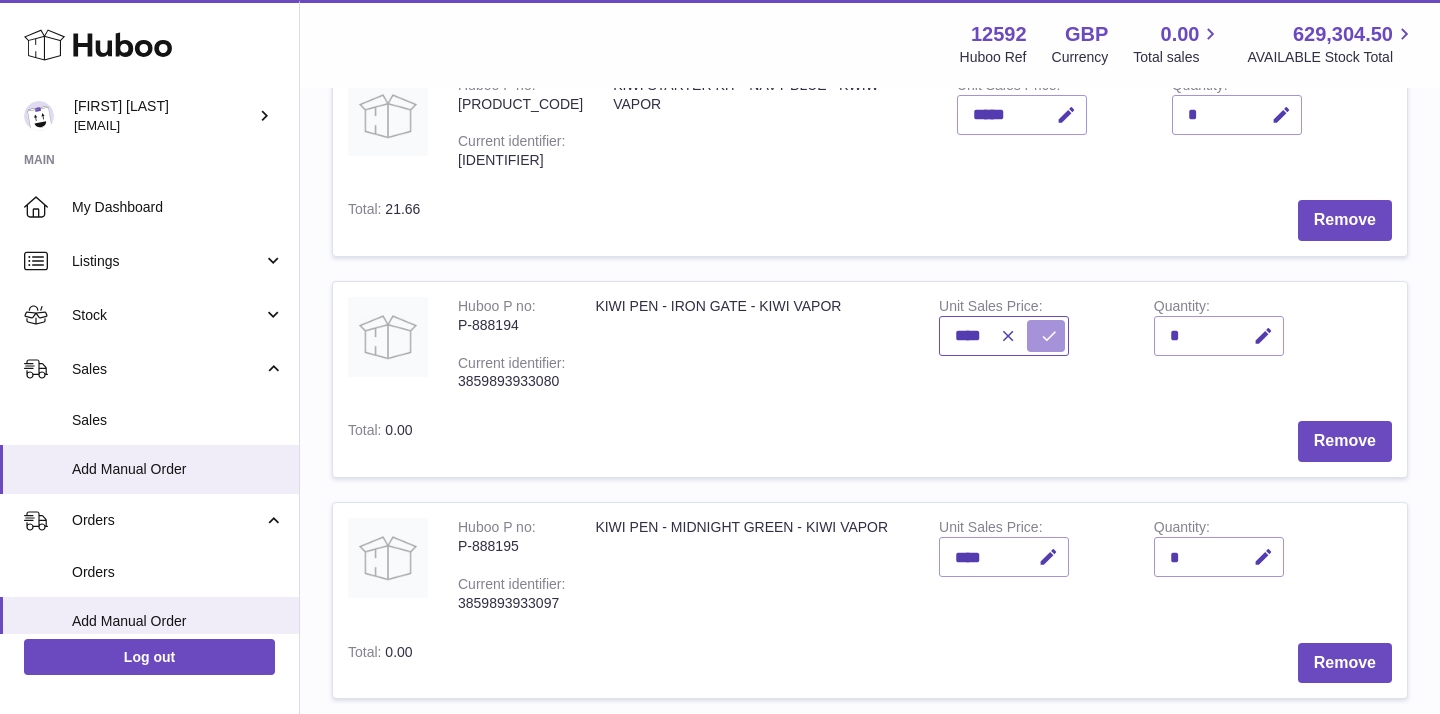type on "****" 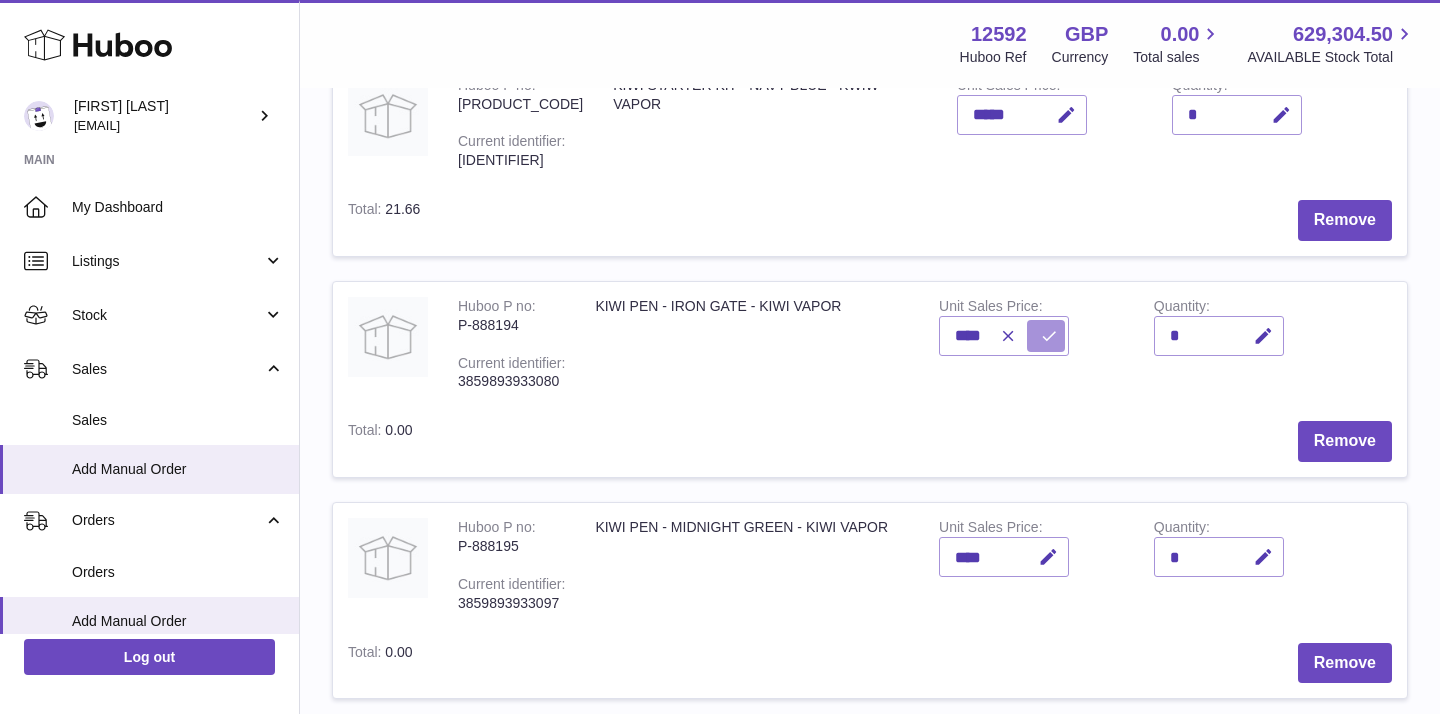 click at bounding box center [1049, 336] 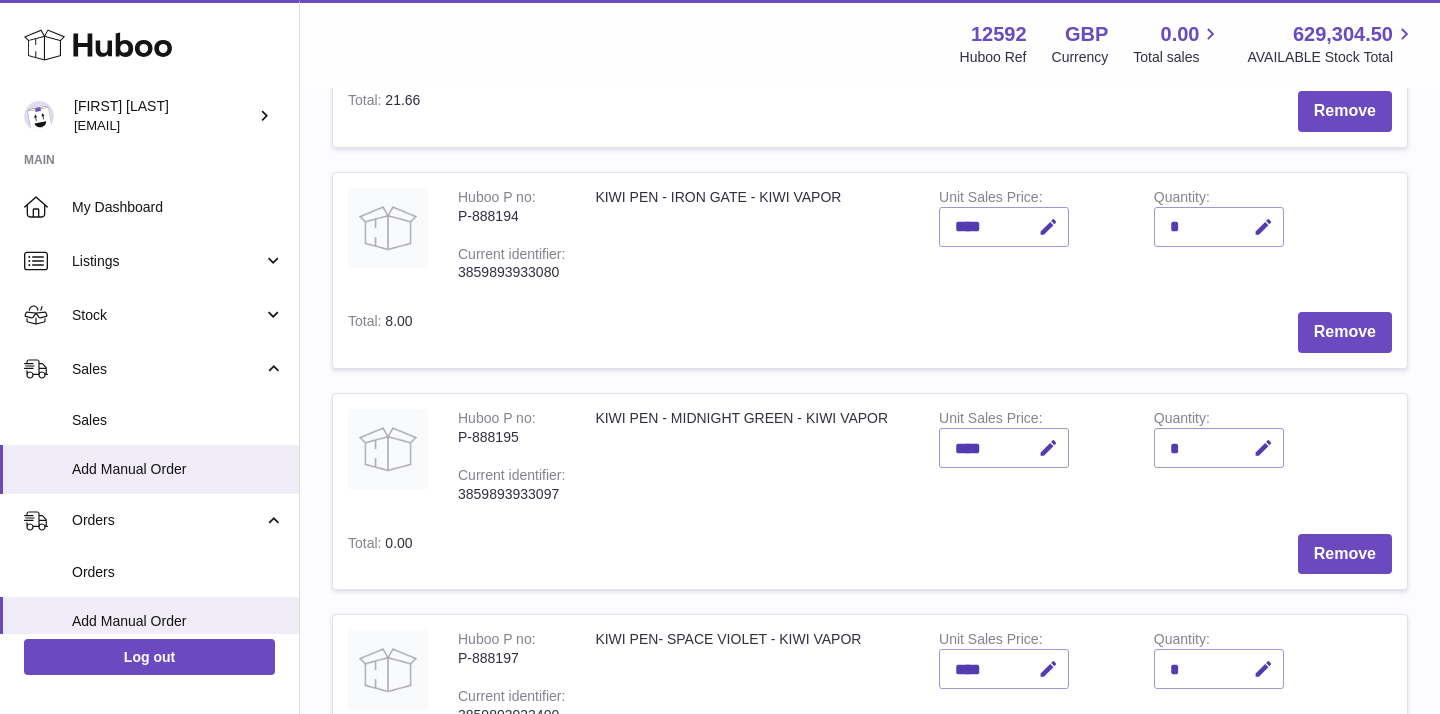 scroll, scrollTop: 446, scrollLeft: 0, axis: vertical 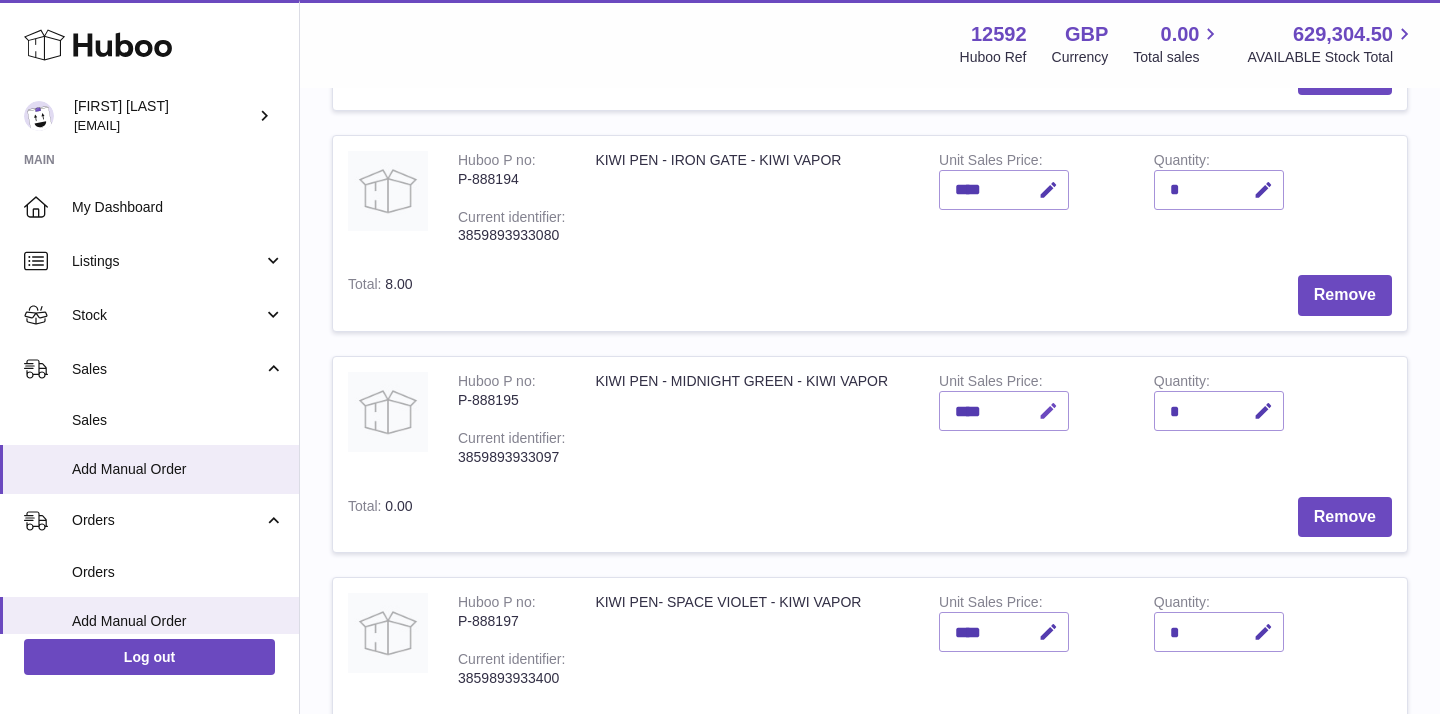 click at bounding box center (1048, 411) 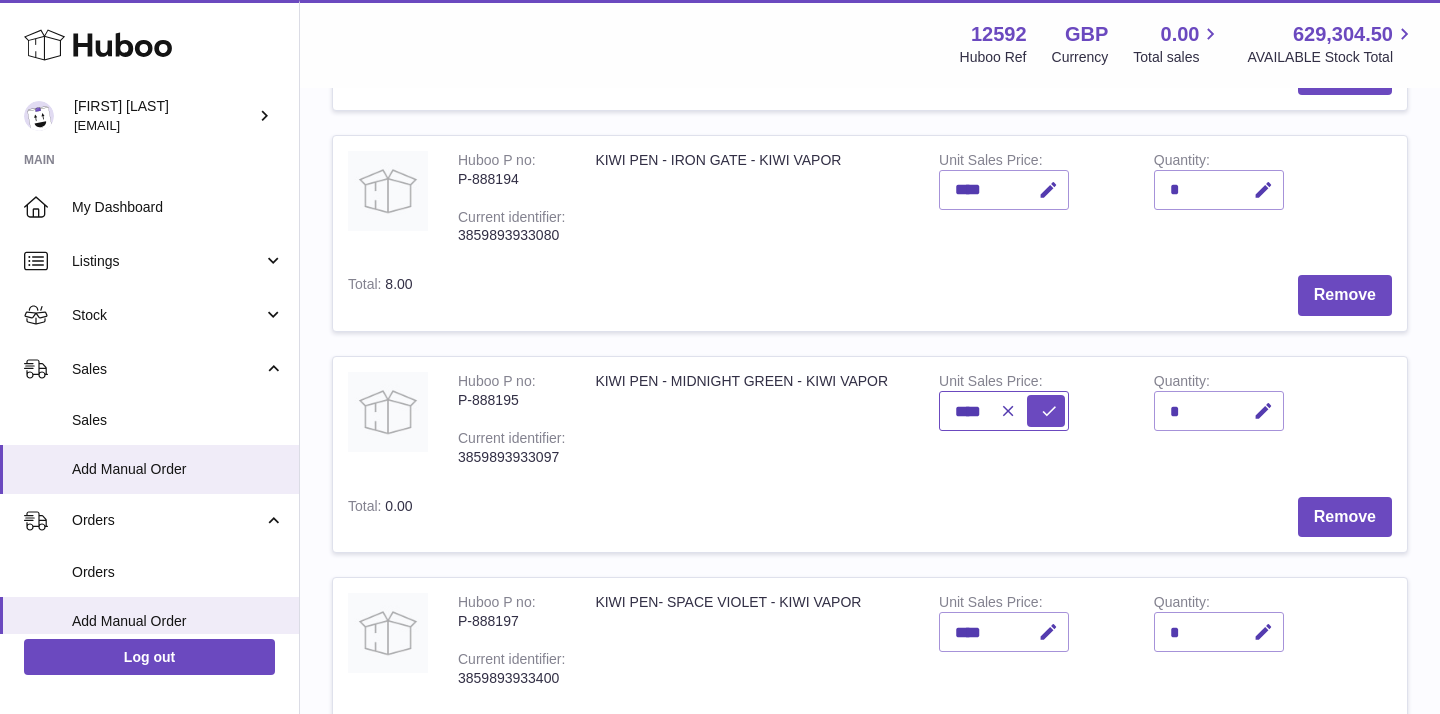drag, startPoint x: 964, startPoint y: 408, endPoint x: 942, endPoint y: 408, distance: 22 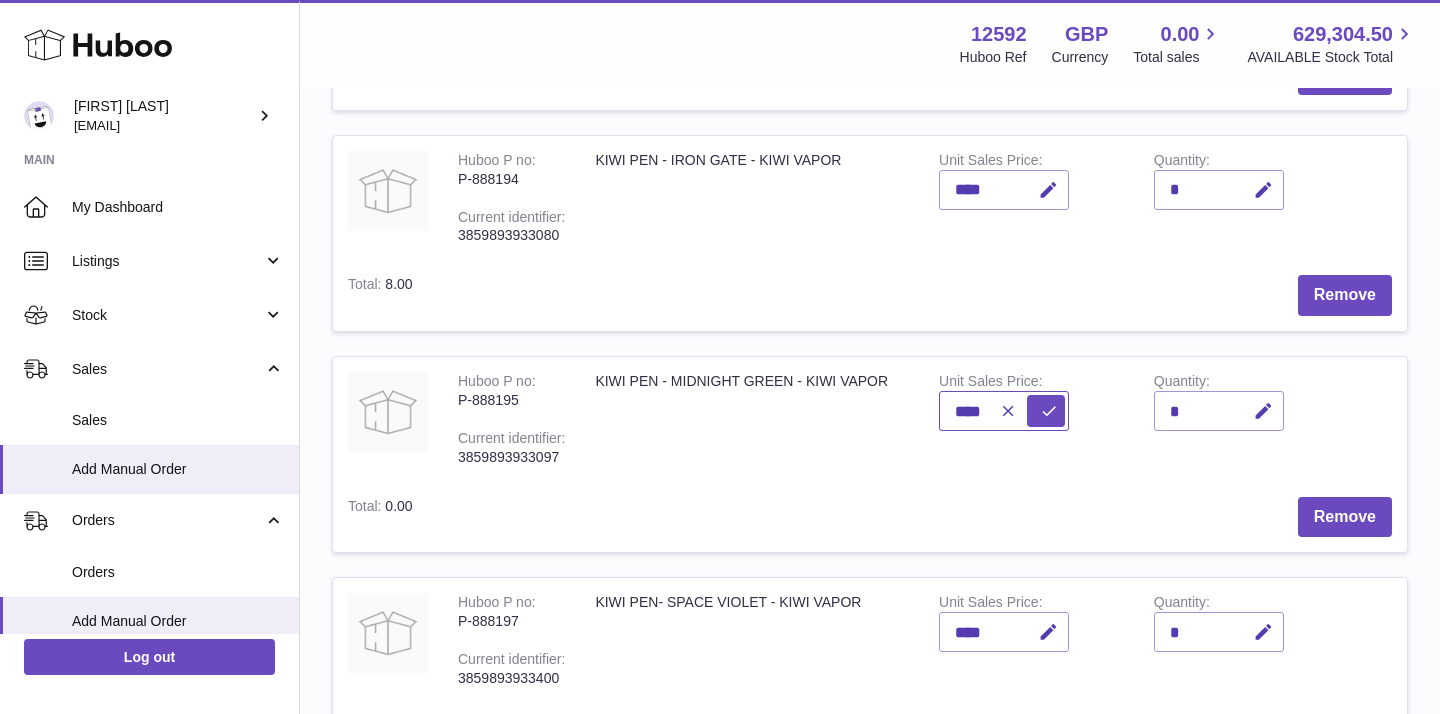type on "****" 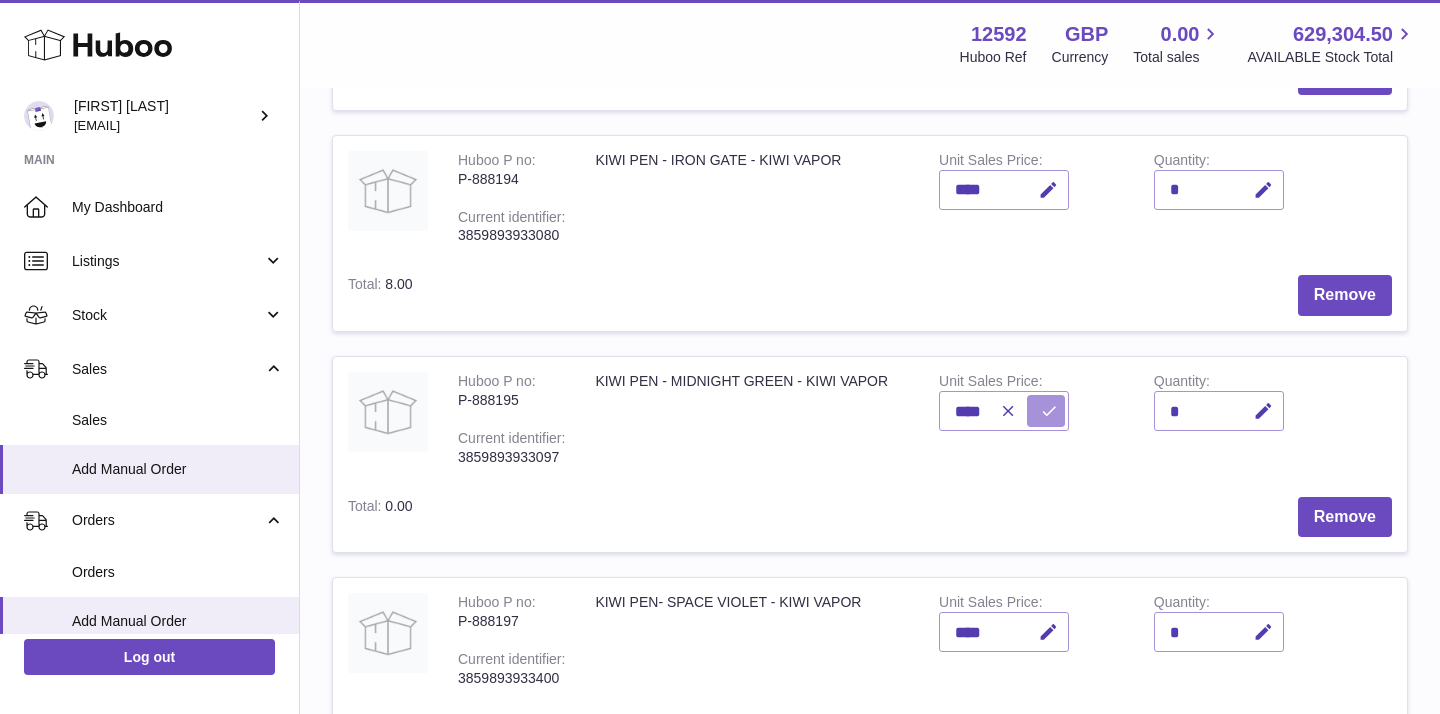 click at bounding box center [1049, 411] 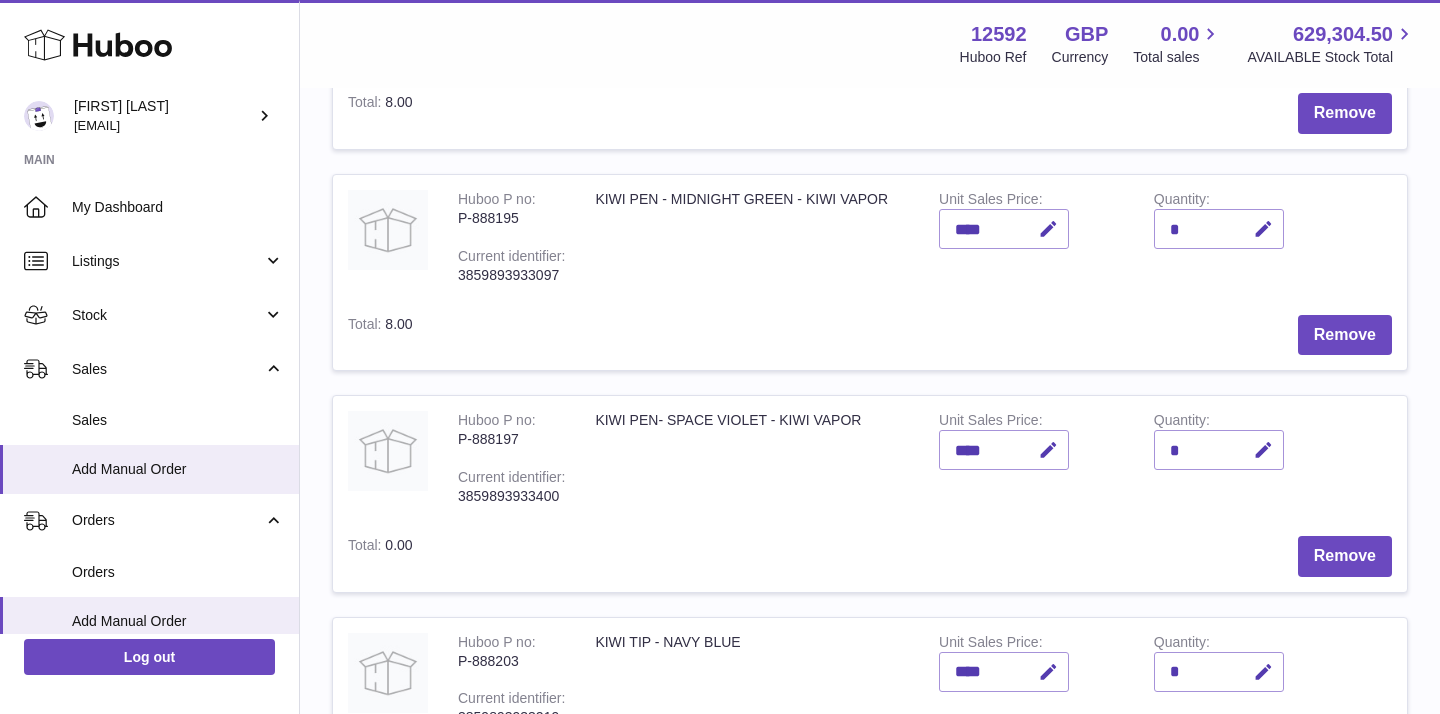 scroll, scrollTop: 631, scrollLeft: 0, axis: vertical 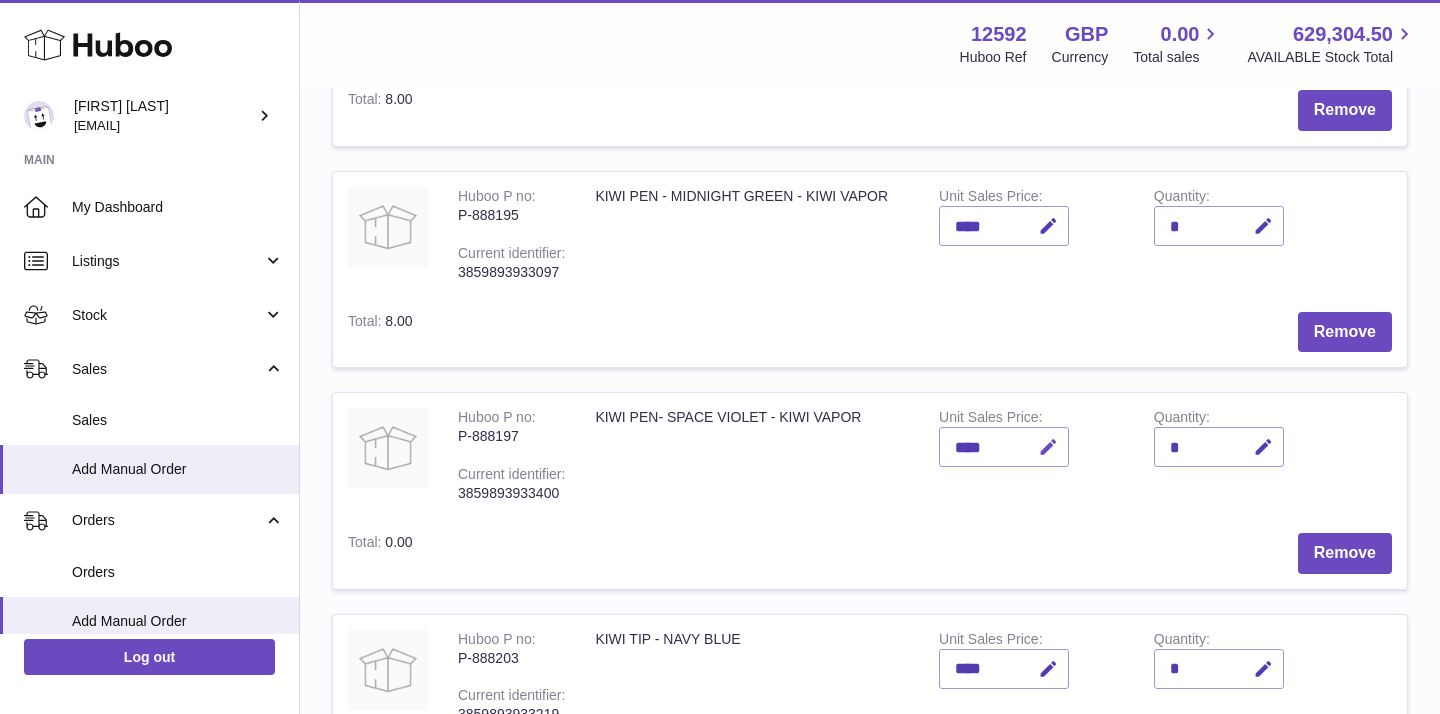 click at bounding box center [1048, 447] 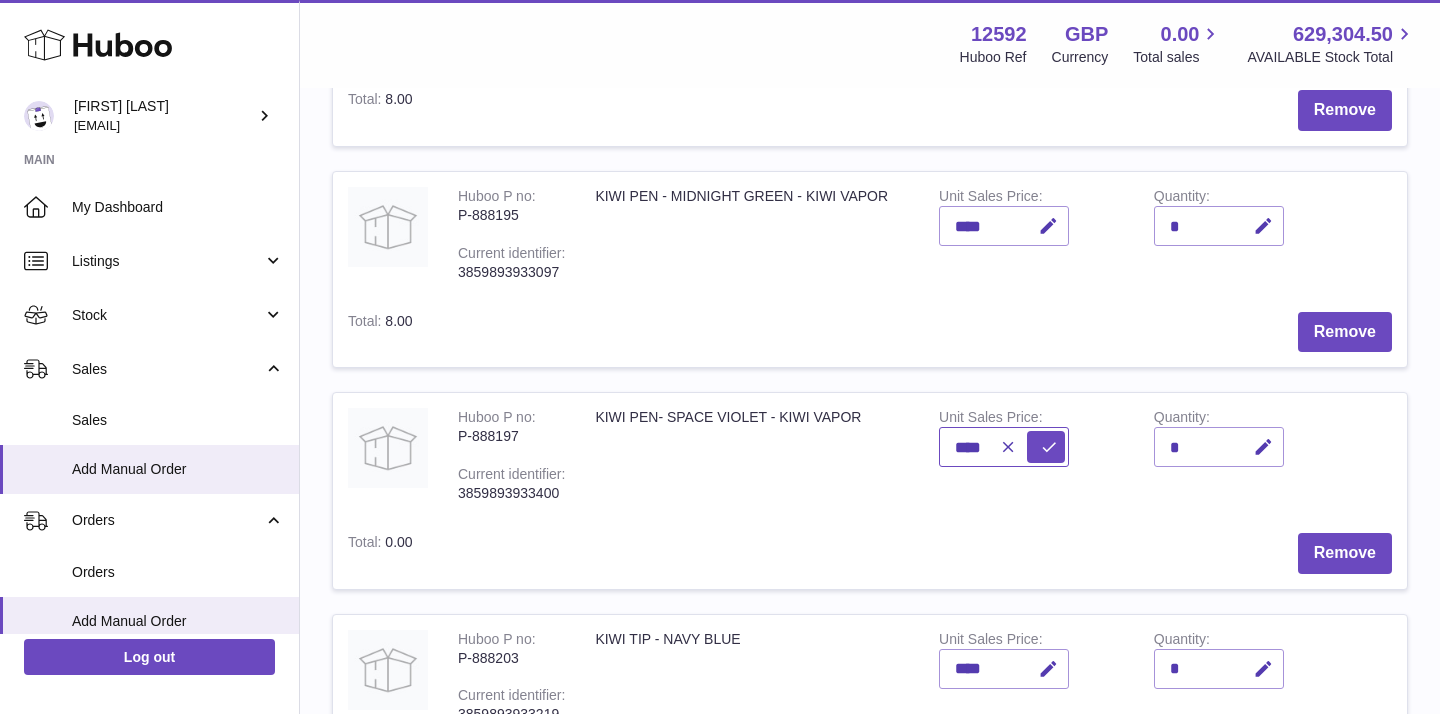 drag, startPoint x: 962, startPoint y: 441, endPoint x: 944, endPoint y: 441, distance: 18 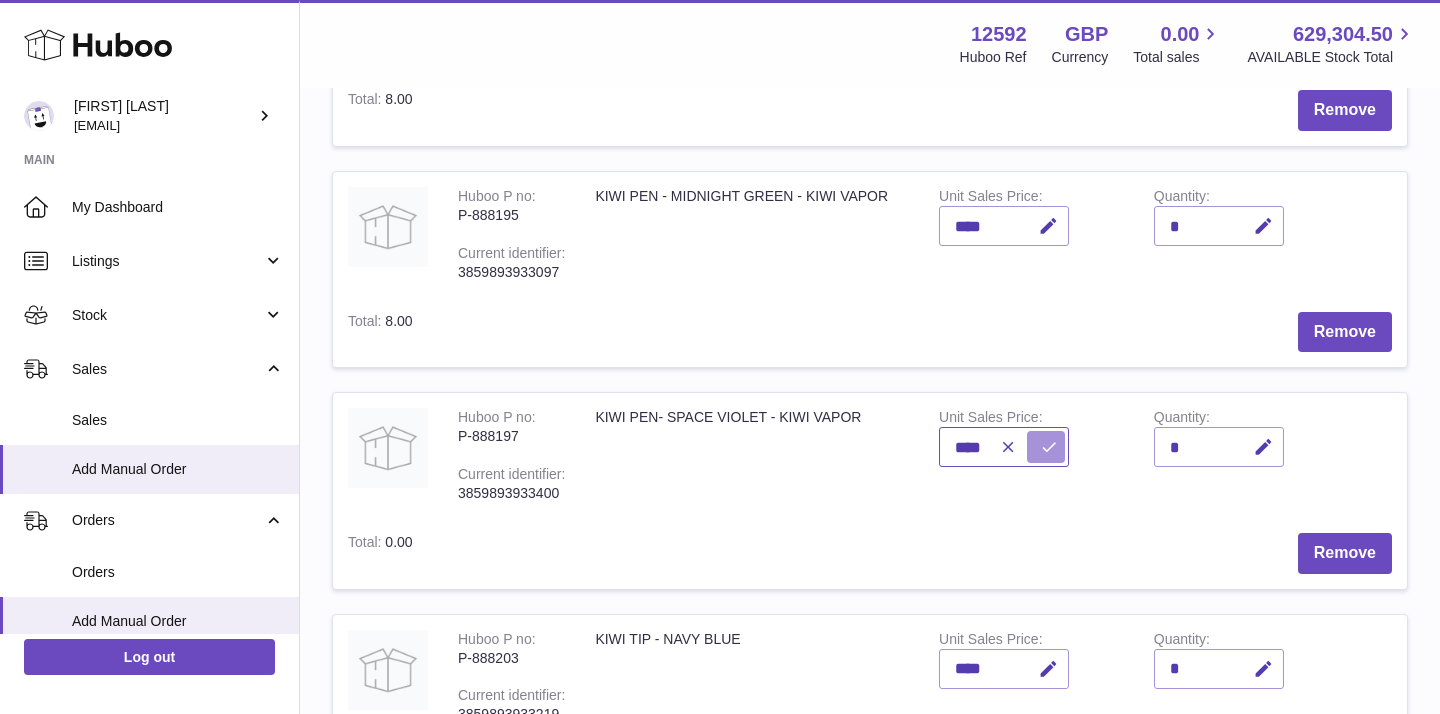 type on "****" 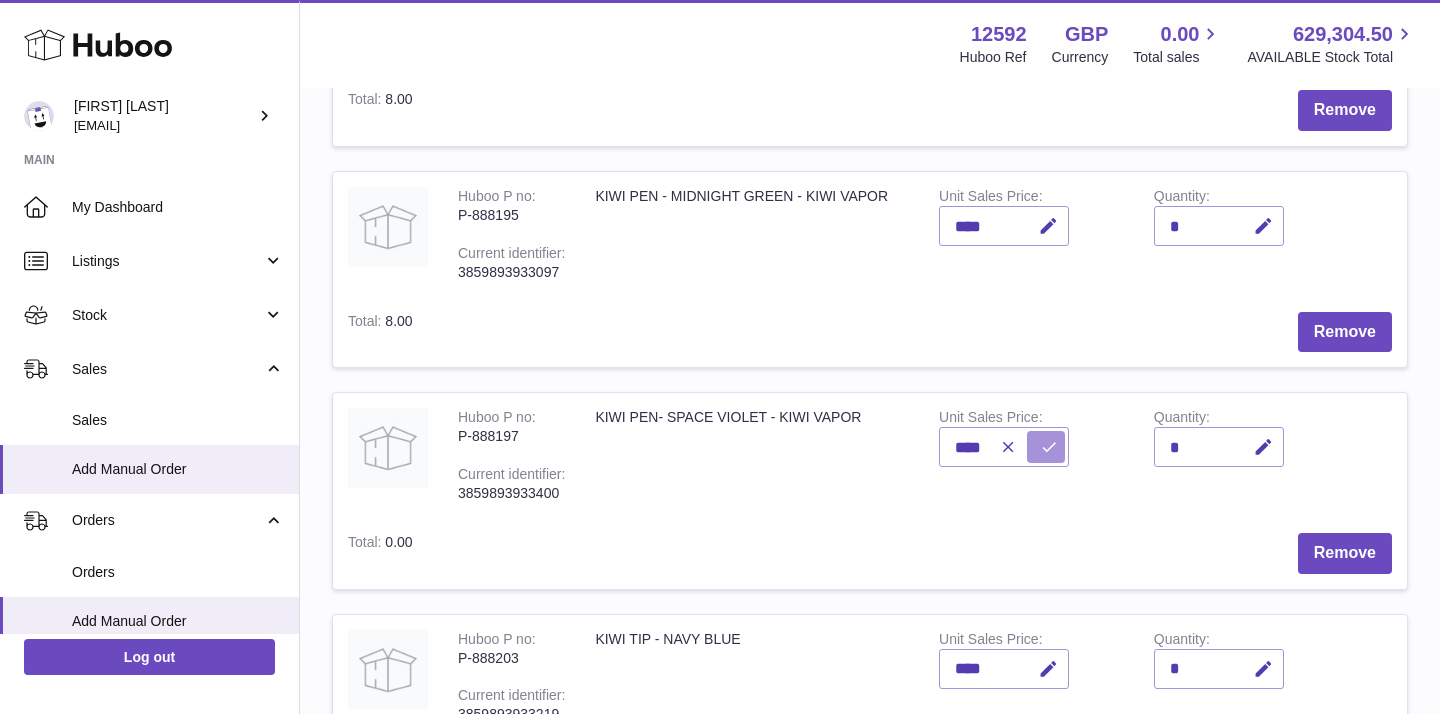 click at bounding box center (1046, 447) 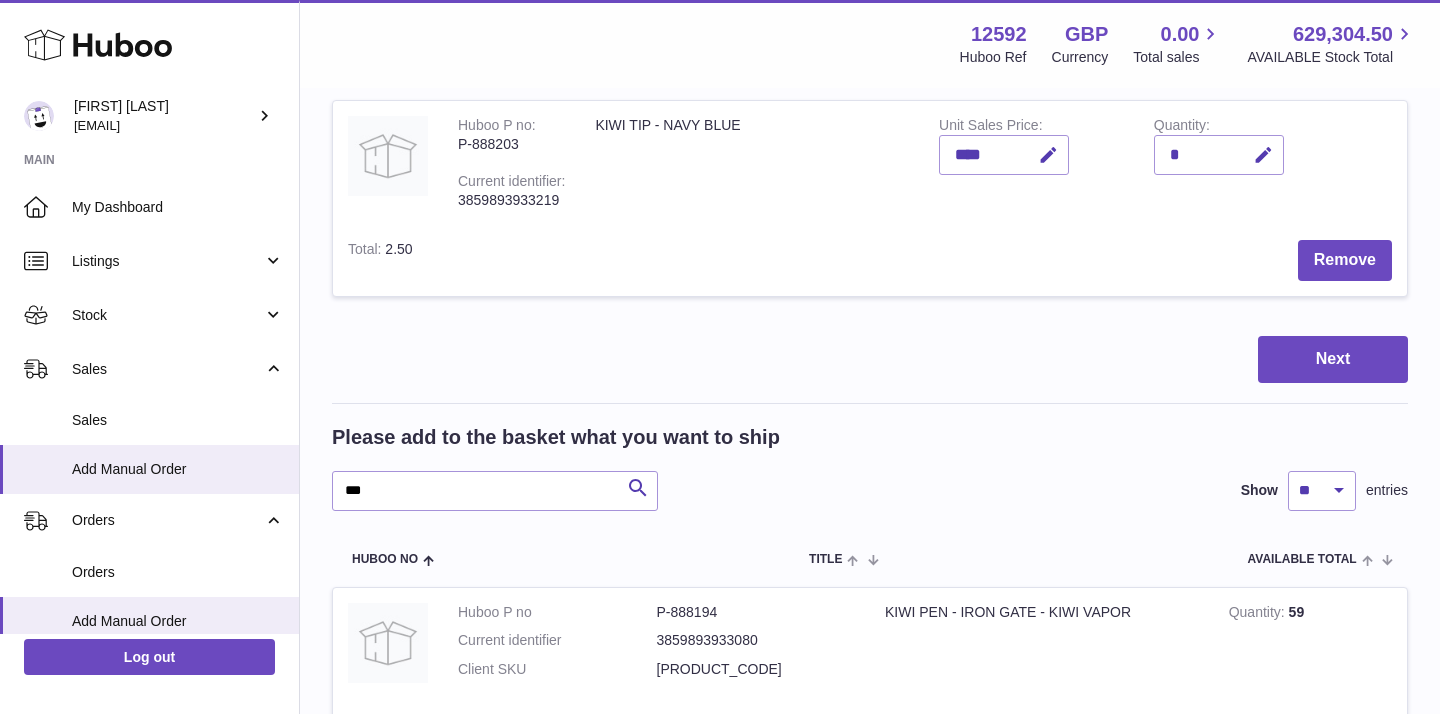 scroll, scrollTop: 1171, scrollLeft: 0, axis: vertical 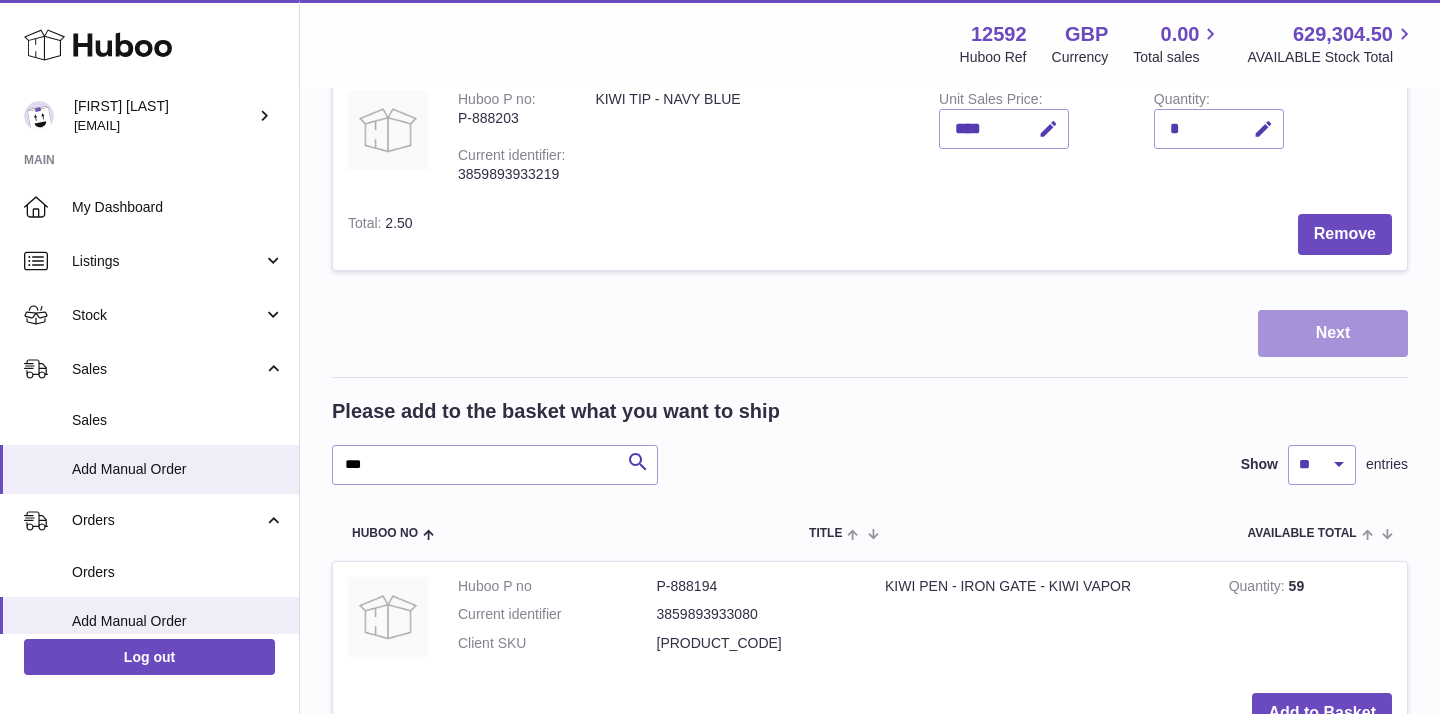 click on "Next" at bounding box center (1333, 333) 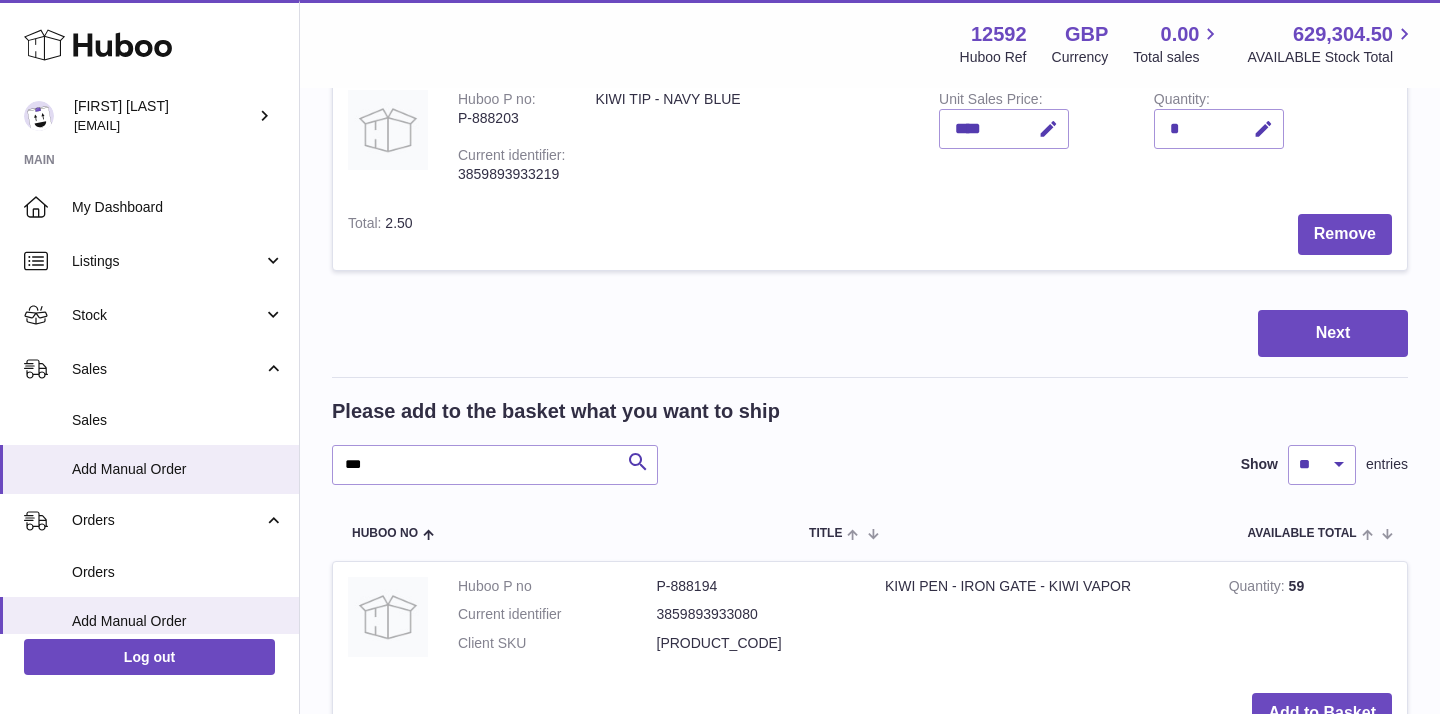 scroll, scrollTop: 0, scrollLeft: 0, axis: both 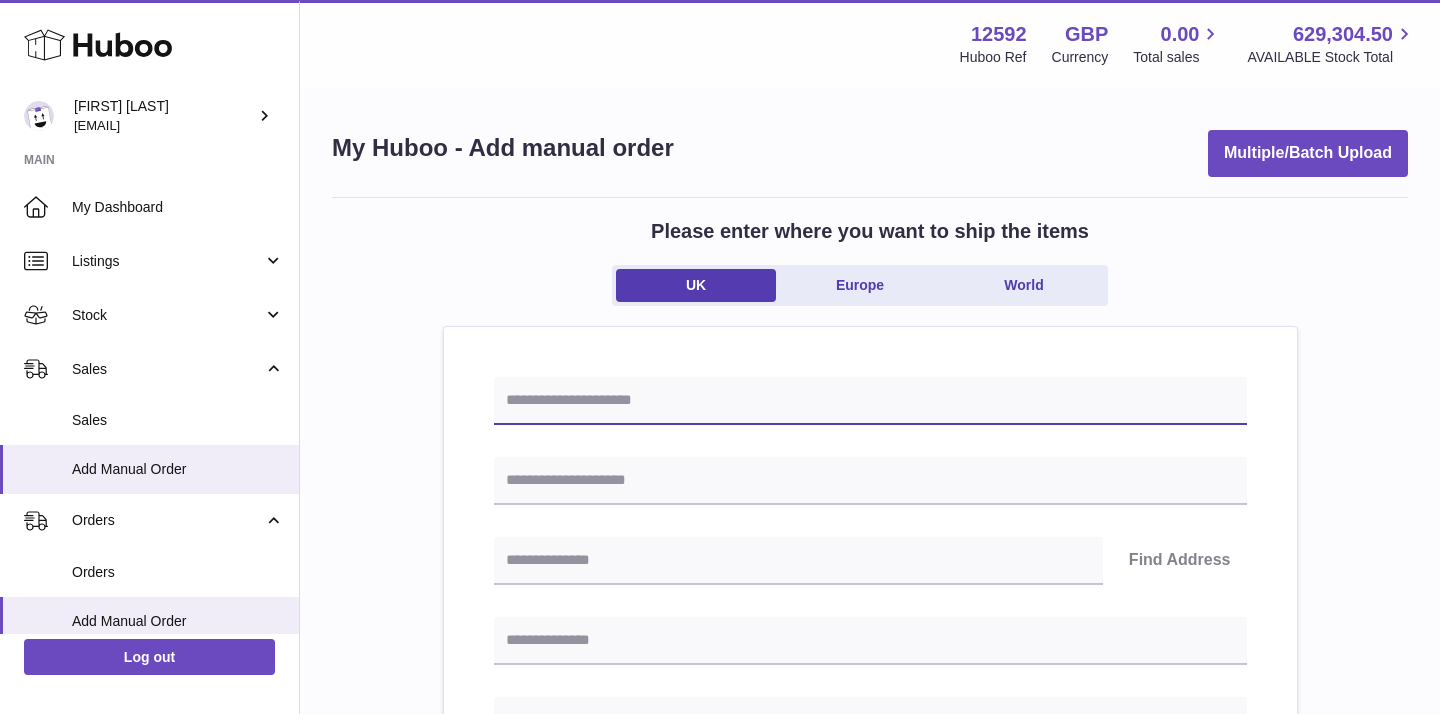 click at bounding box center (870, 401) 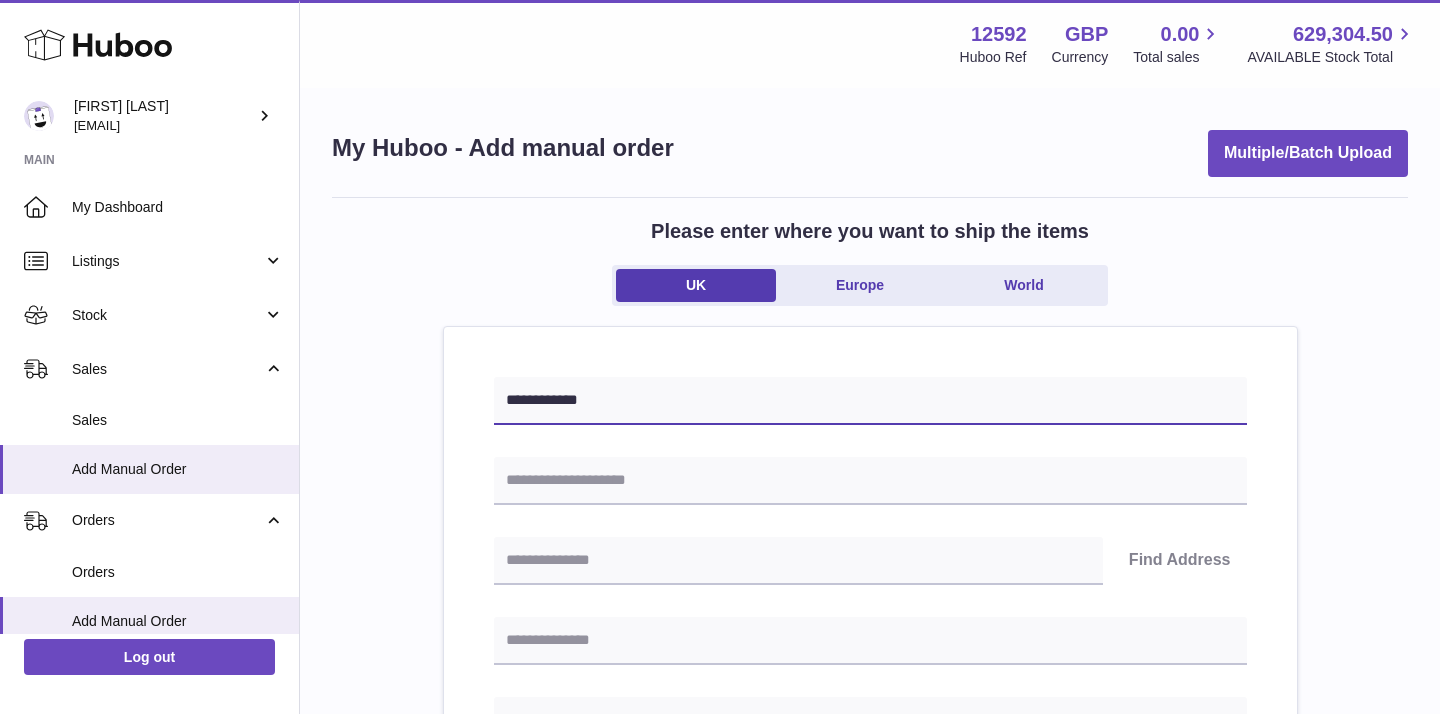 click on "**********" at bounding box center [870, 401] 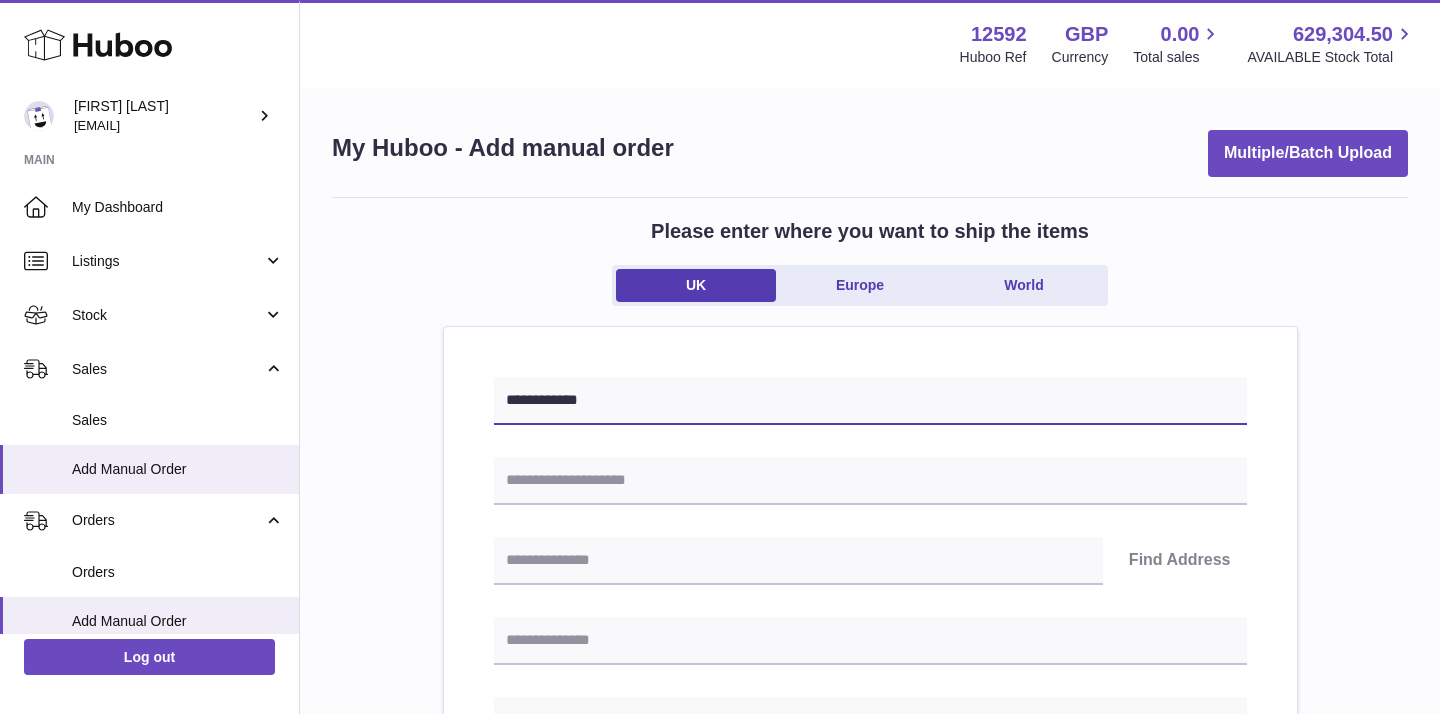 type on "**********" 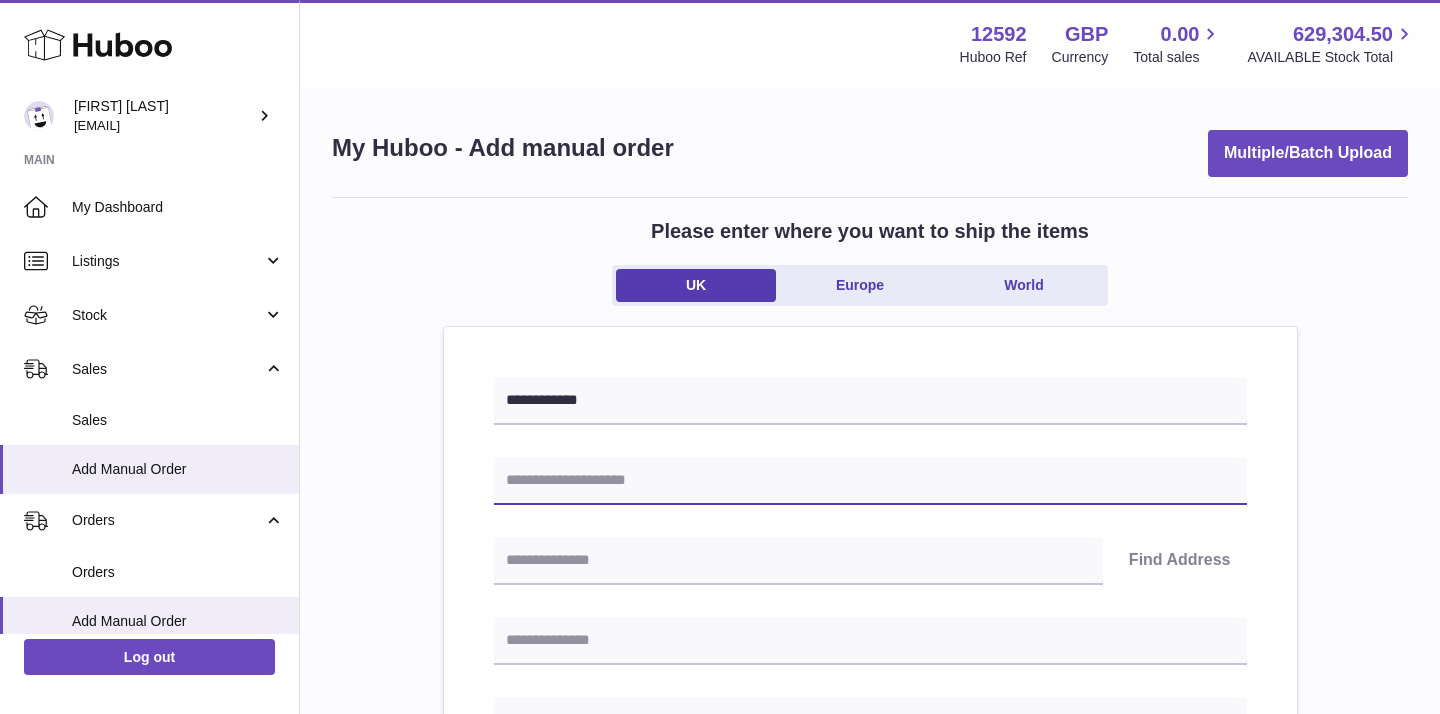 click at bounding box center [870, 481] 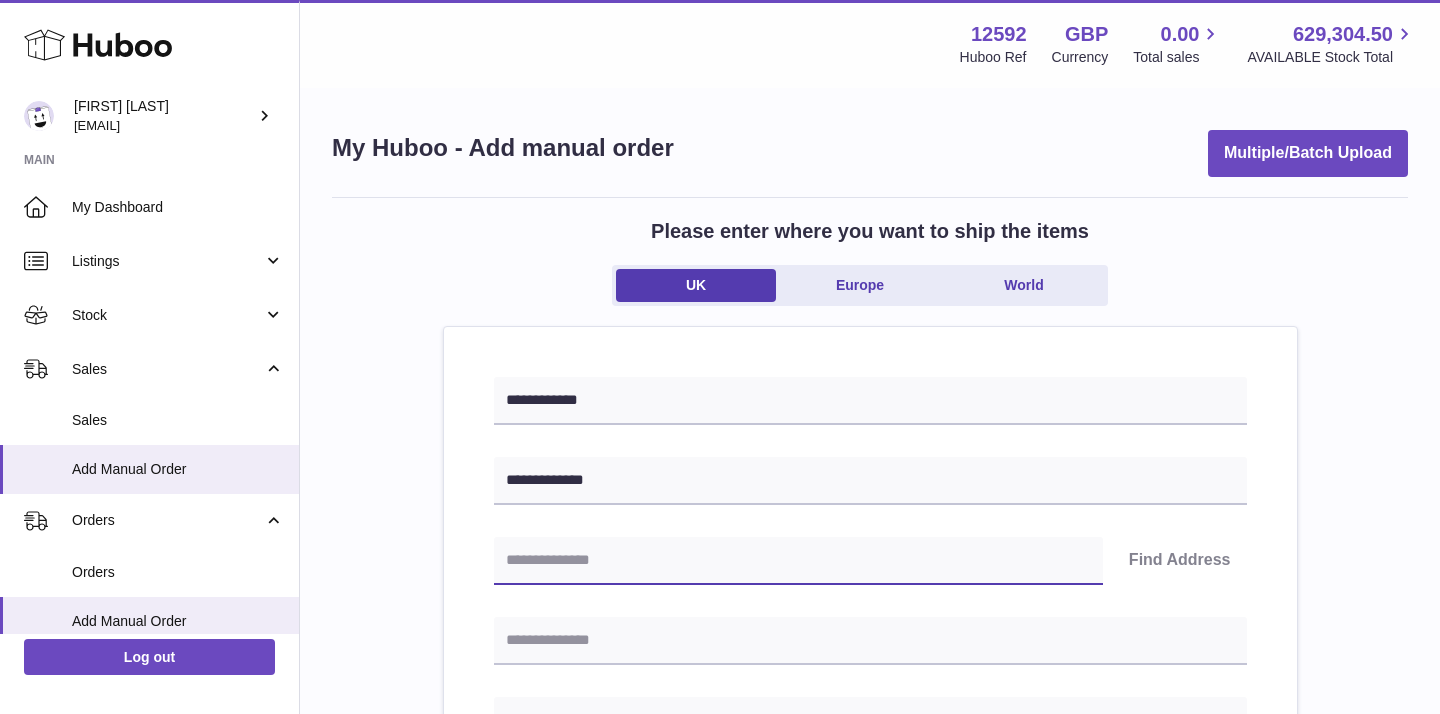 click at bounding box center [798, 561] 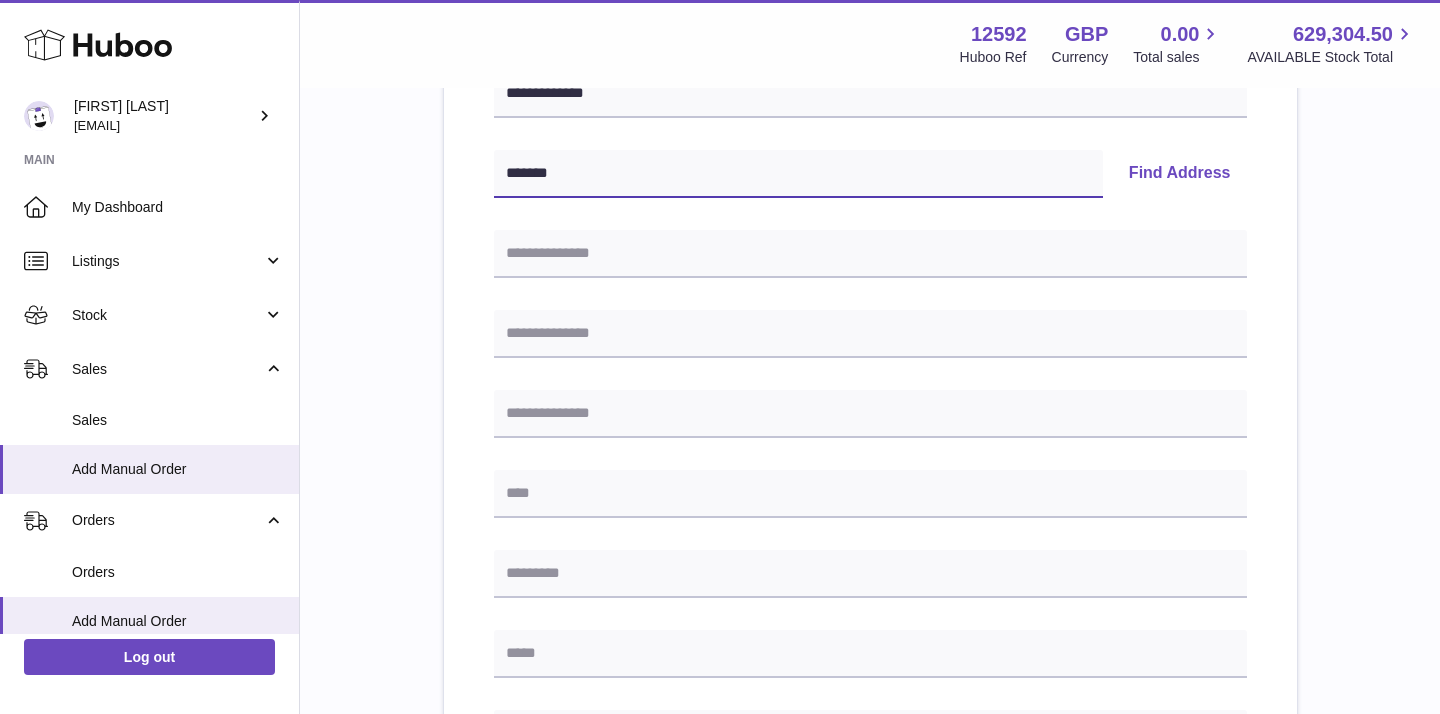 scroll, scrollTop: 403, scrollLeft: 0, axis: vertical 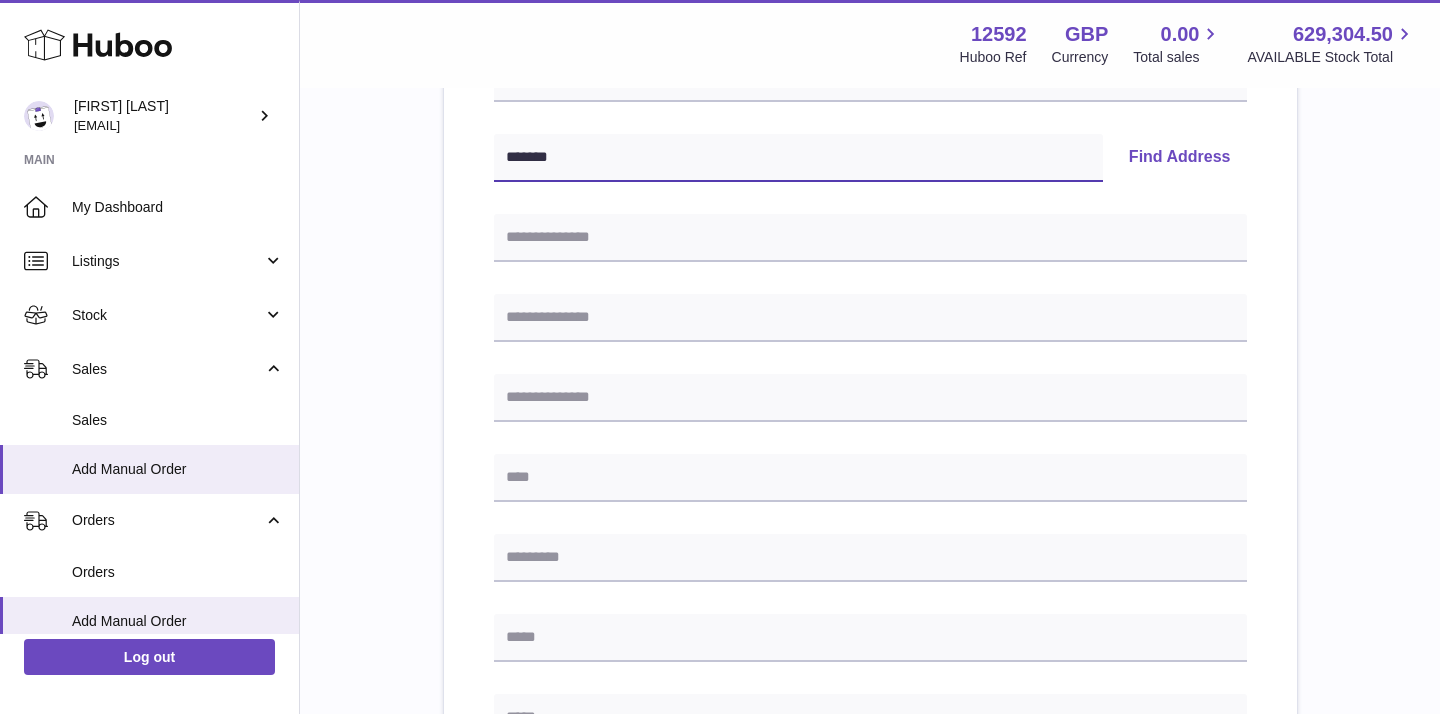 type on "*******" 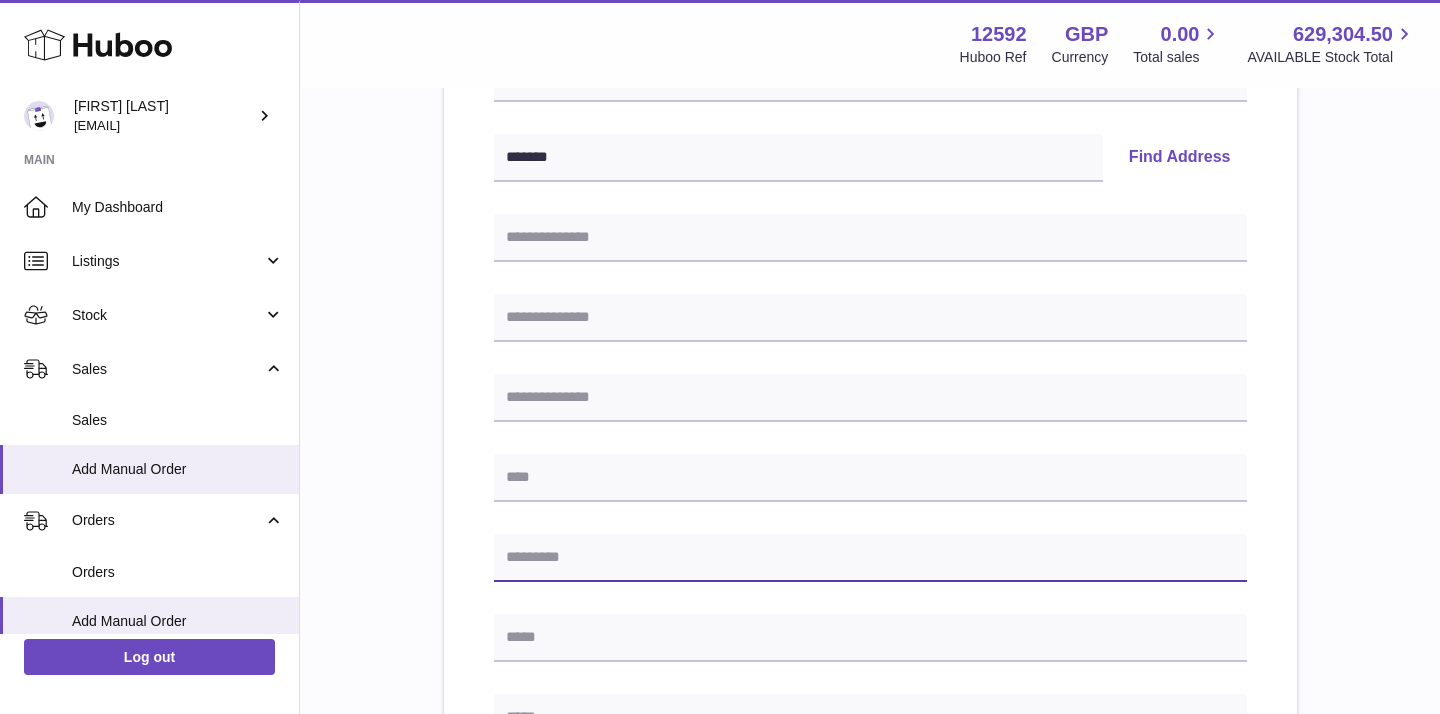click at bounding box center [870, 558] 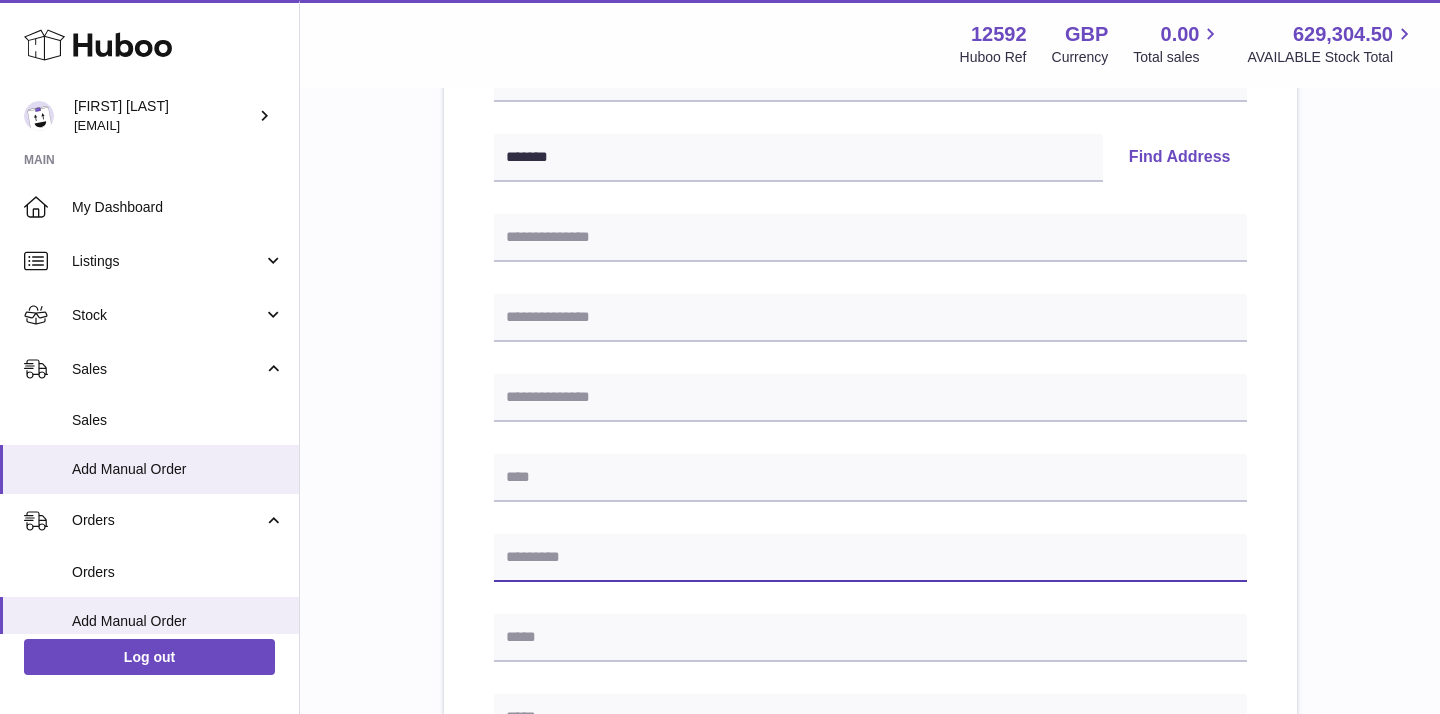 type on "*******" 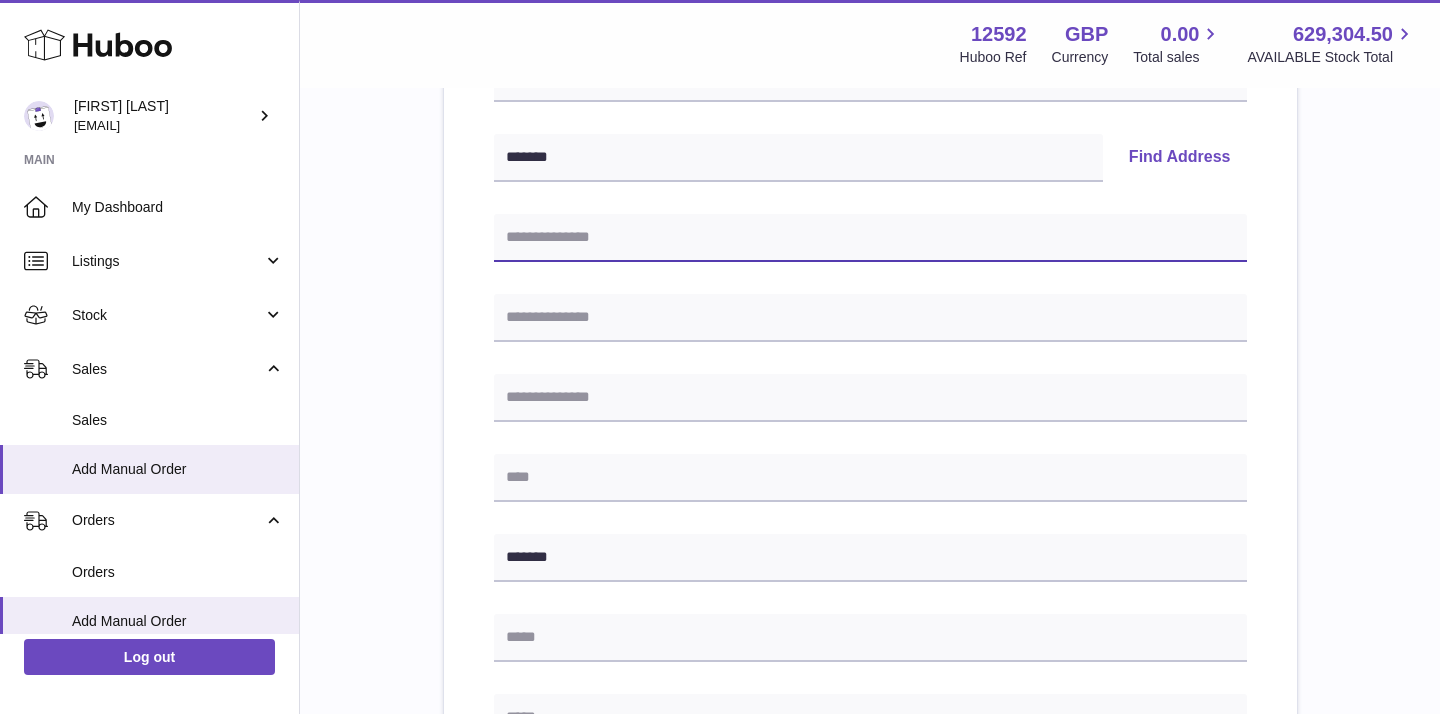 click at bounding box center [870, 238] 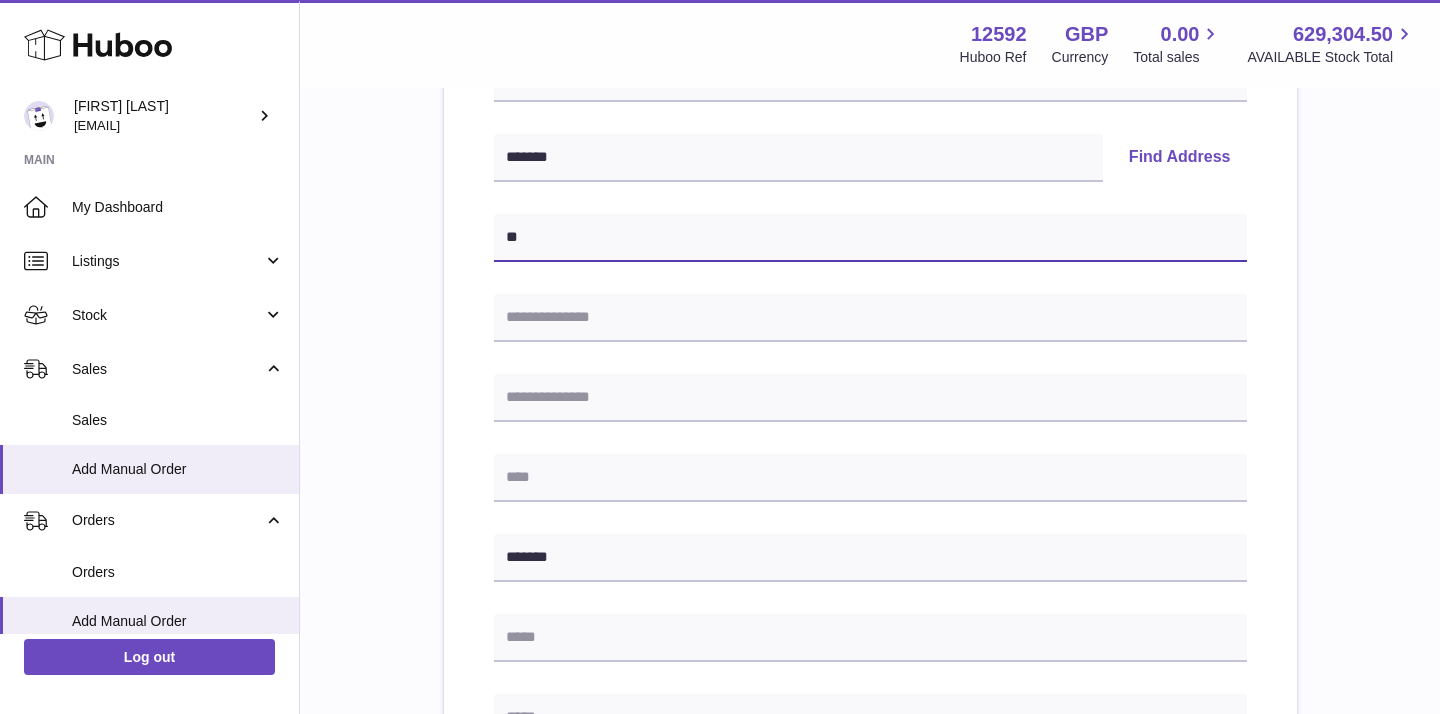 type on "**********" 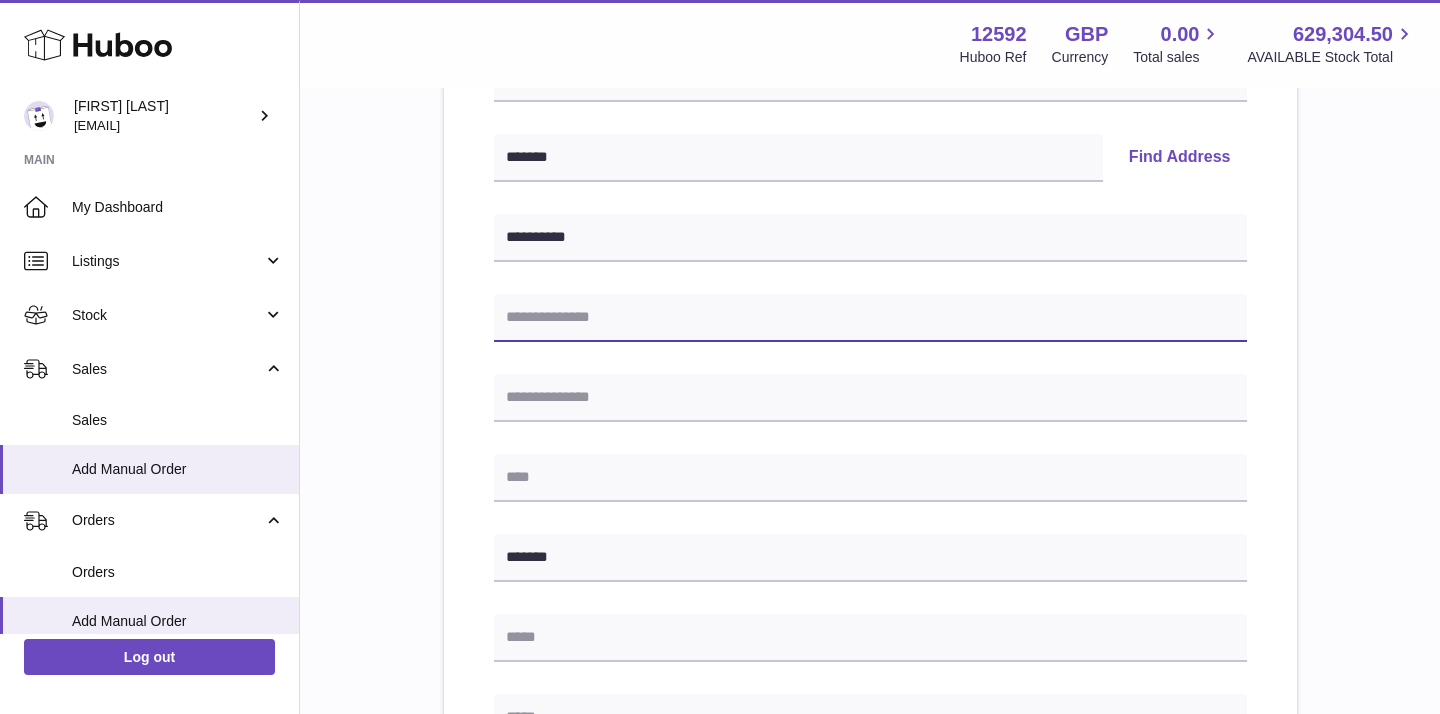 click at bounding box center [870, 318] 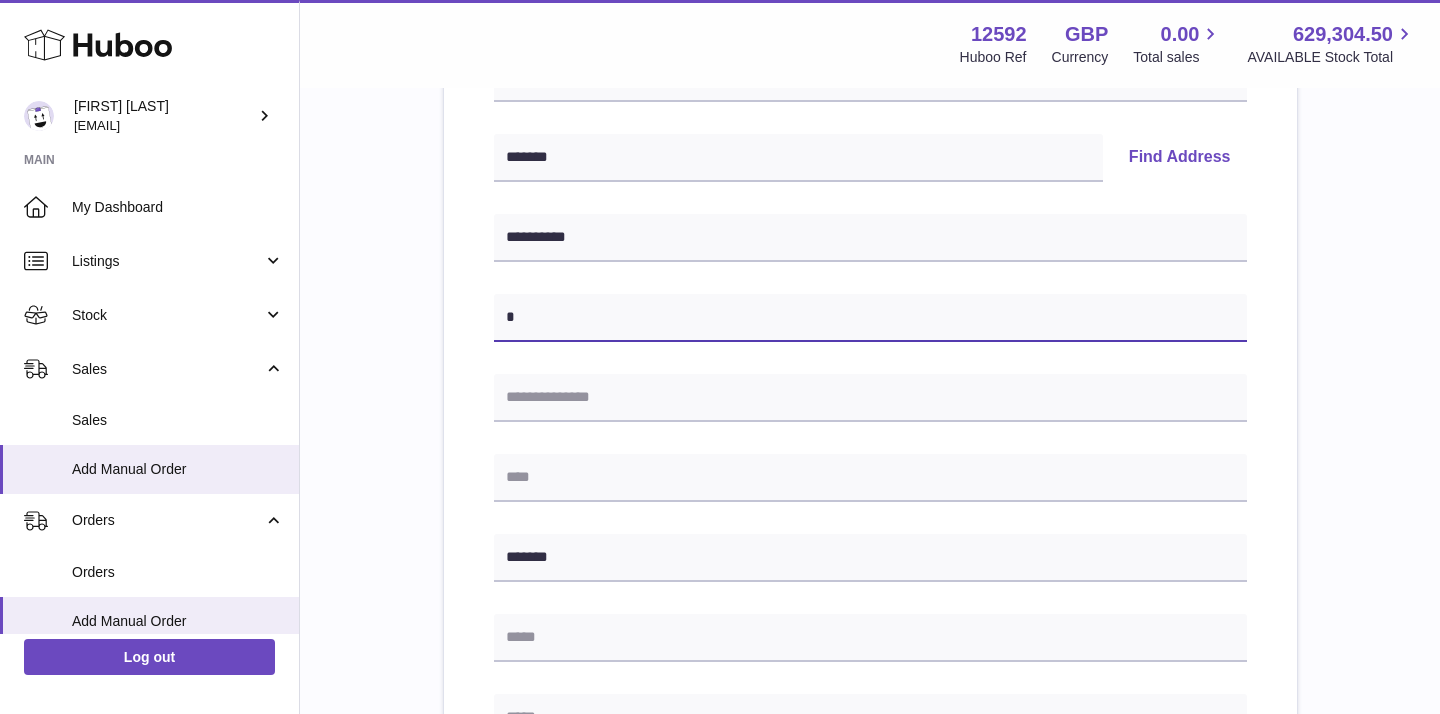 type on "**********" 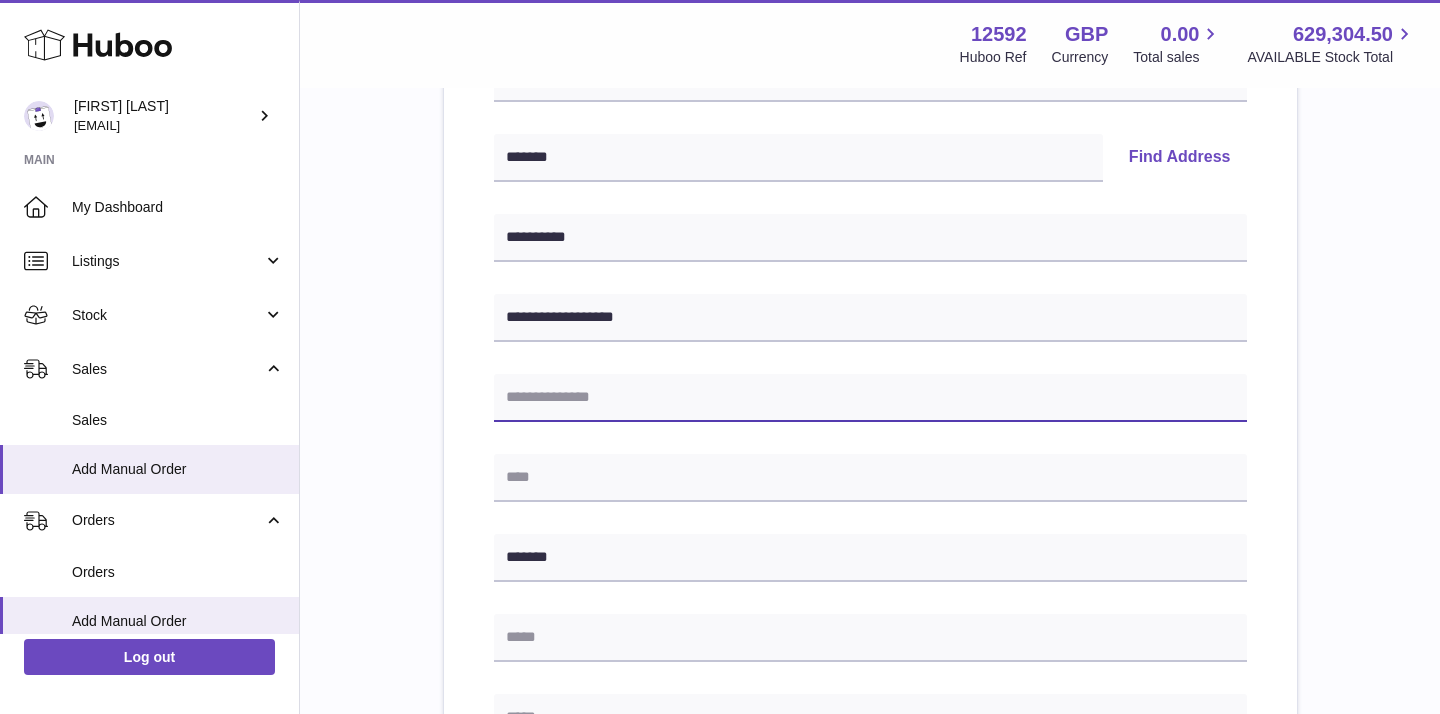 click at bounding box center (870, 398) 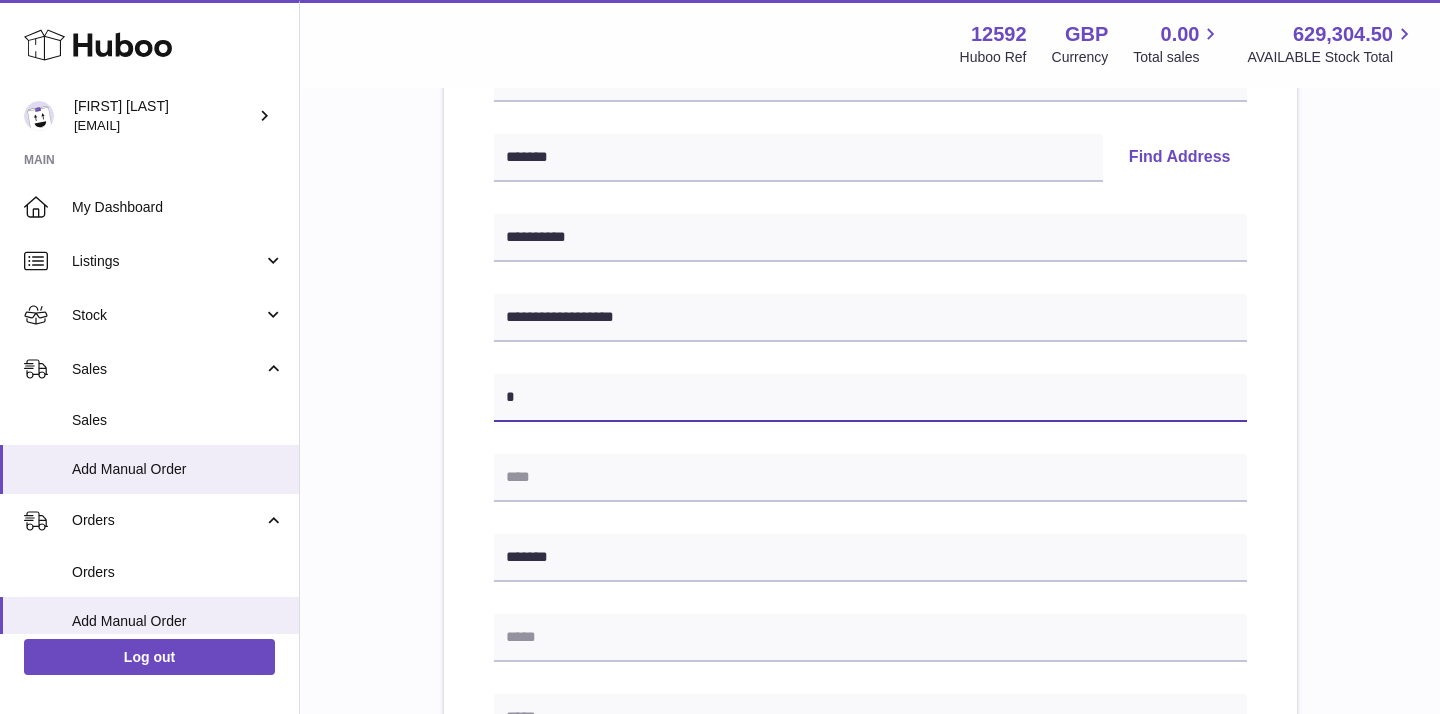 type on "*****" 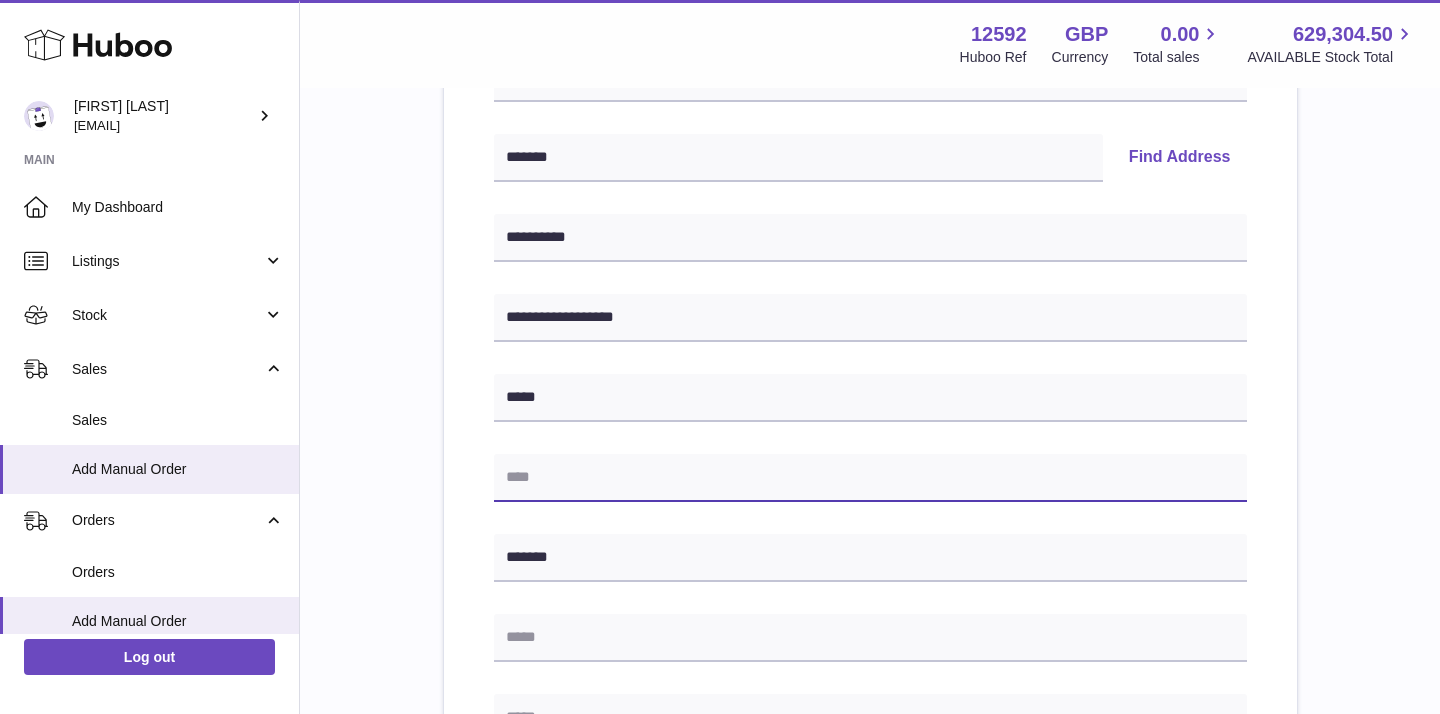 click at bounding box center [870, 478] 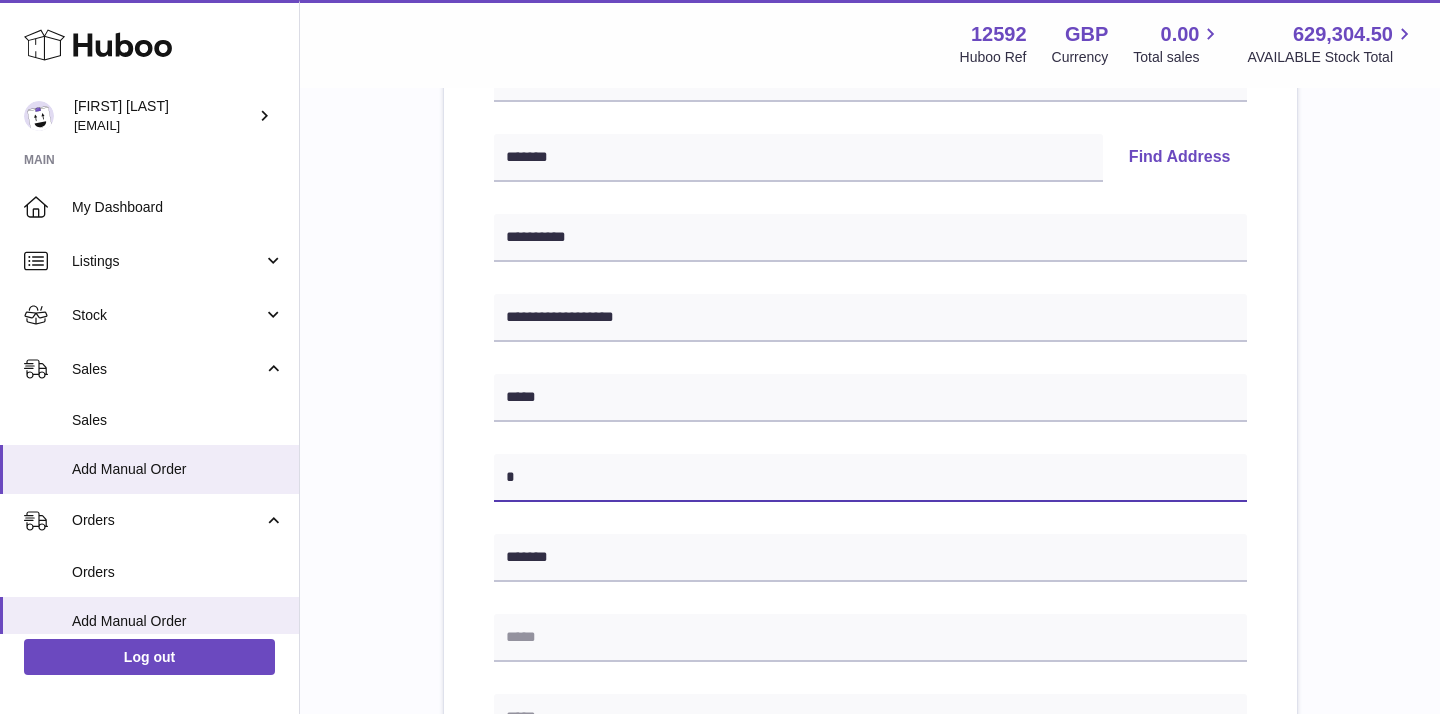 type on "**********" 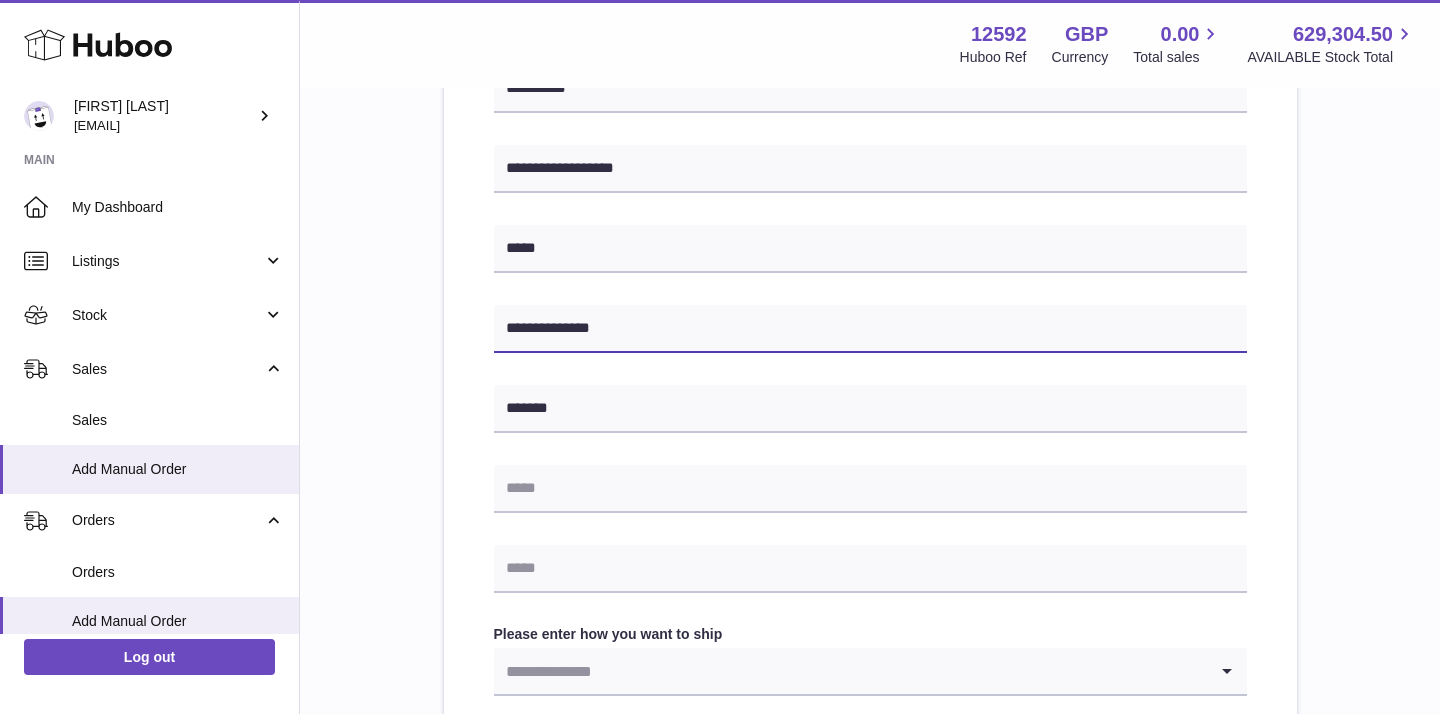 scroll, scrollTop: 558, scrollLeft: 0, axis: vertical 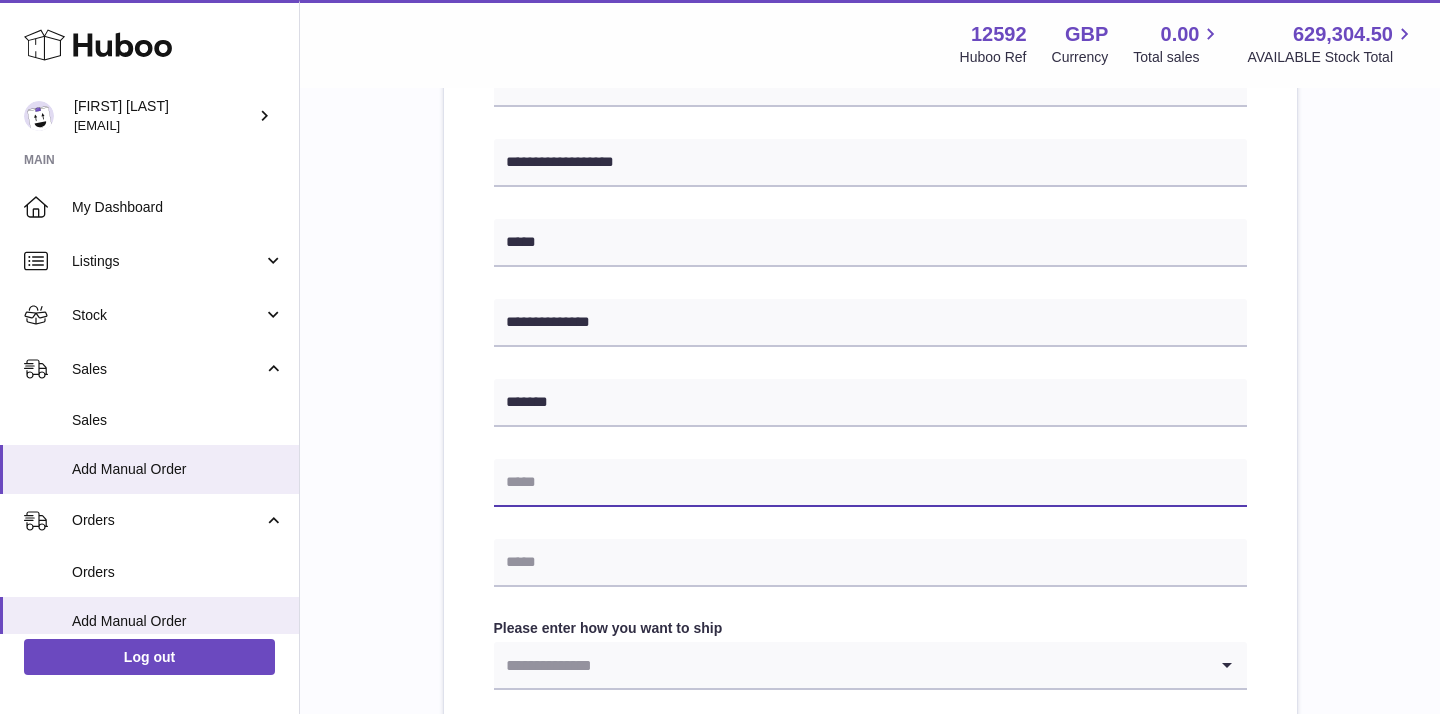 click at bounding box center [870, 483] 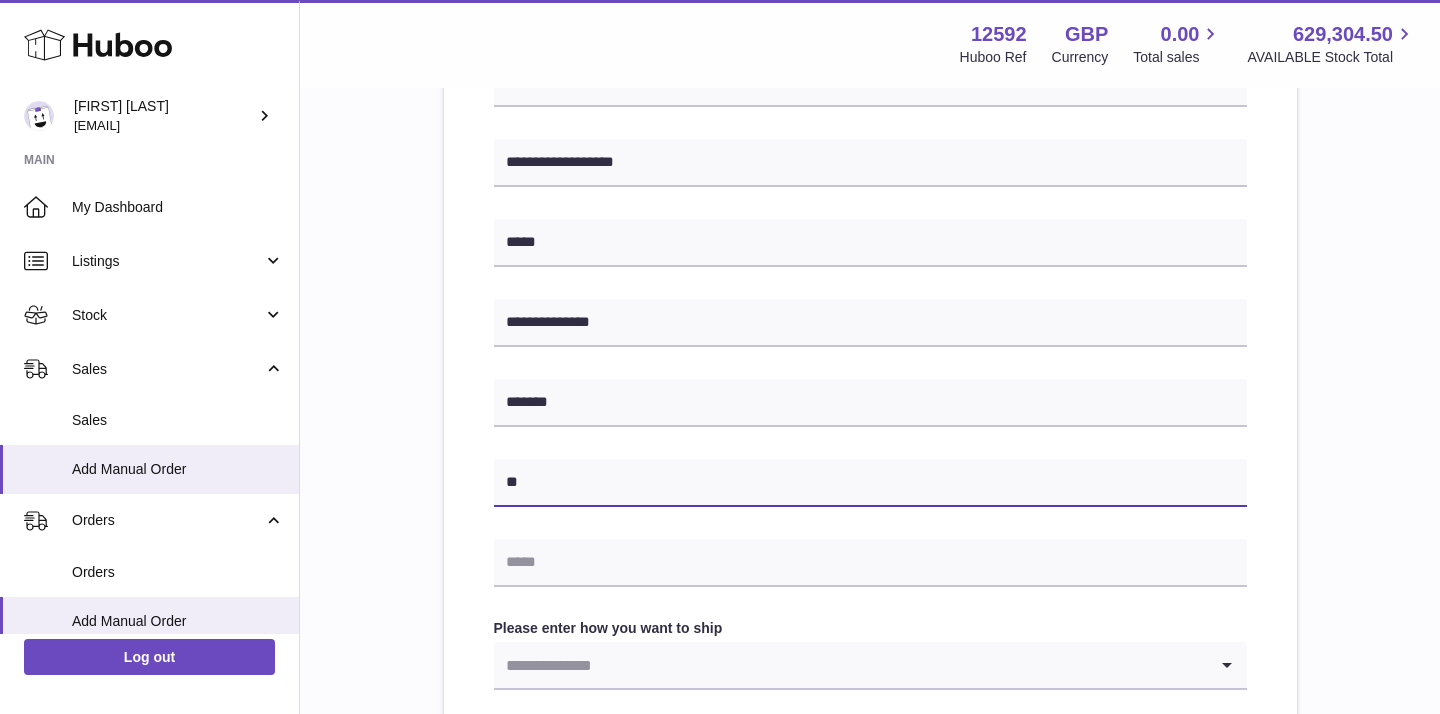 type on "**********" 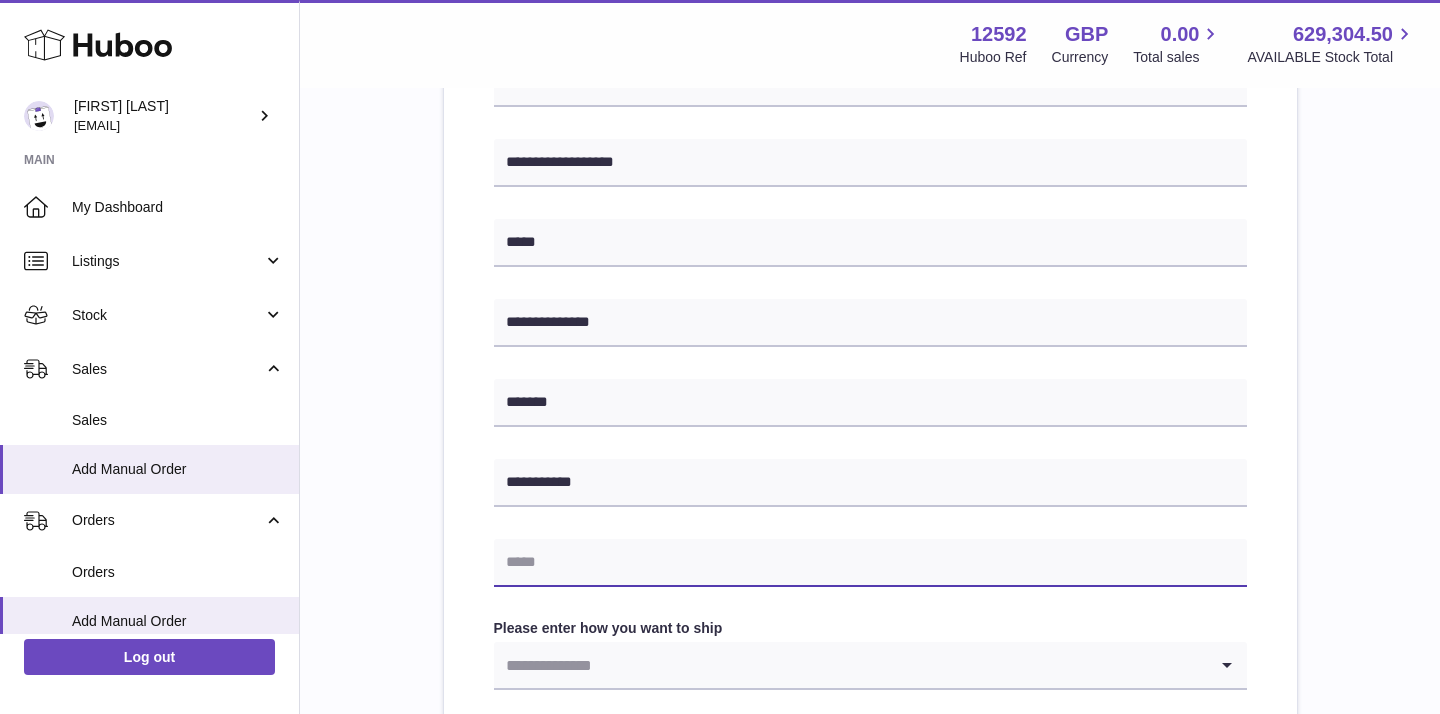 click at bounding box center [870, 563] 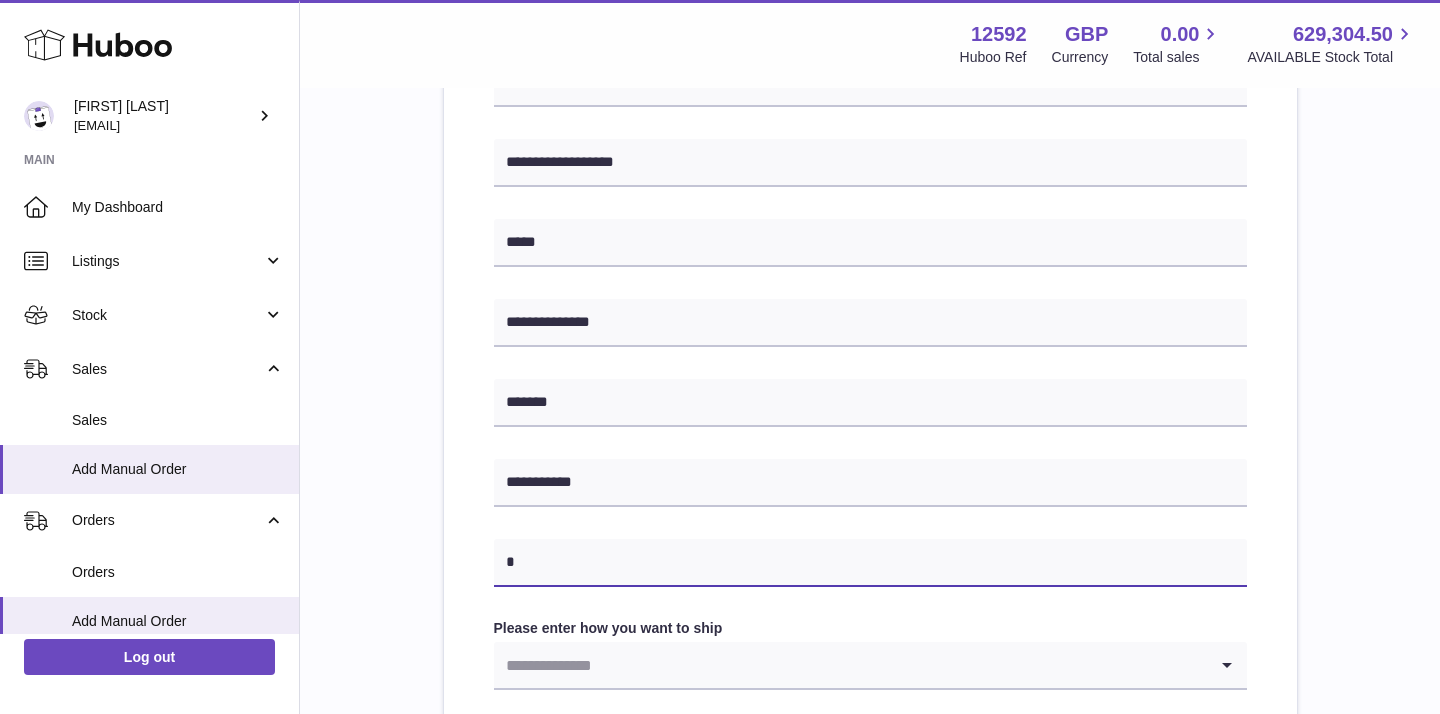 type on "**********" 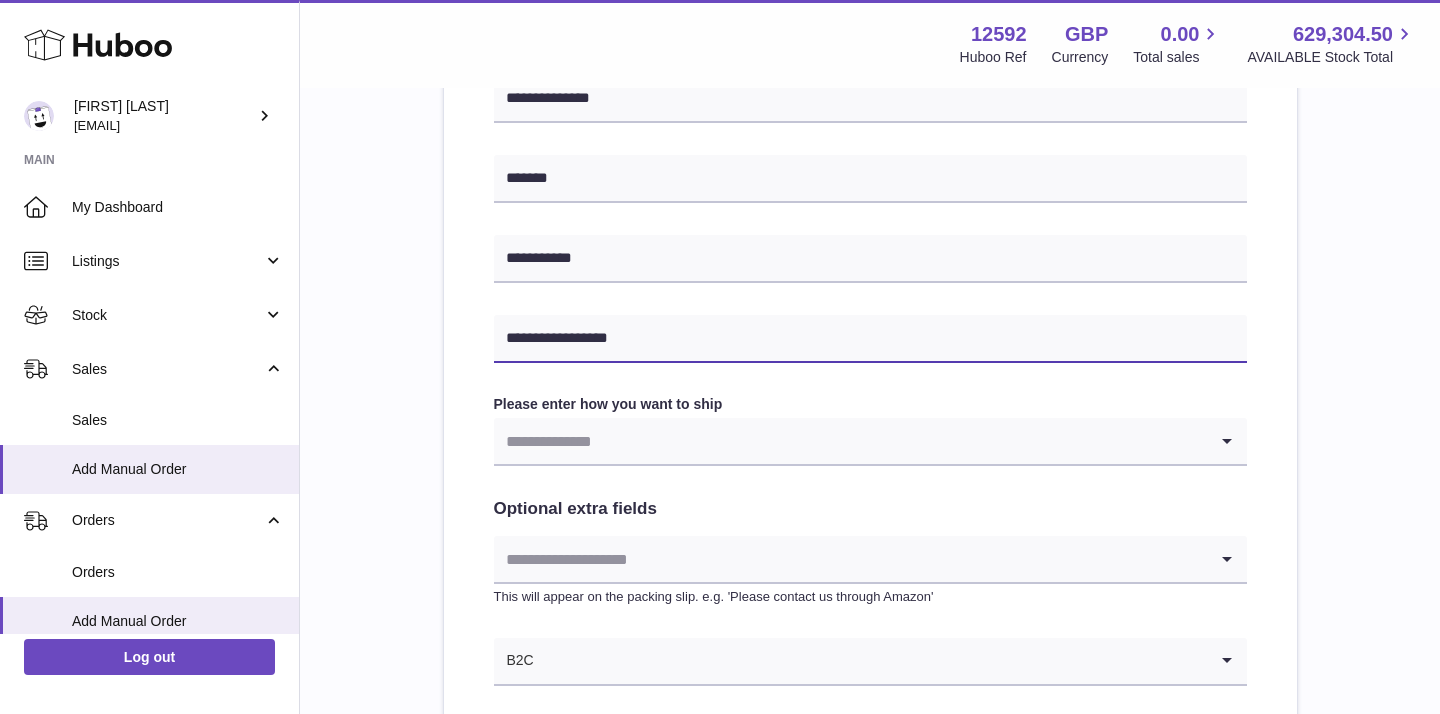 scroll, scrollTop: 817, scrollLeft: 0, axis: vertical 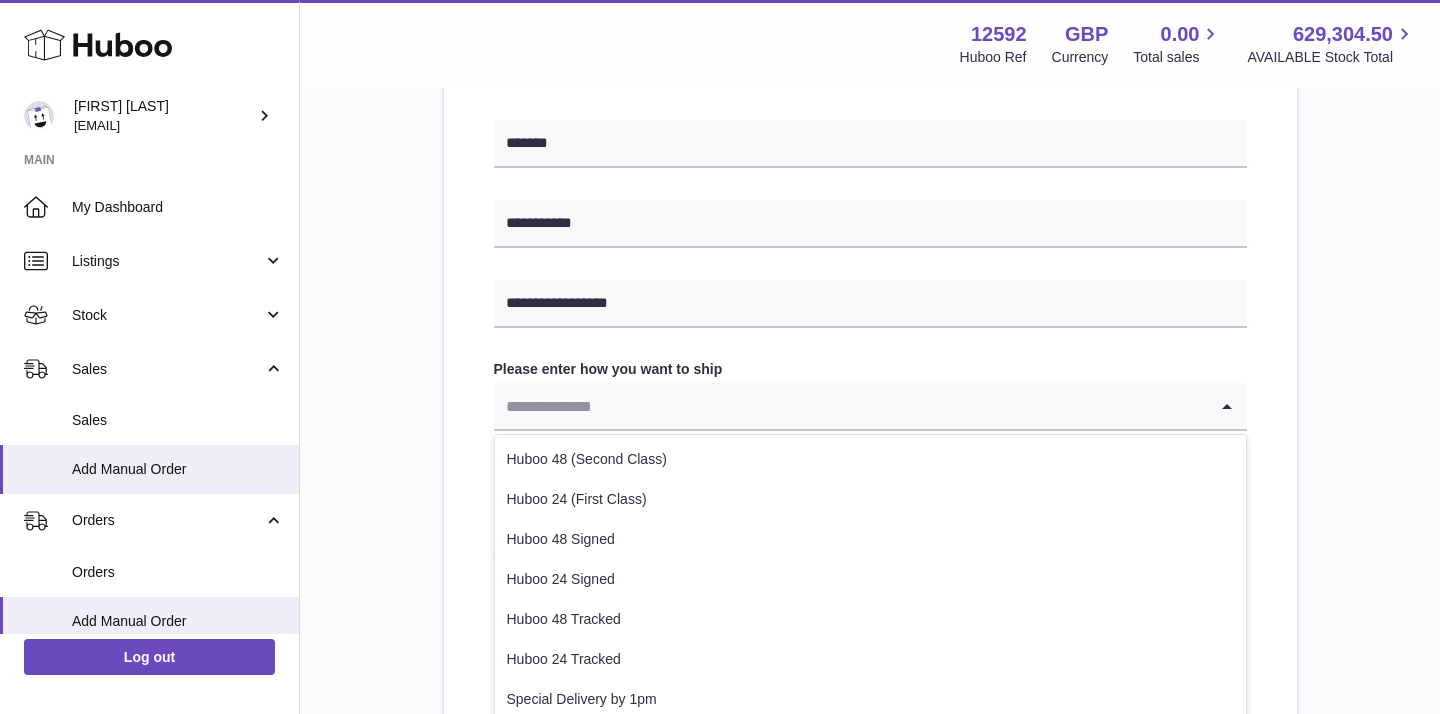 click at bounding box center (850, 406) 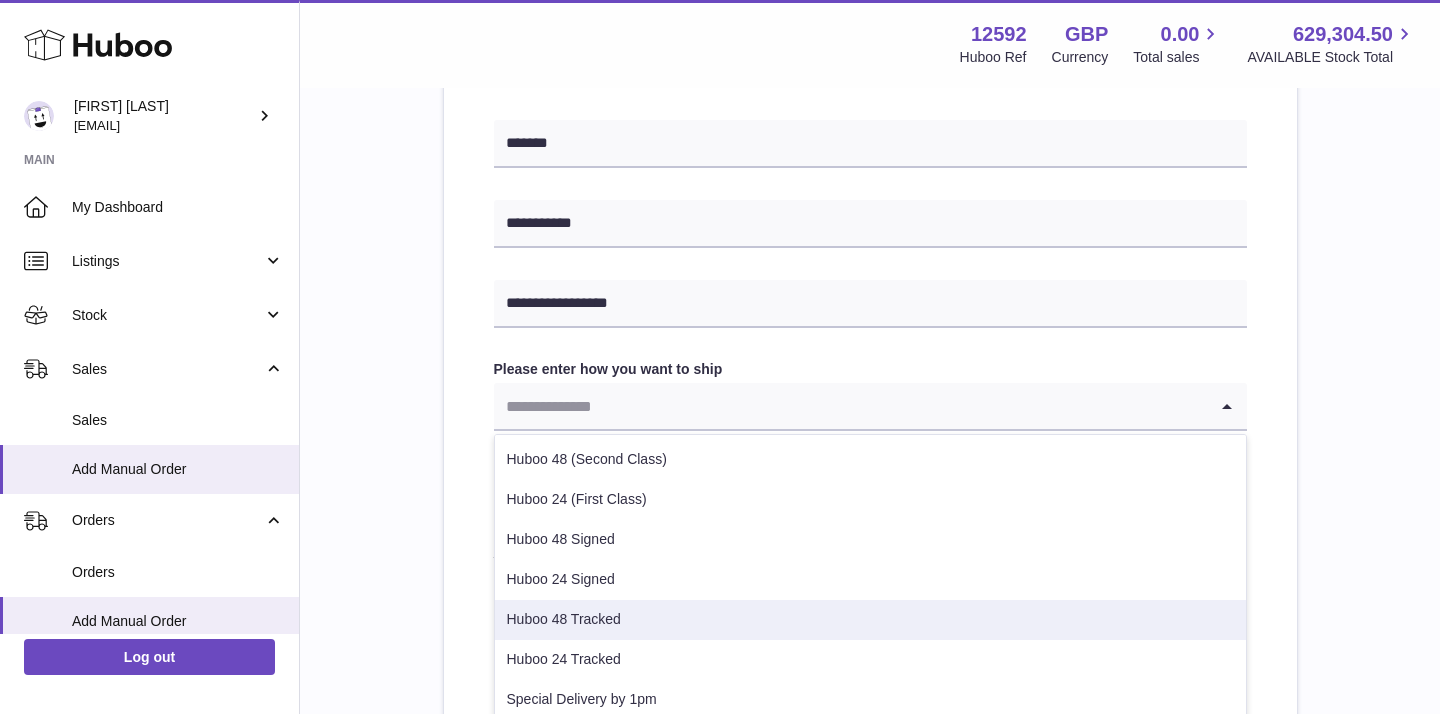 click on "Huboo 48 Tracked" at bounding box center [870, 620] 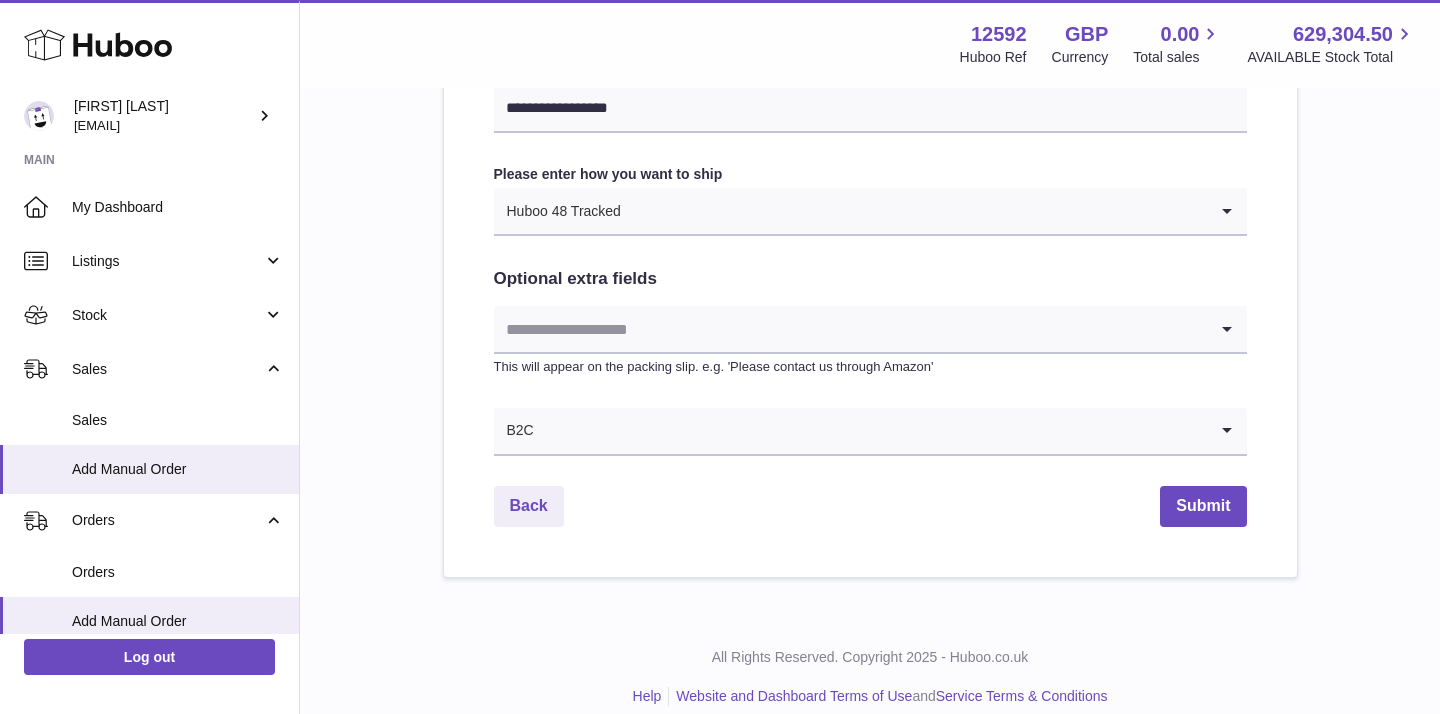 scroll, scrollTop: 1034, scrollLeft: 0, axis: vertical 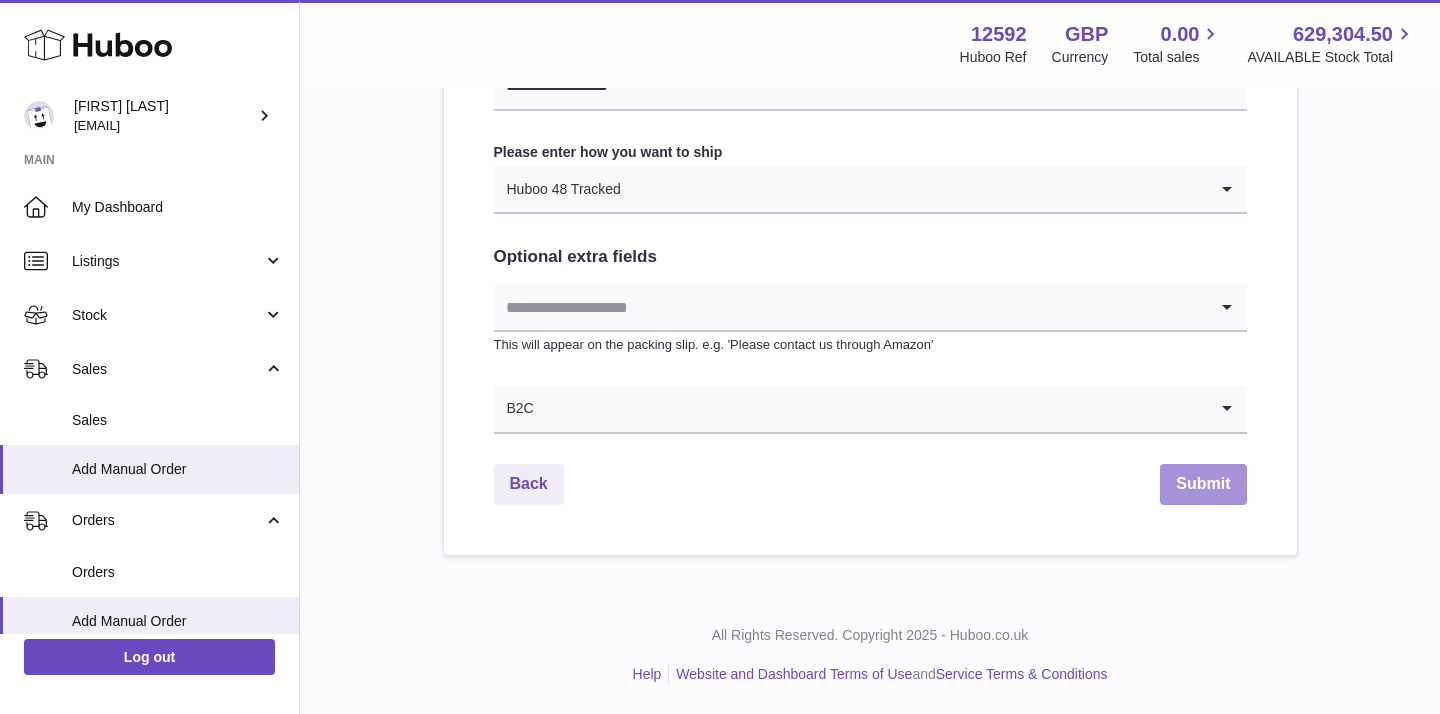 click on "Submit" at bounding box center (1203, 484) 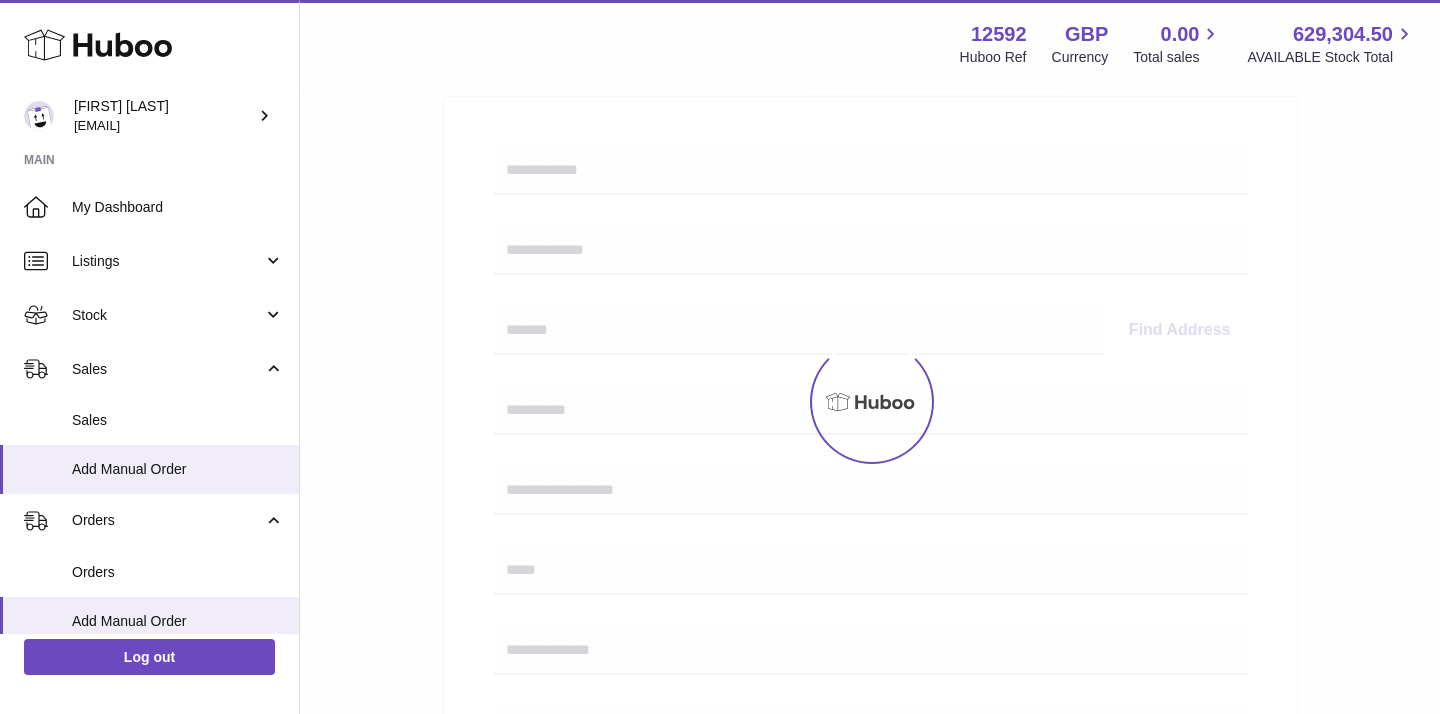 scroll, scrollTop: 0, scrollLeft: 0, axis: both 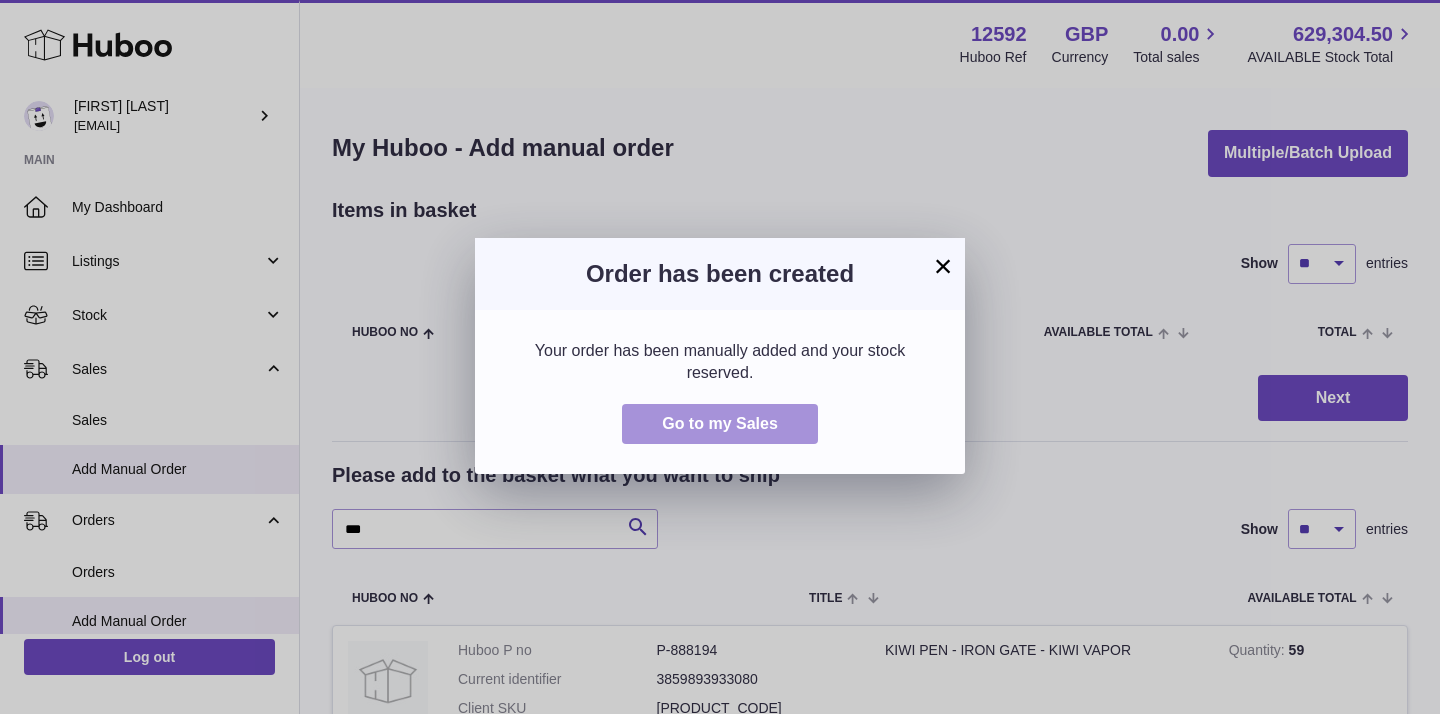 click on "Go to my Sales" at bounding box center (720, 424) 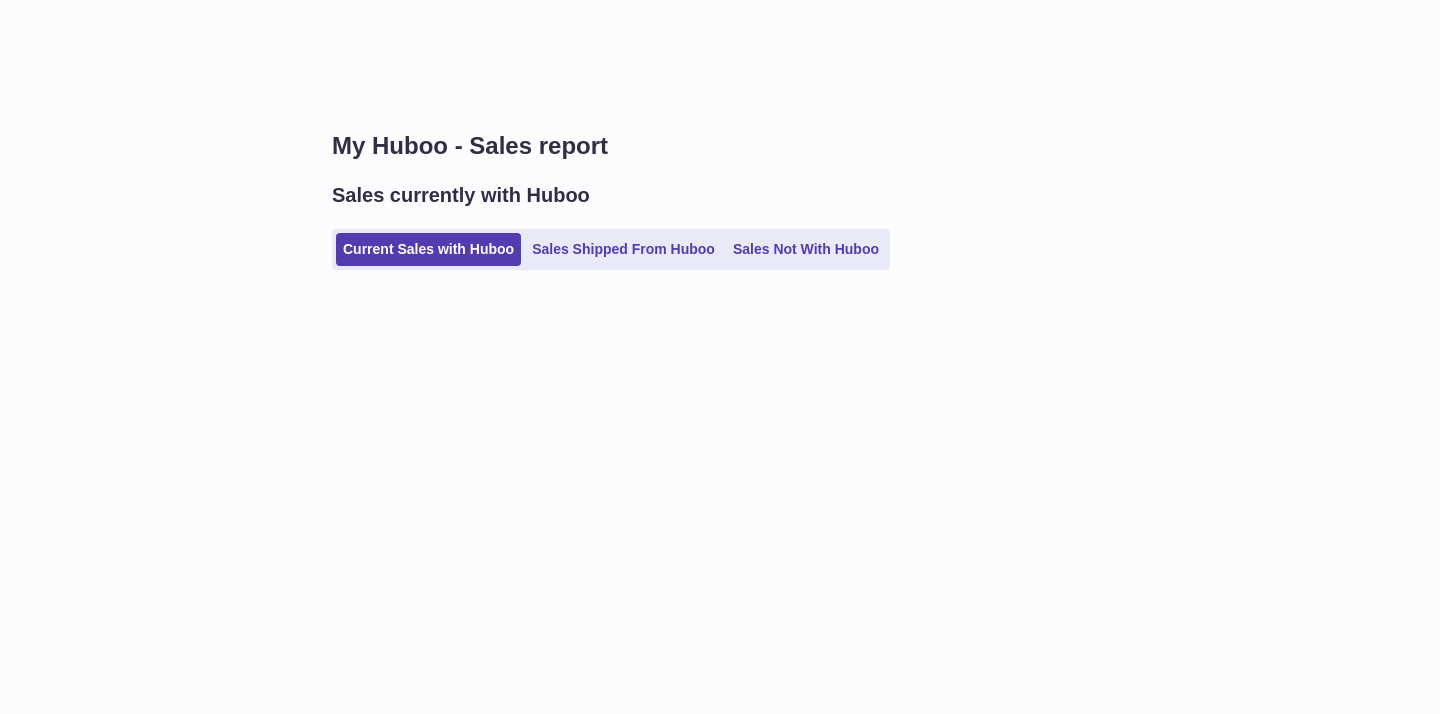 scroll, scrollTop: 0, scrollLeft: 0, axis: both 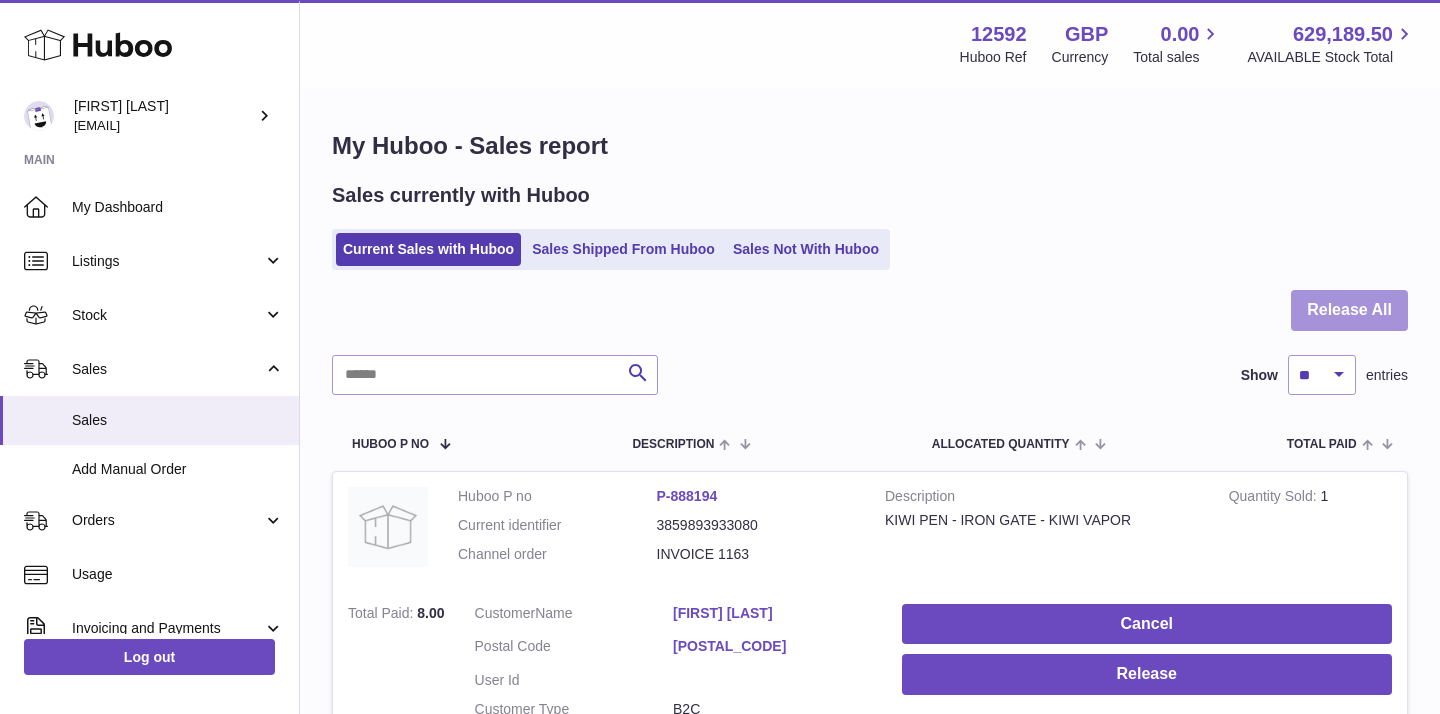 click on "Release All" at bounding box center (1349, 310) 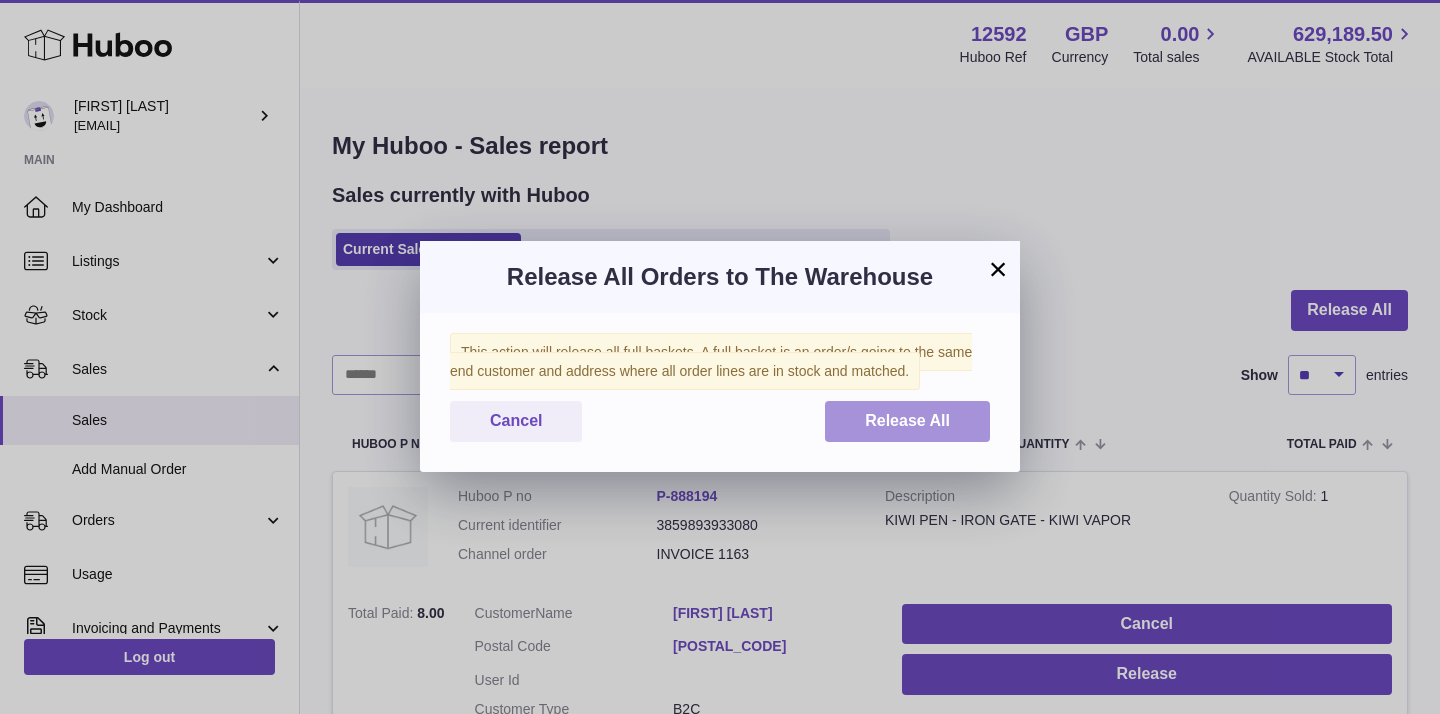 click on "Release All" at bounding box center (907, 420) 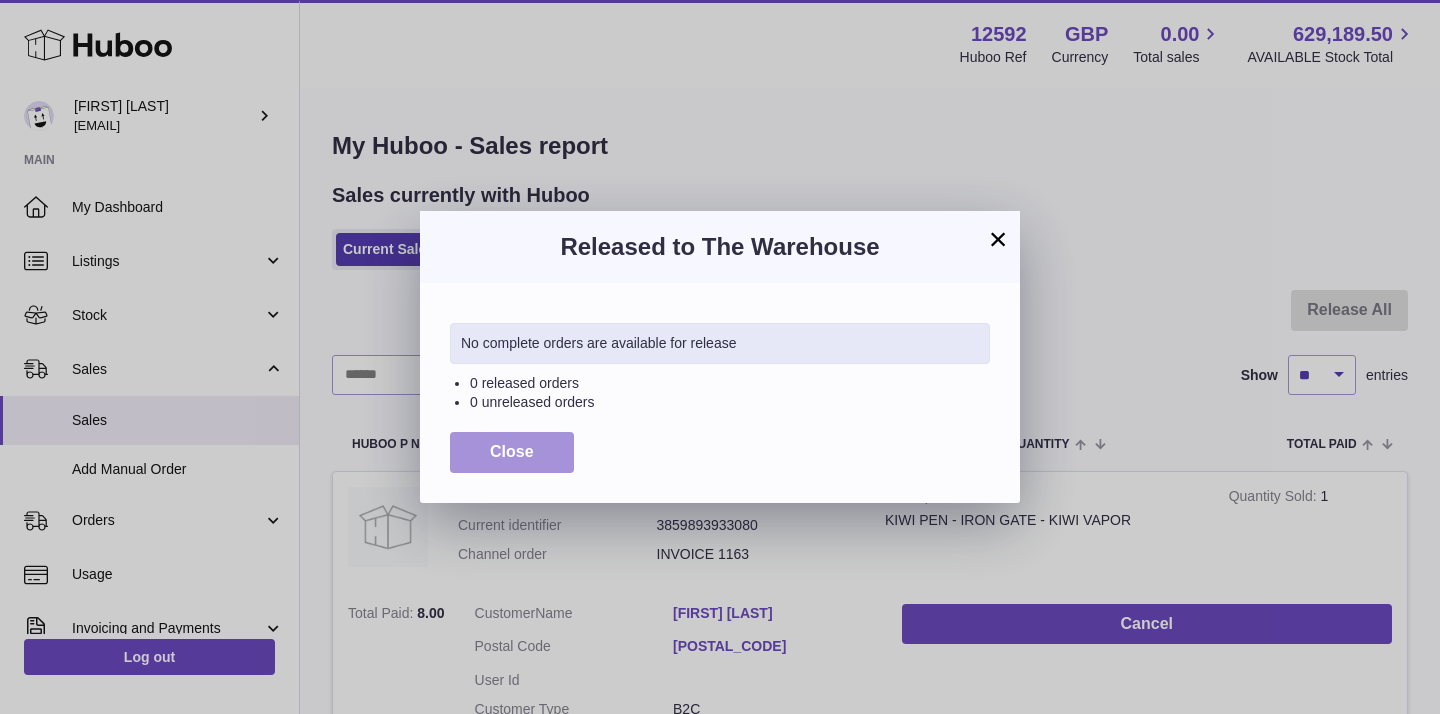click on "Close" at bounding box center (512, 452) 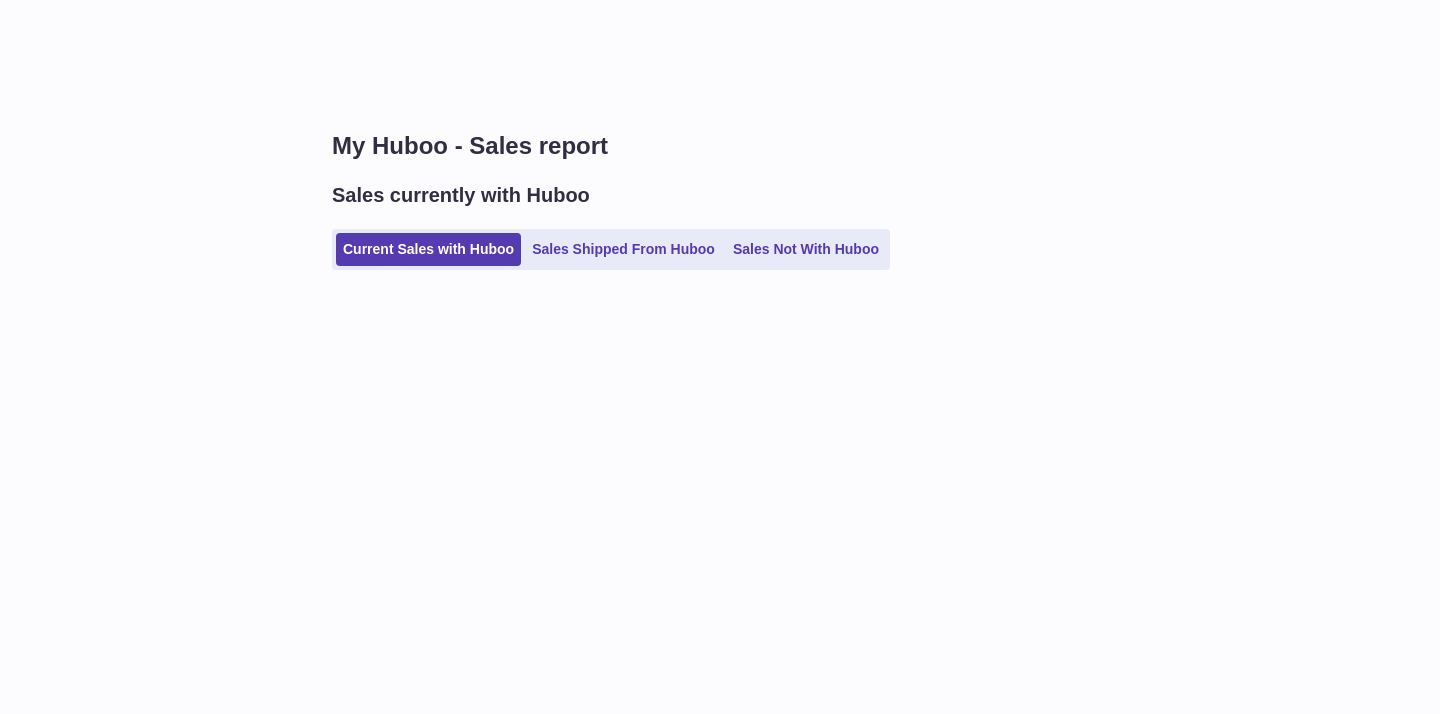 scroll, scrollTop: 0, scrollLeft: 0, axis: both 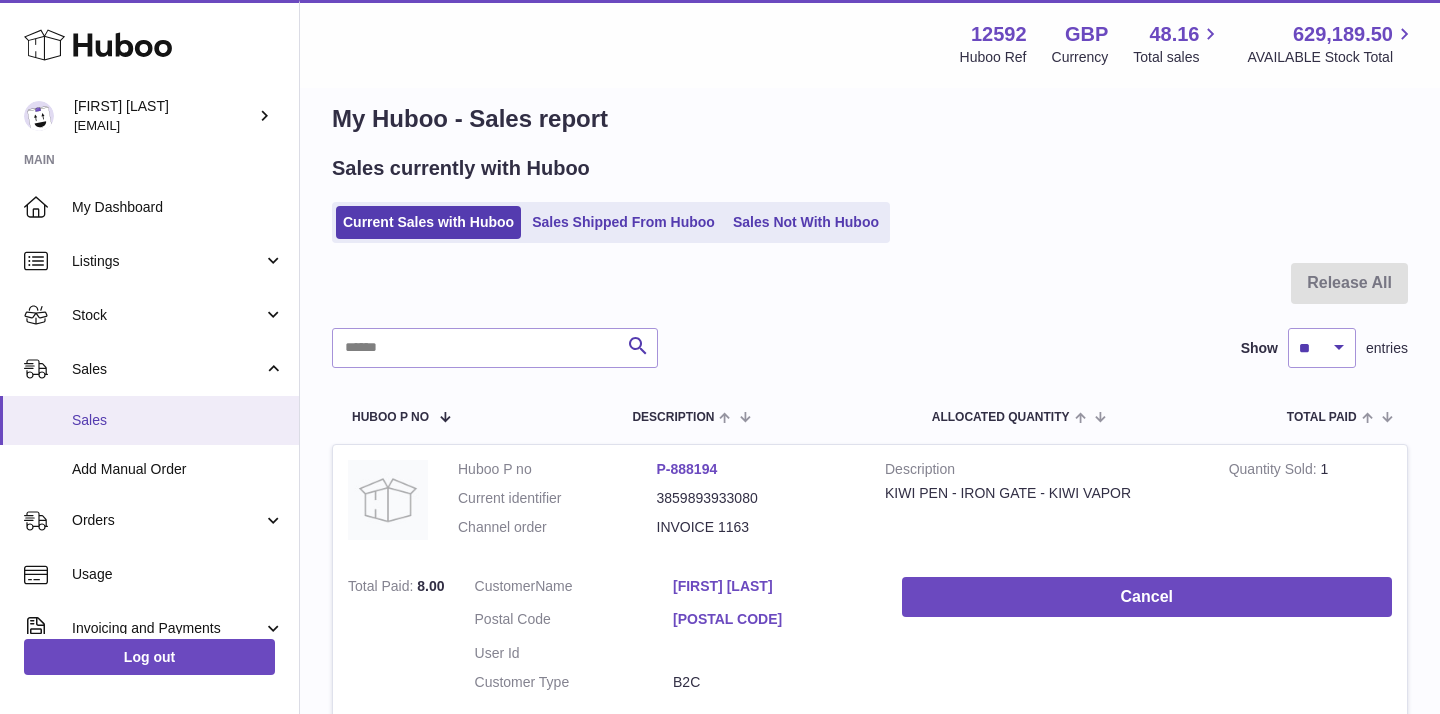 click on "Sales" at bounding box center [178, 420] 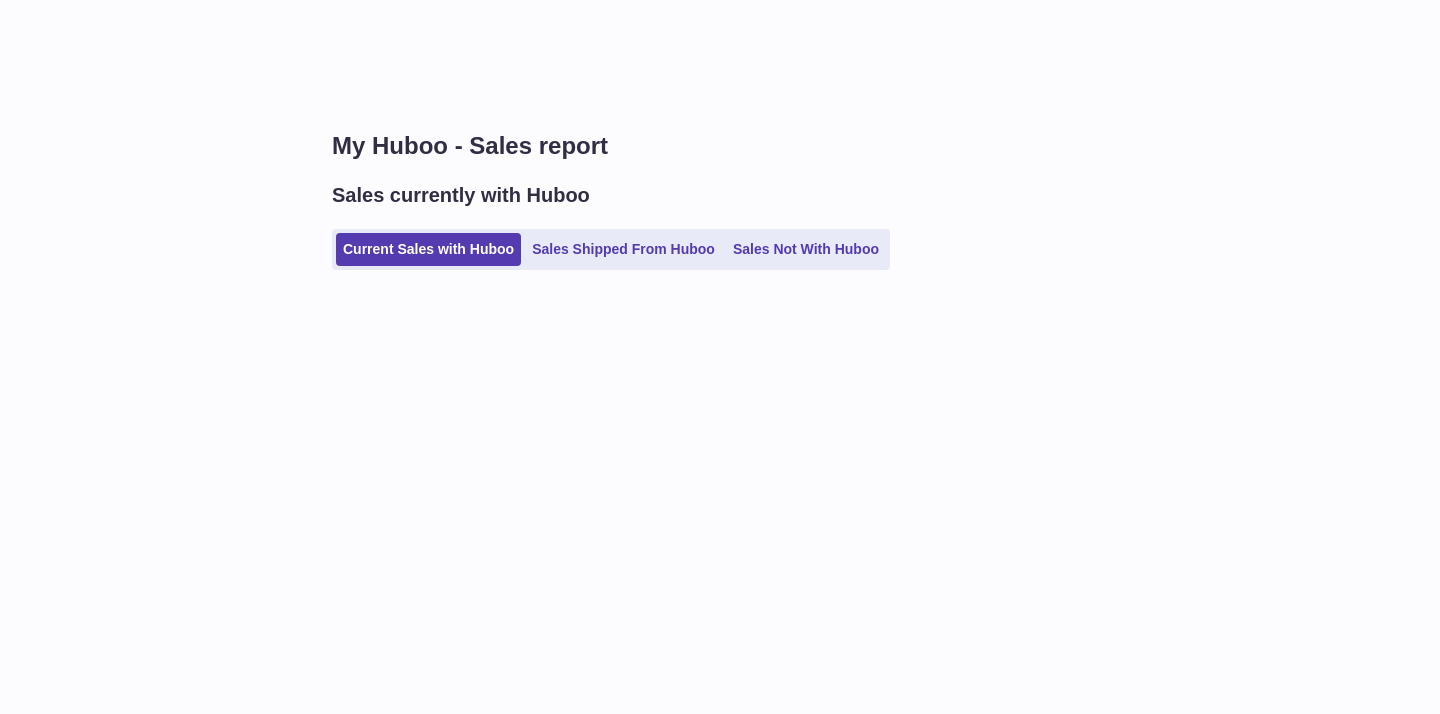 scroll, scrollTop: 0, scrollLeft: 0, axis: both 